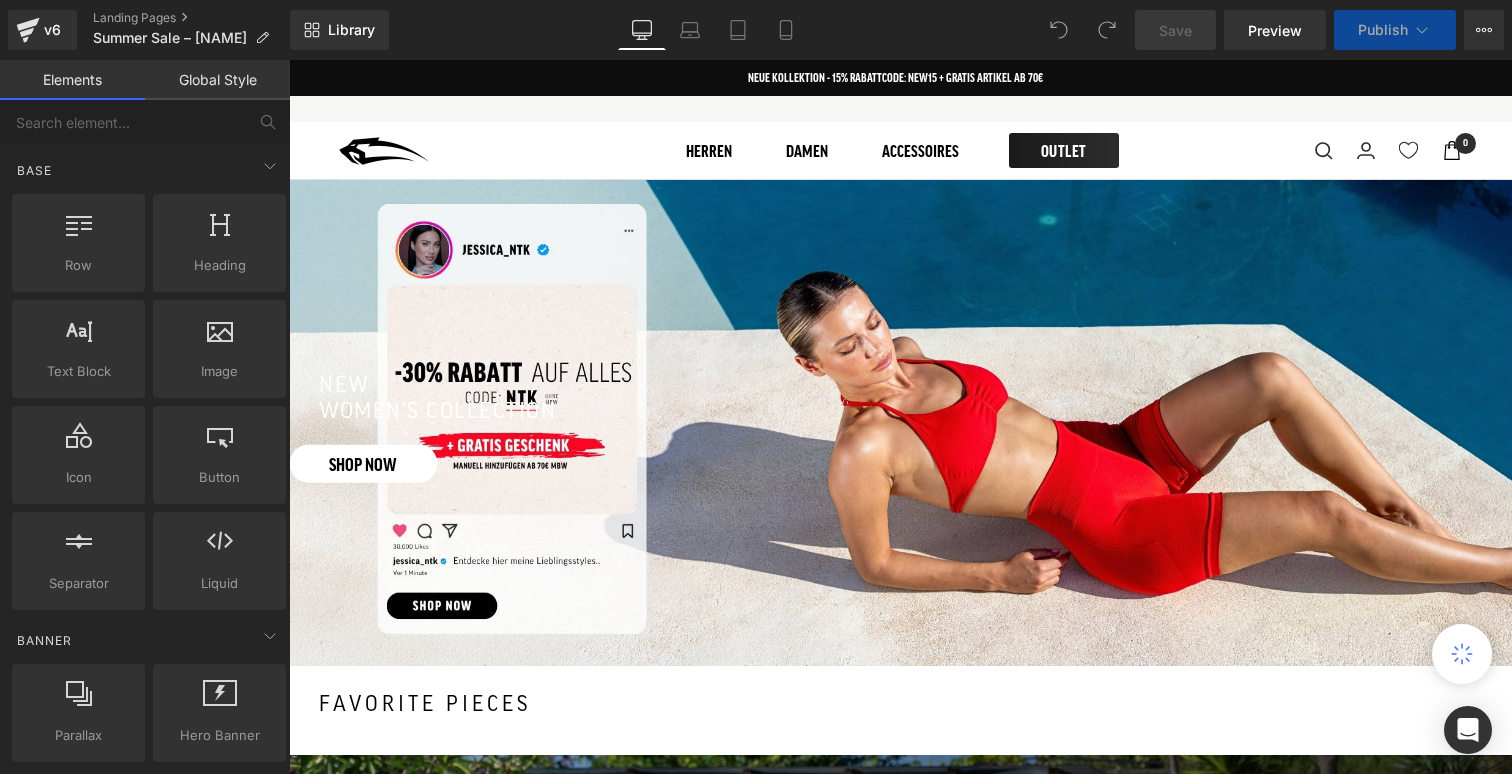 scroll, scrollTop: 0, scrollLeft: 0, axis: both 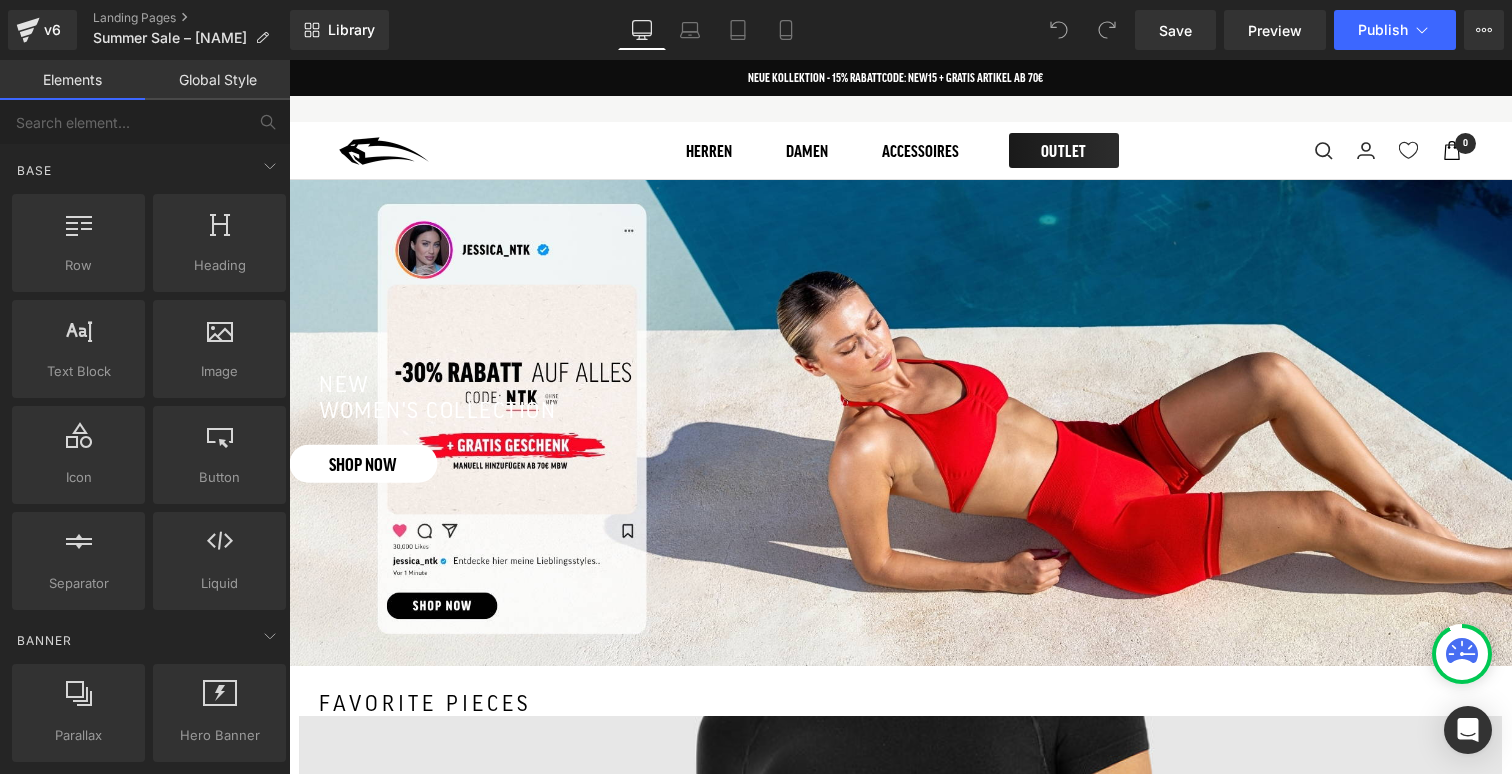 click at bounding box center (900, 417) 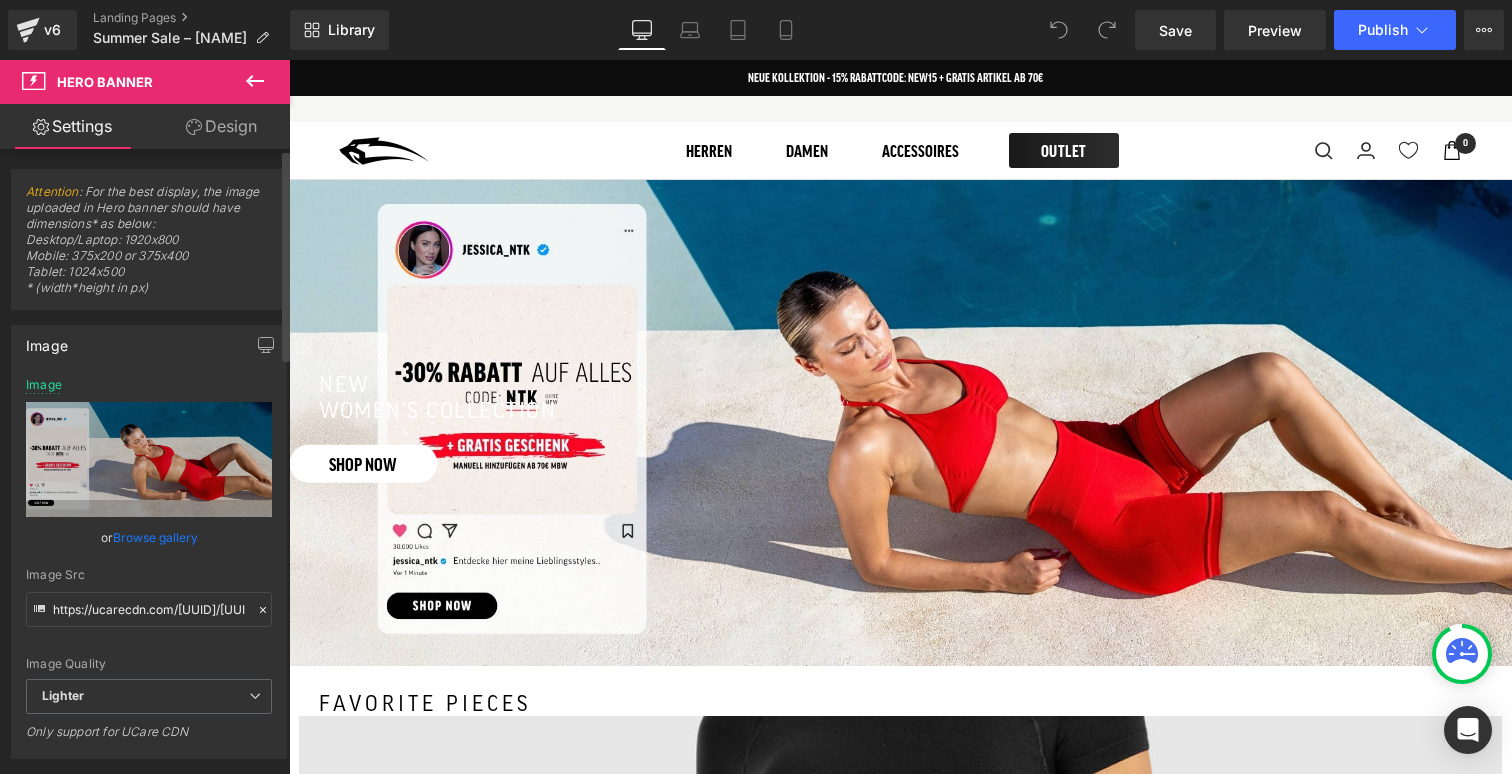 click on "Browse gallery" at bounding box center (155, 537) 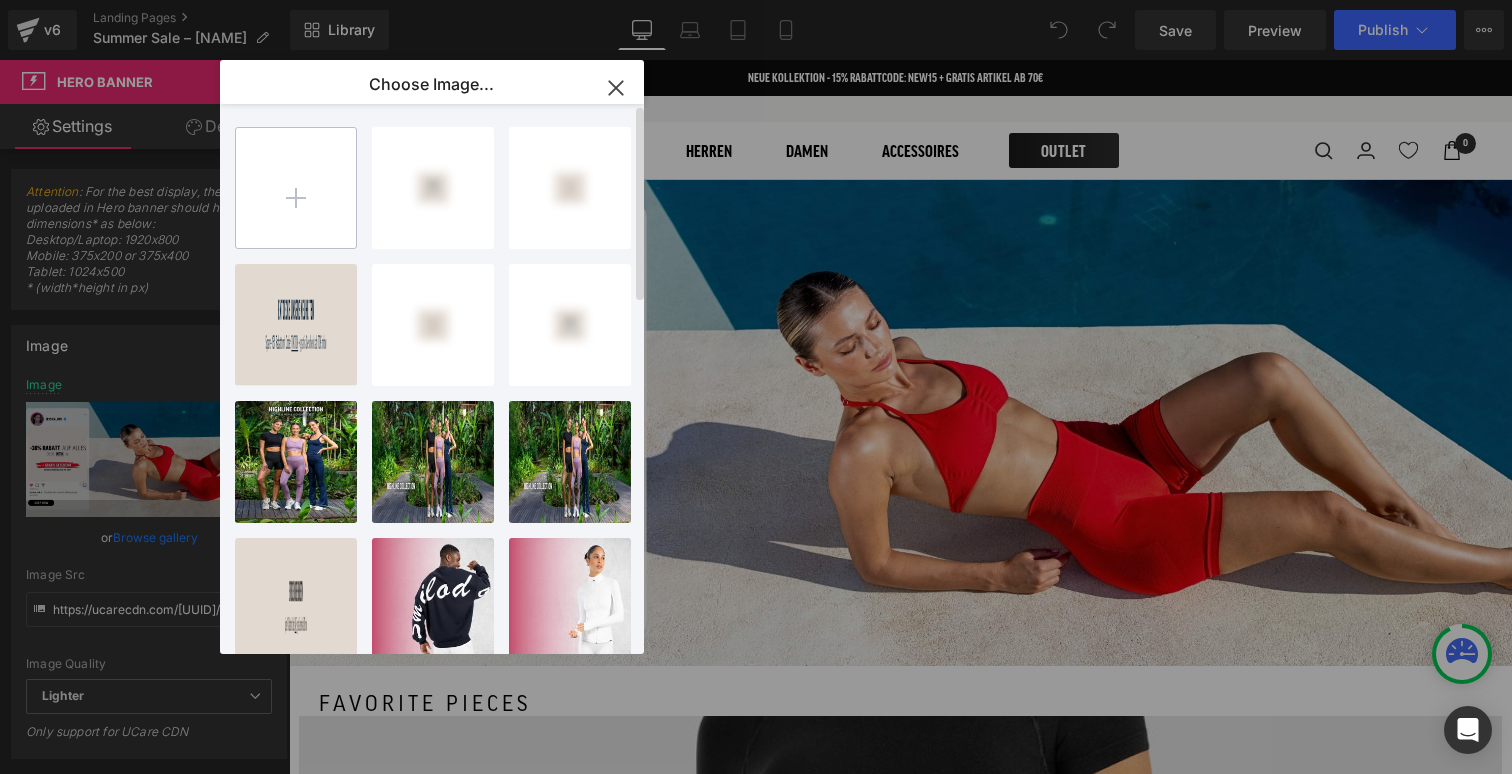 click at bounding box center [296, 188] 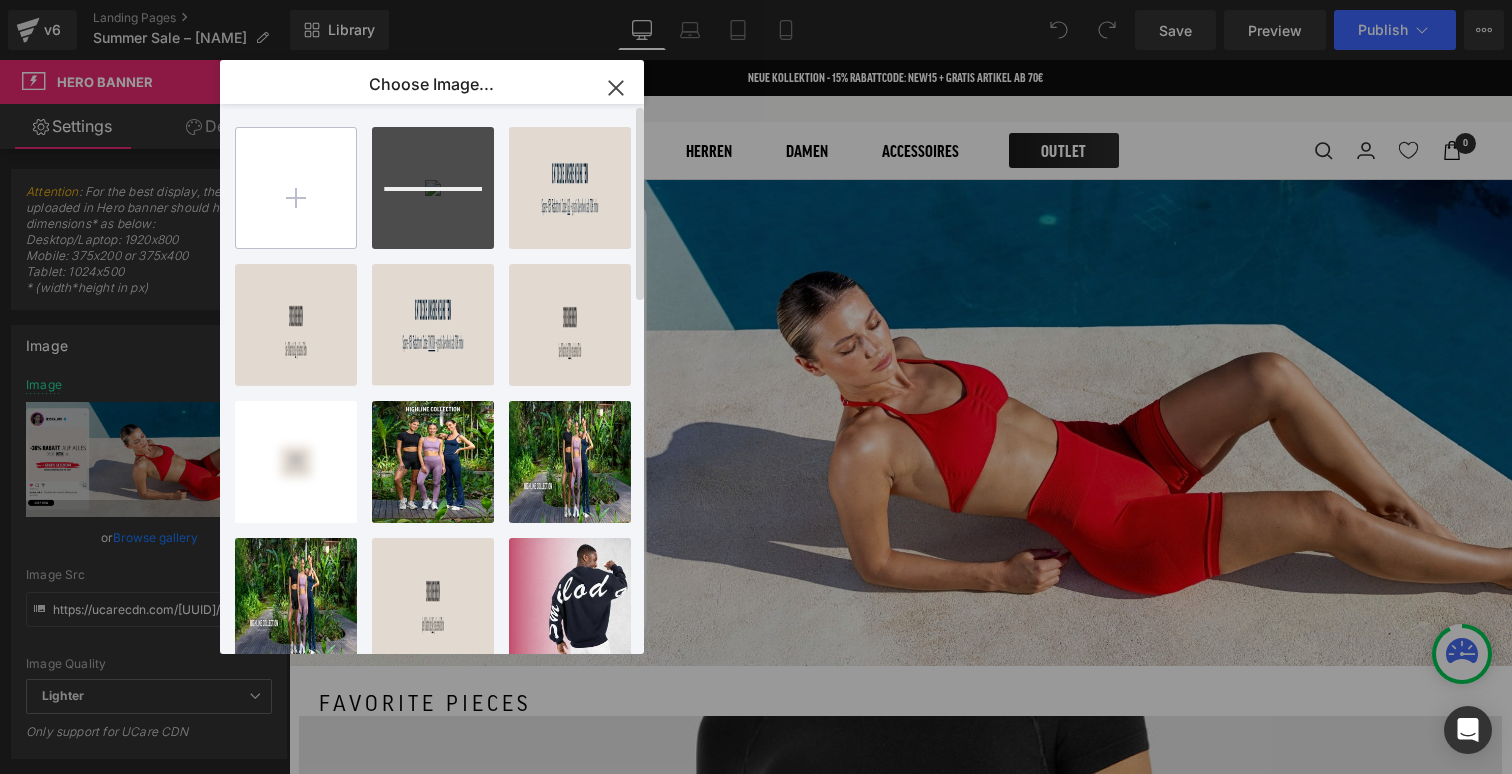 click at bounding box center (296, 188) 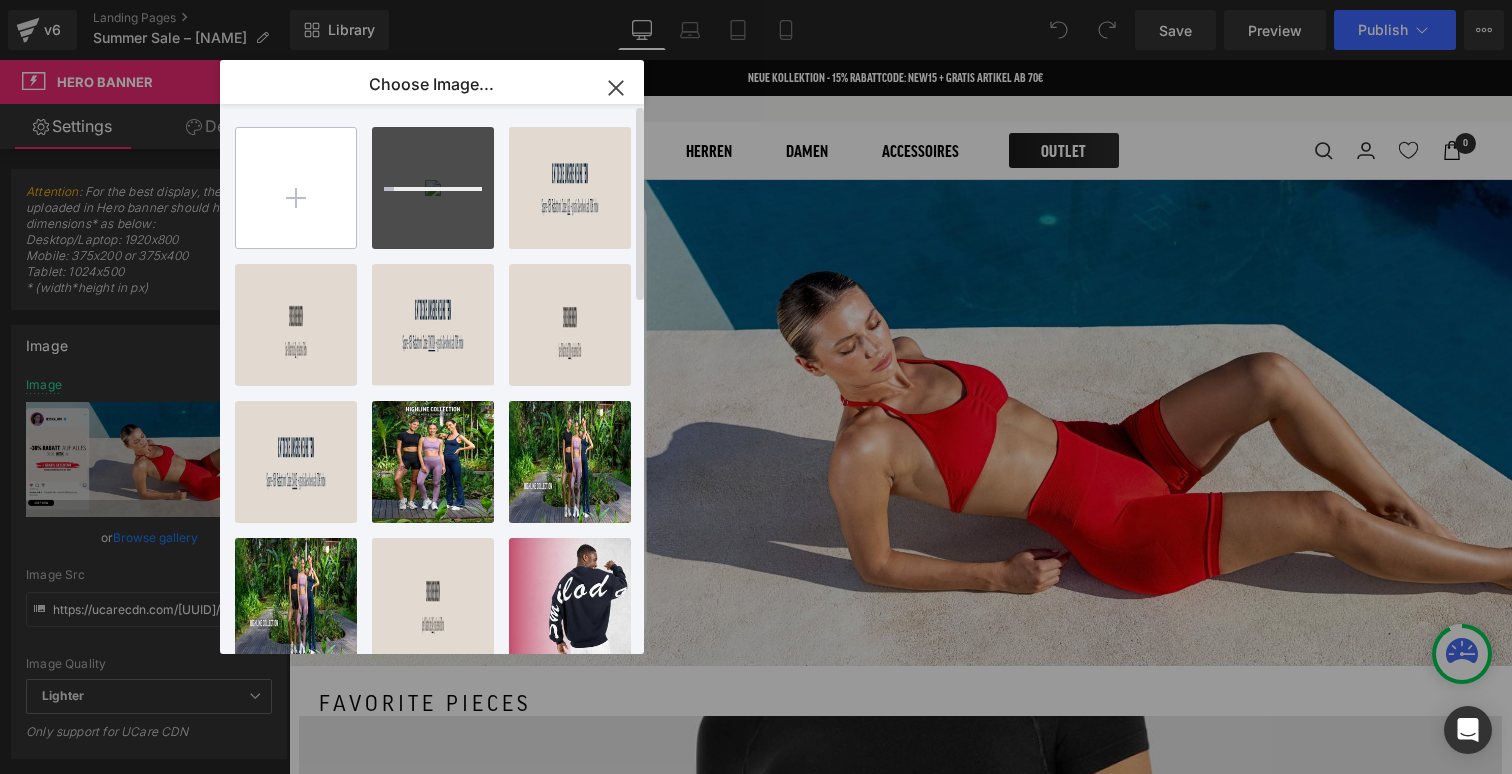 type on "C:\fakepath\pkls.jpg" 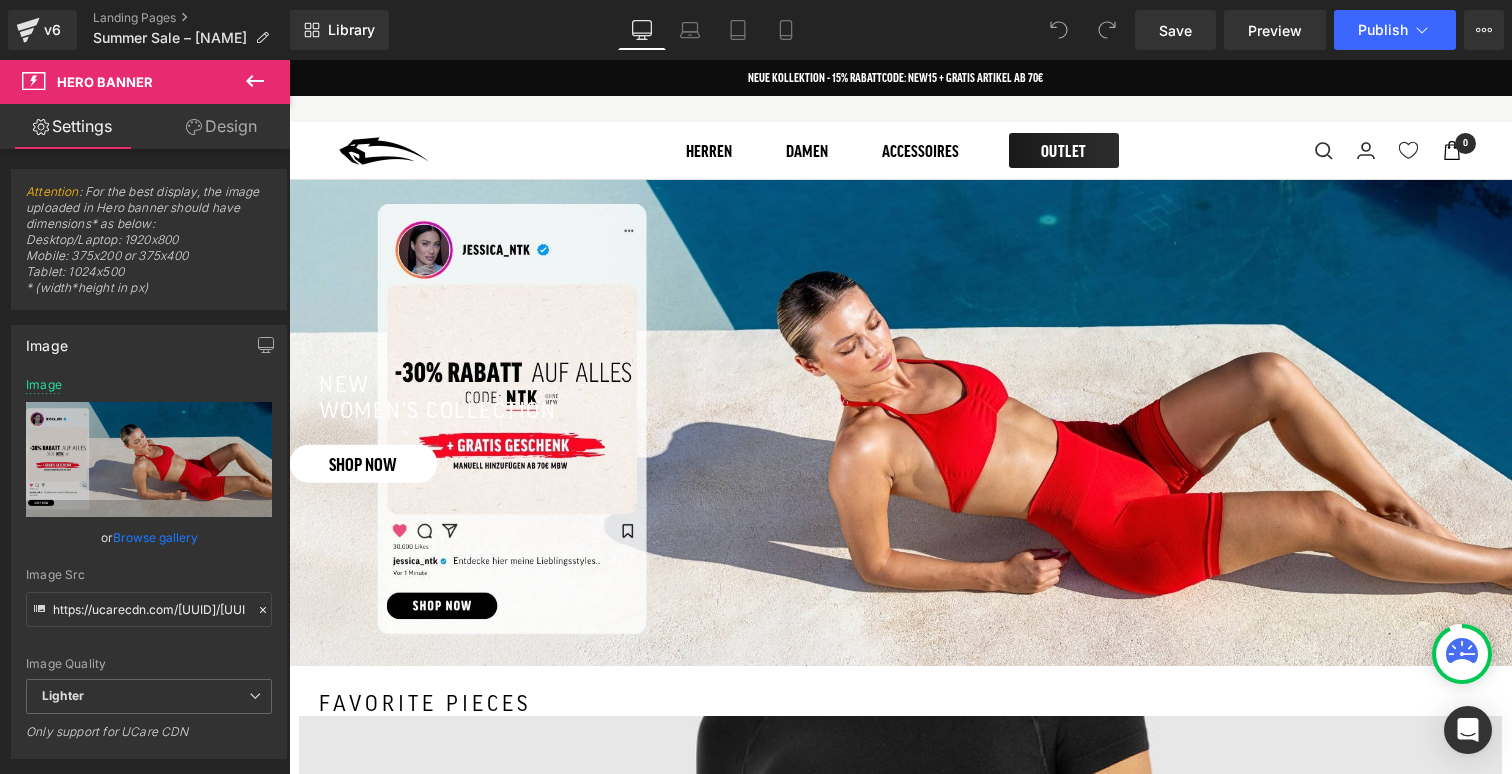 click at bounding box center [900, 417] 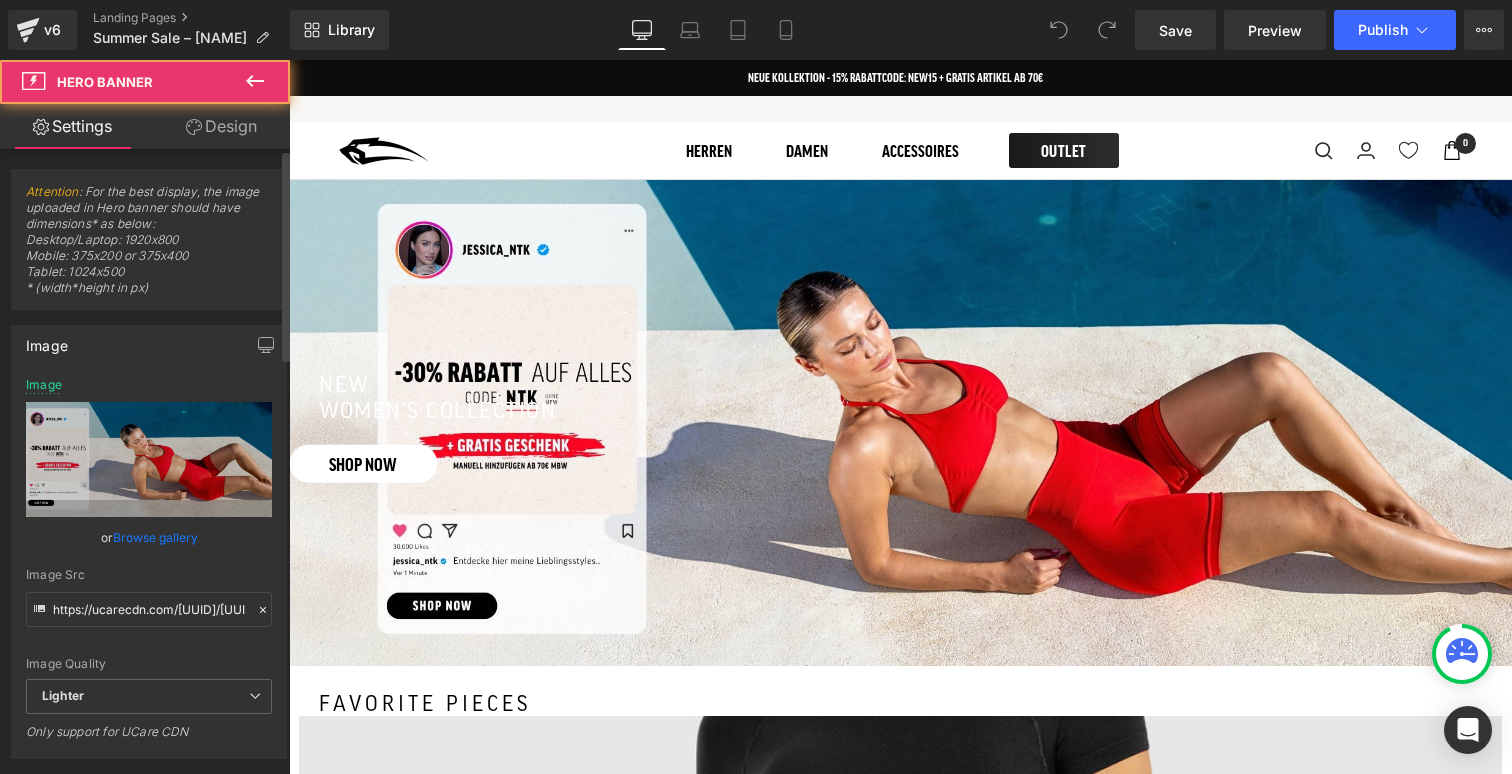 click on "Browse gallery" at bounding box center [155, 537] 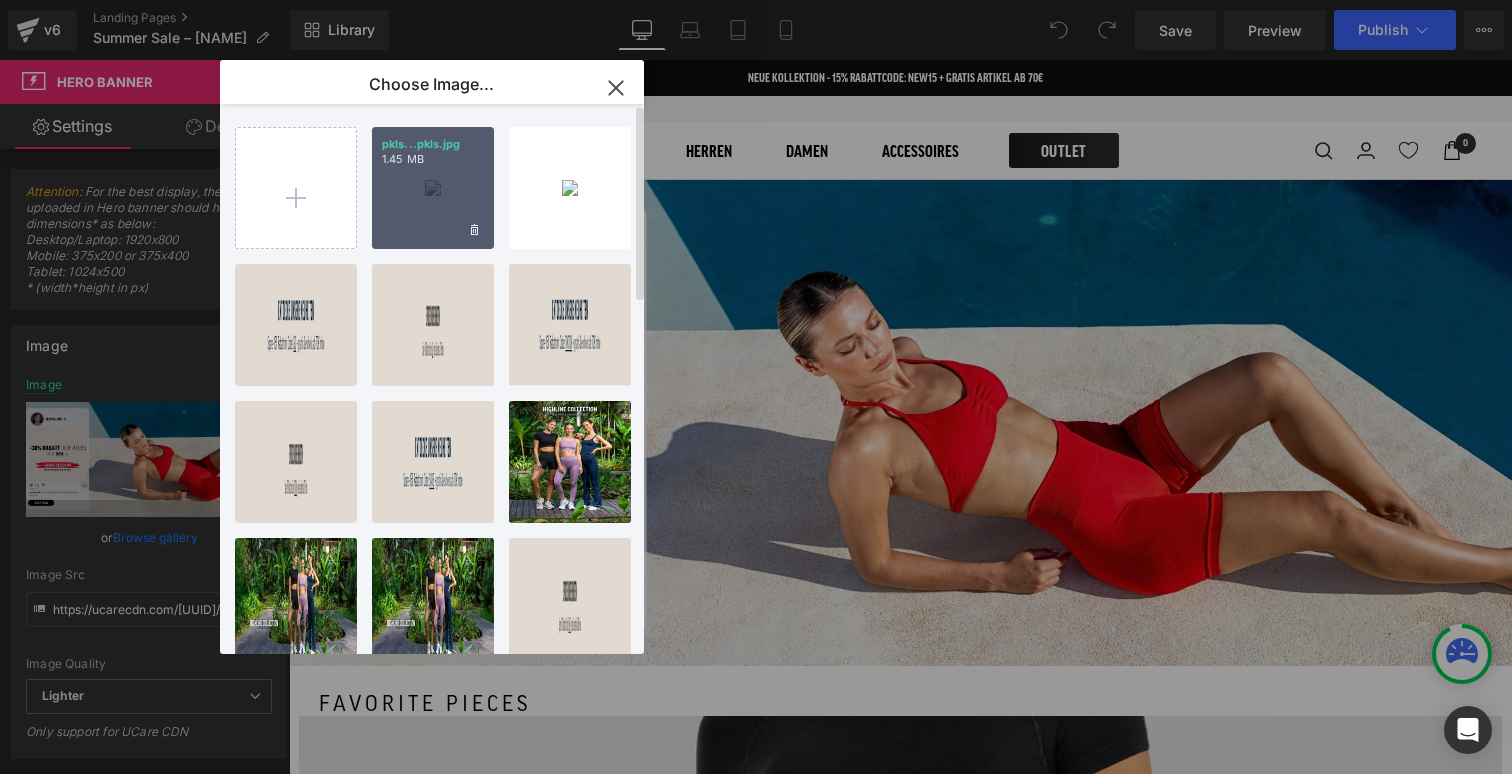click on "pkls...pkls.jpg 1.45 MB" at bounding box center (433, 188) 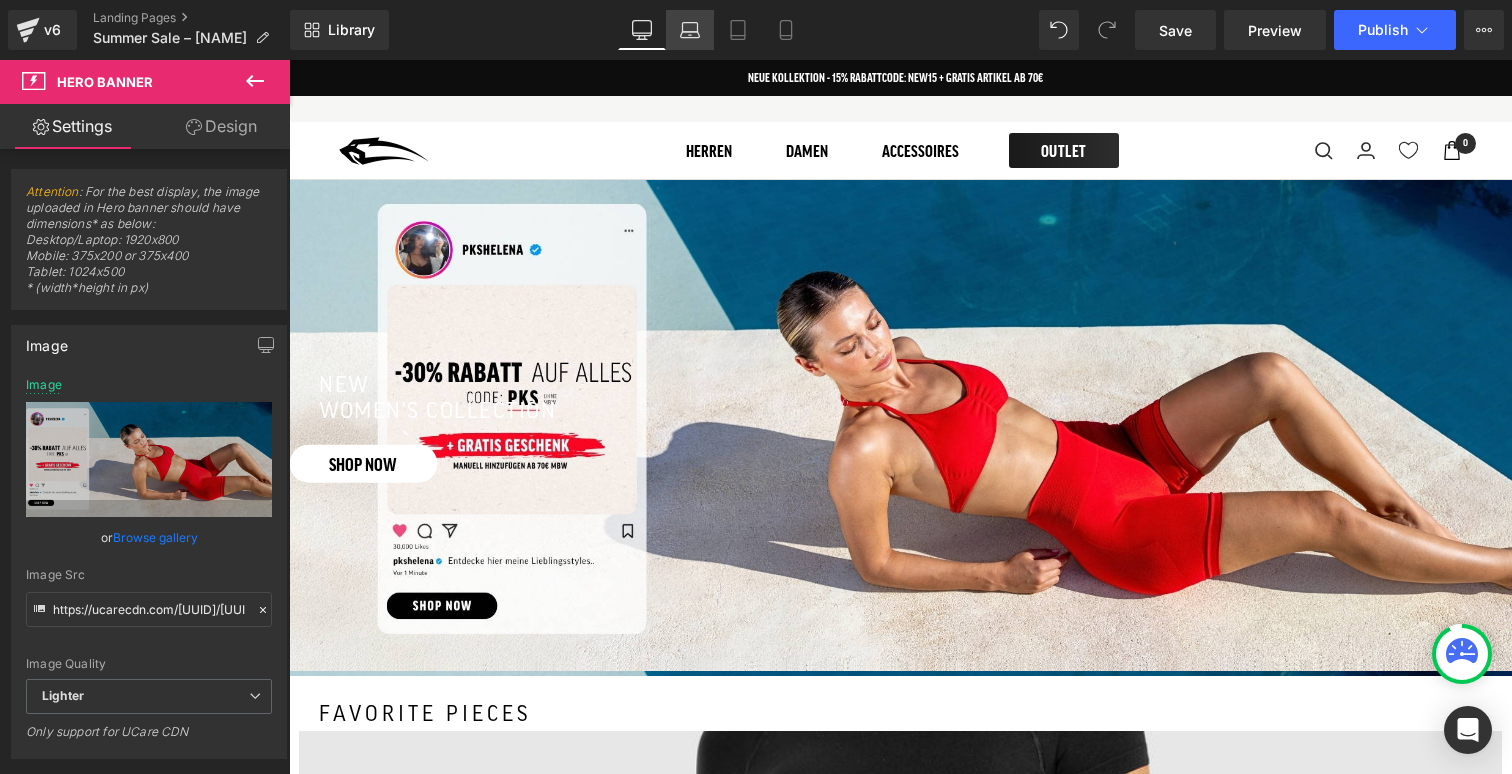 click on "Laptop" at bounding box center (690, 30) 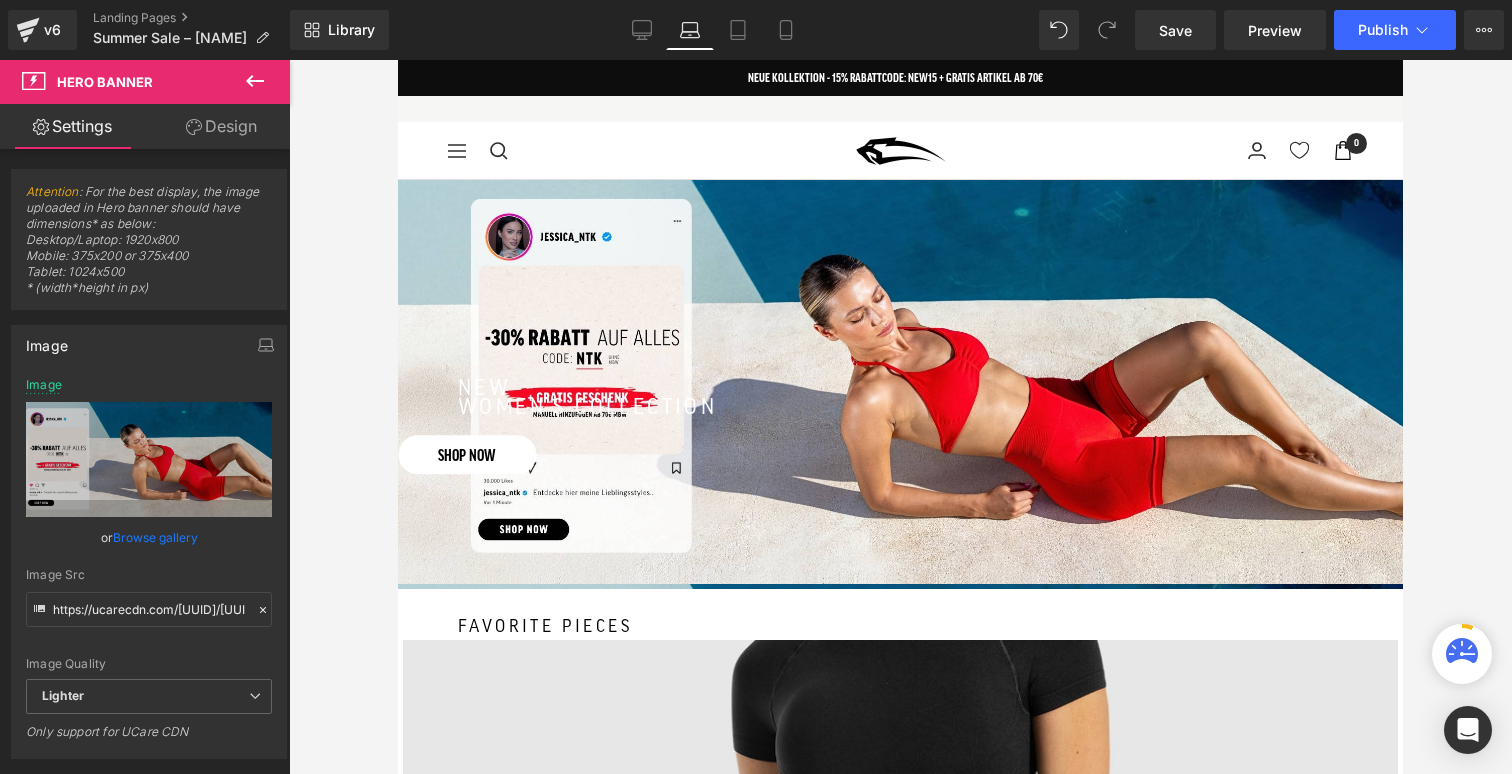 click at bounding box center (900, 417) 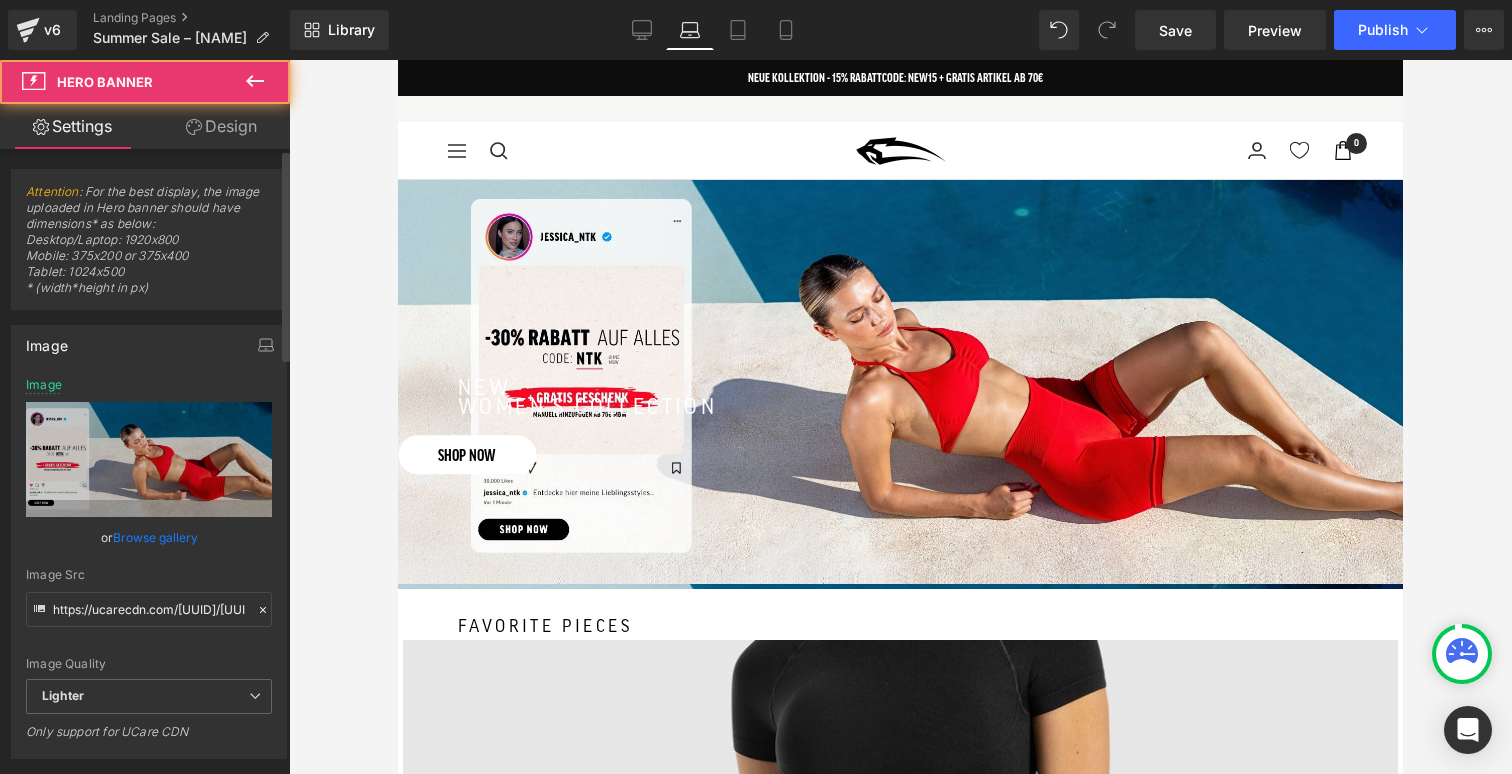 click on "Browse gallery" at bounding box center (155, 537) 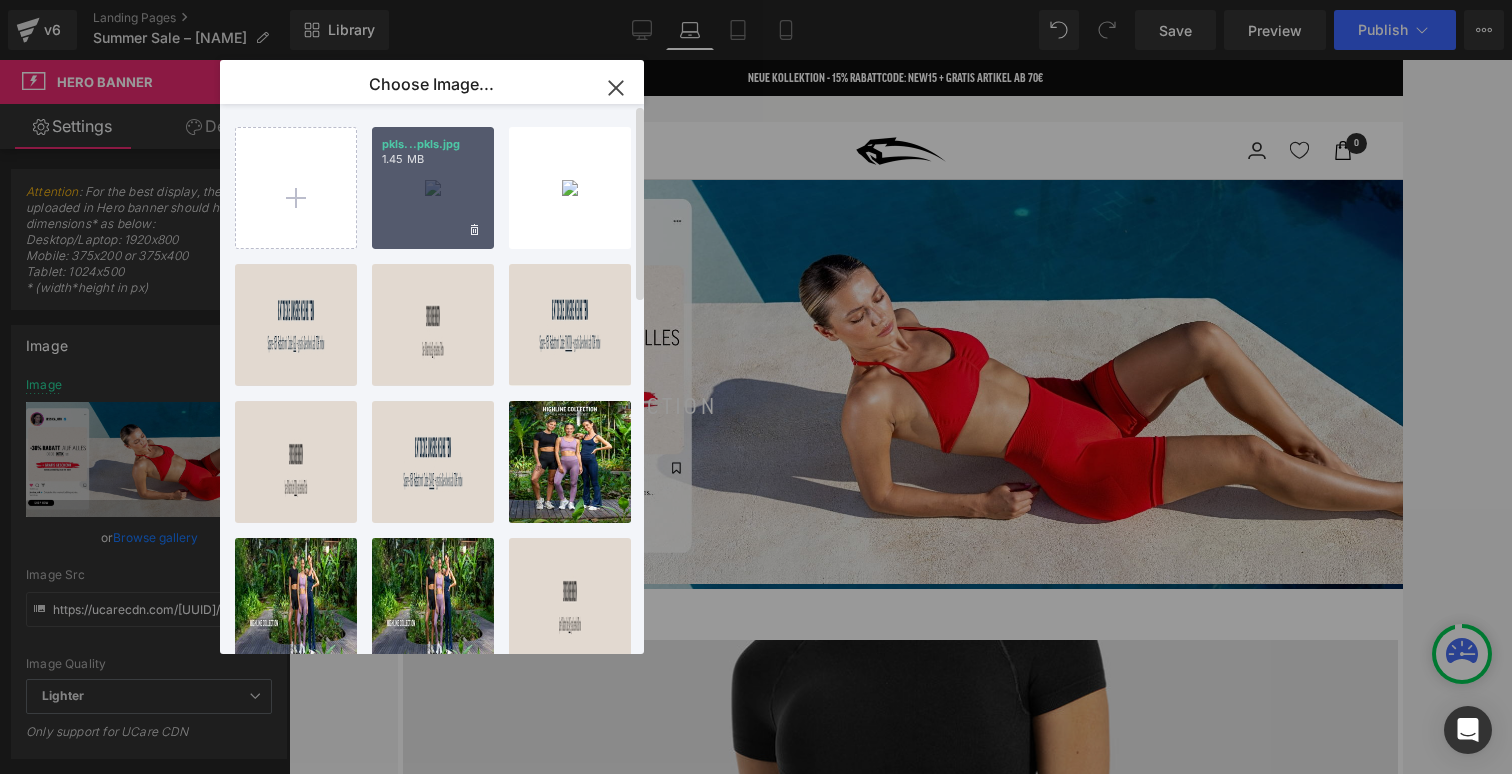 click on "pkls...pkls.jpg 1.45 MB" at bounding box center [433, 188] 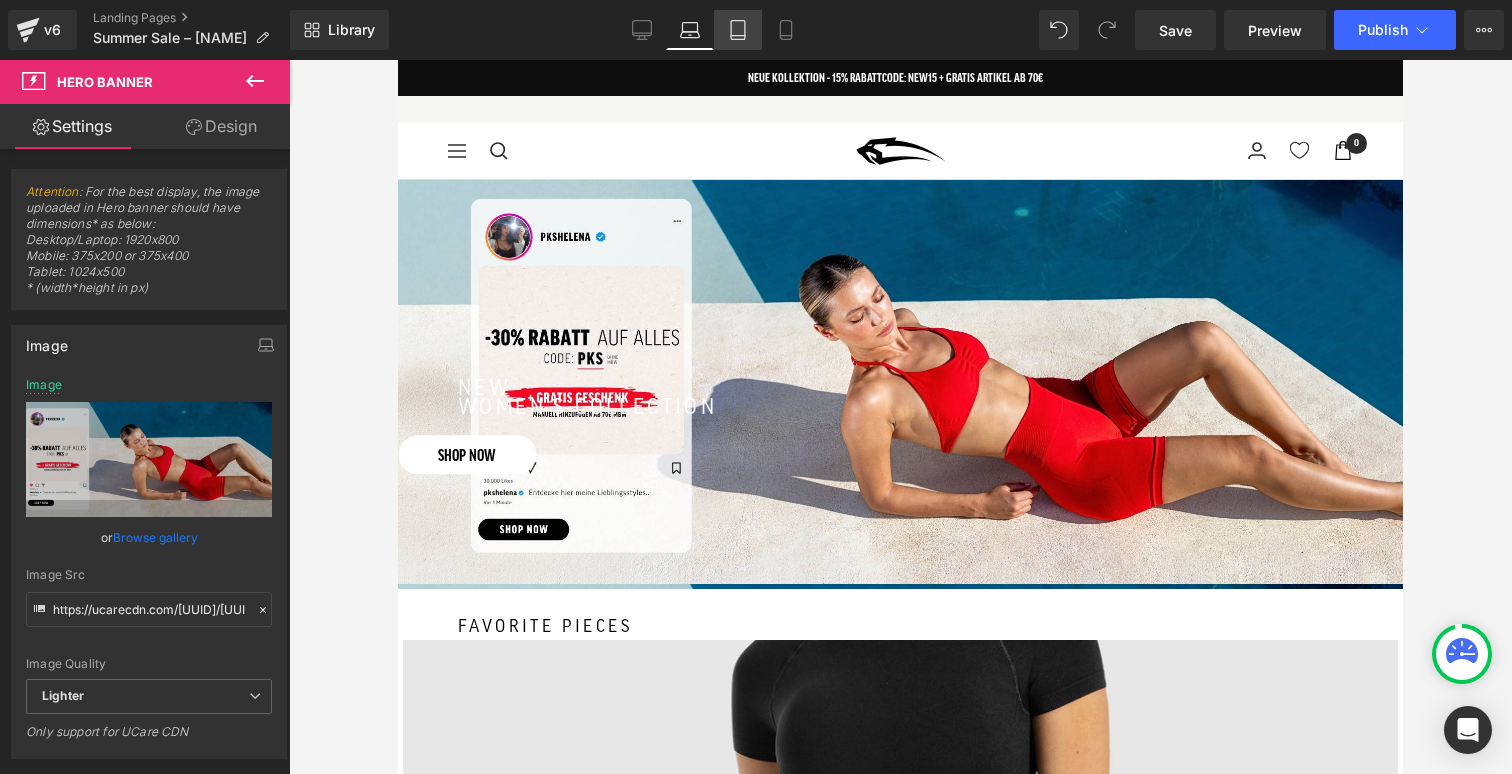 click 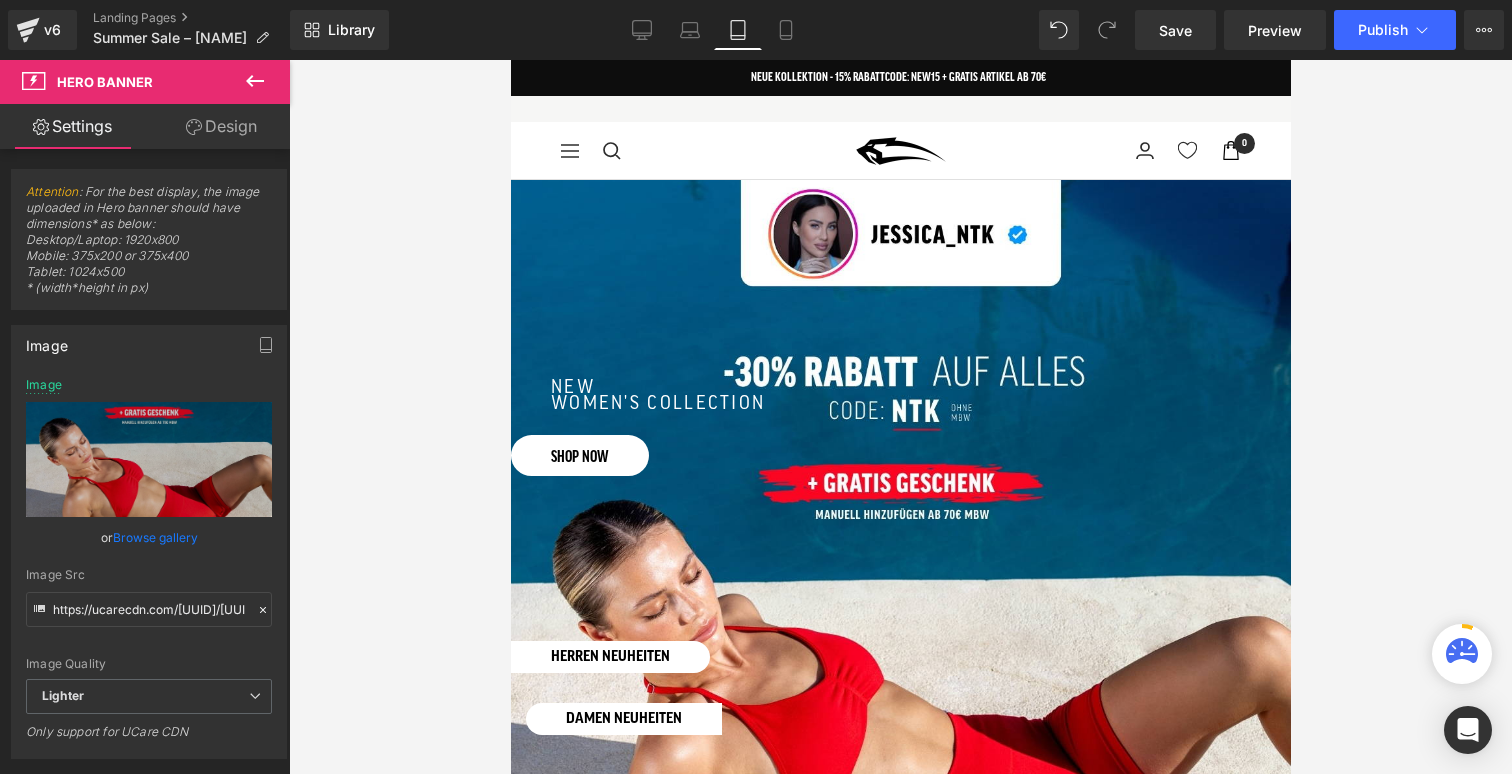click at bounding box center [900, 417] 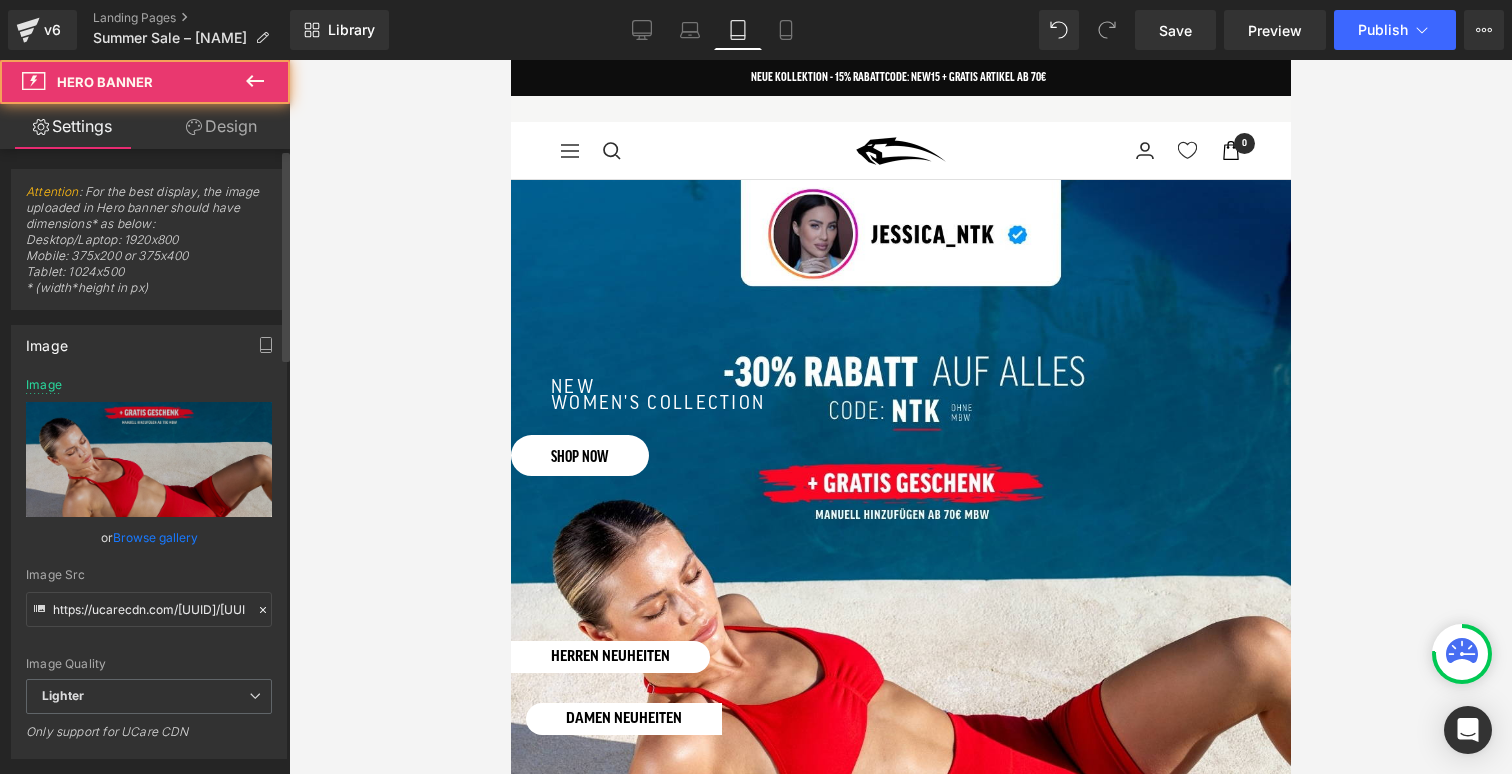 click on "Image Quality Lighter Lightest
Lighter
Lighter Lightest Only support for UCare CDN" at bounding box center (149, 528) 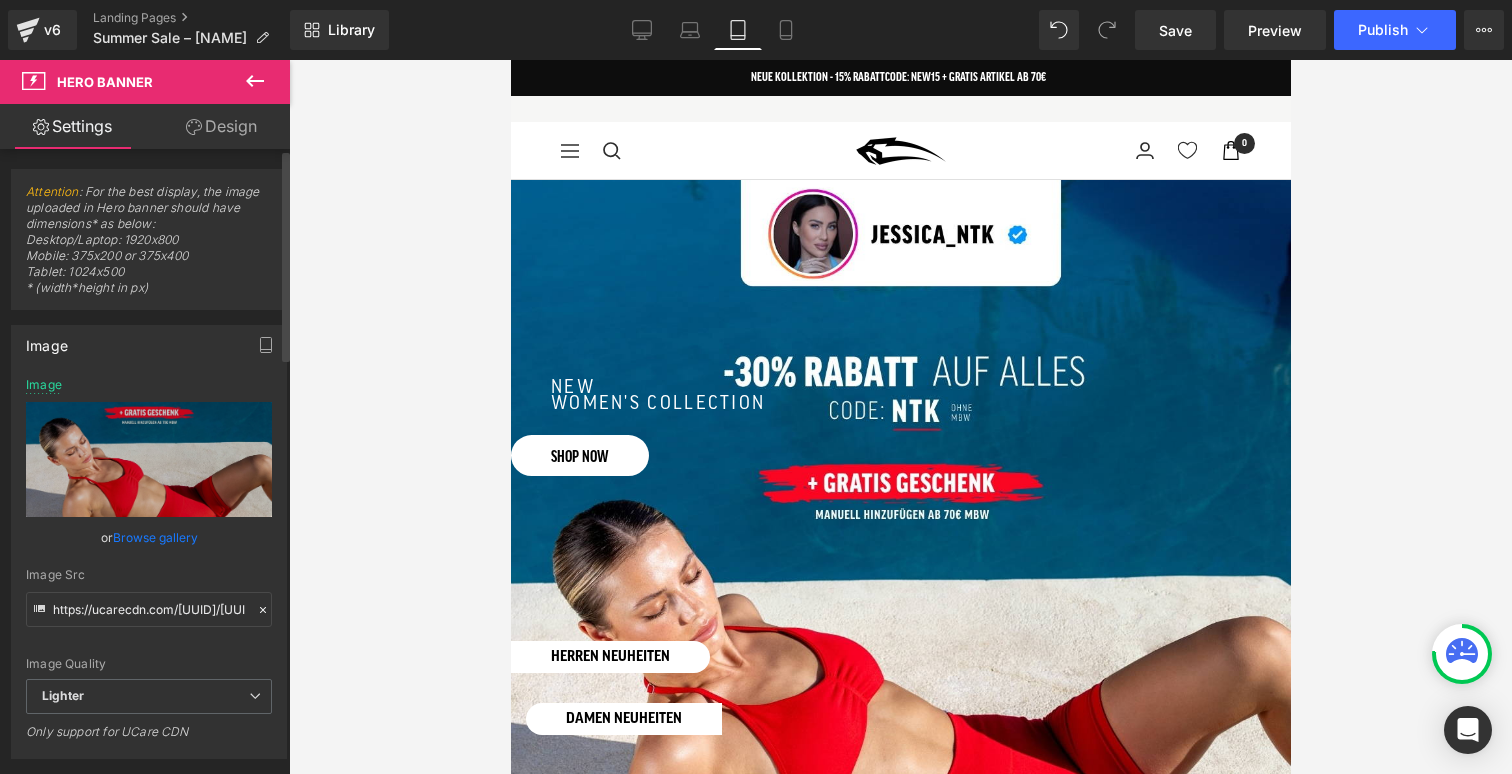 click on "Browse gallery" at bounding box center [155, 537] 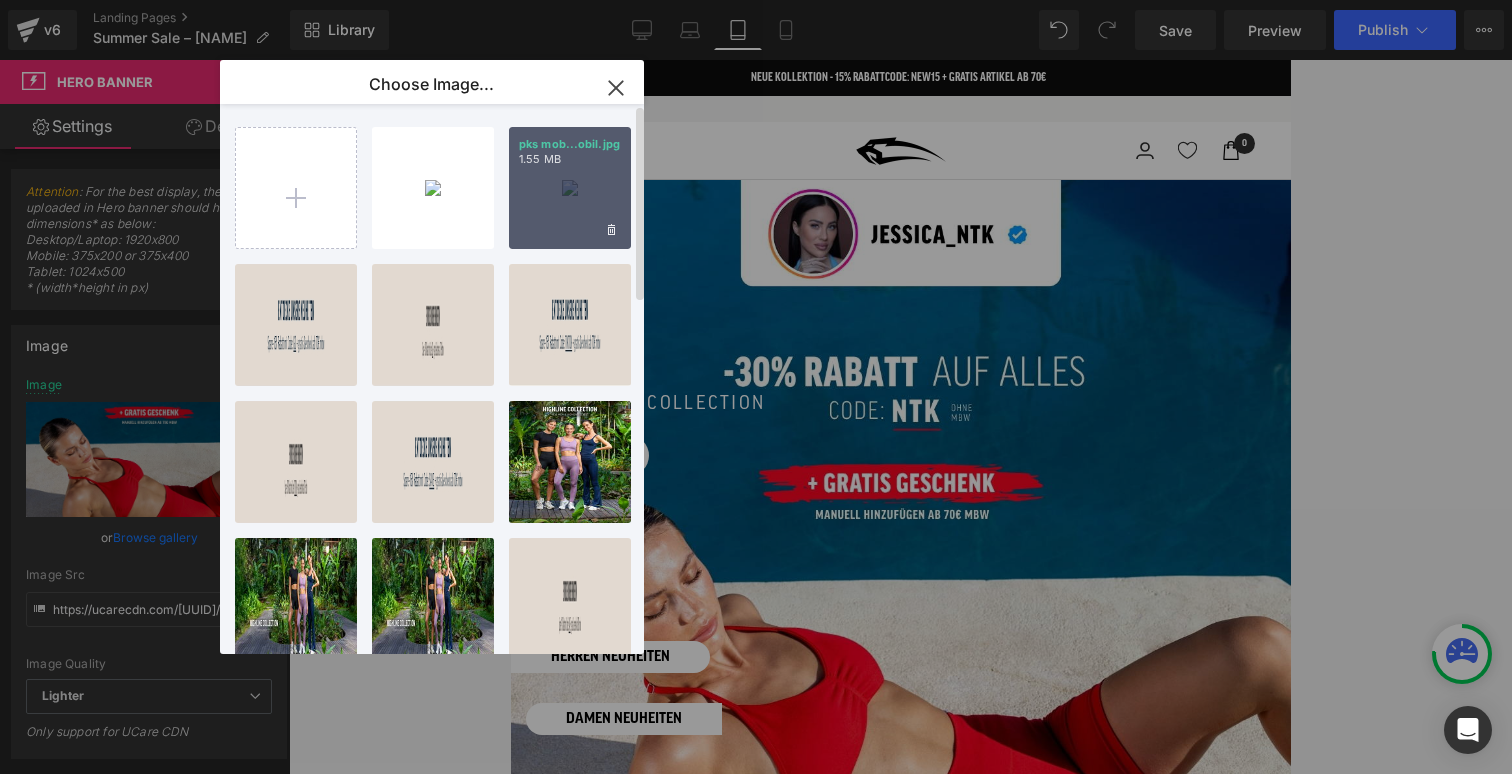 click on "pks mob...obil.jpg 1.55 MB" at bounding box center [570, 188] 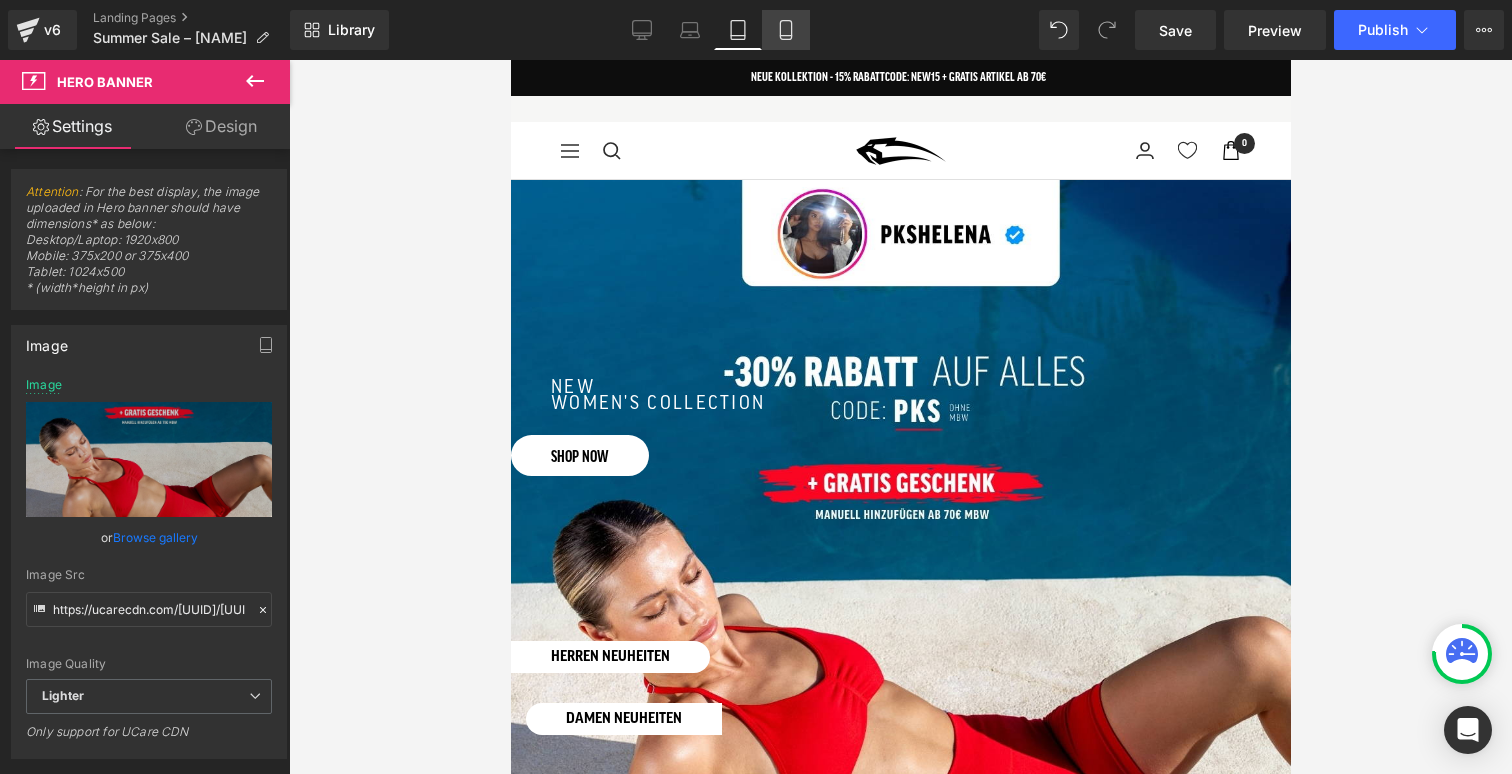 click on "Mobile" at bounding box center (786, 30) 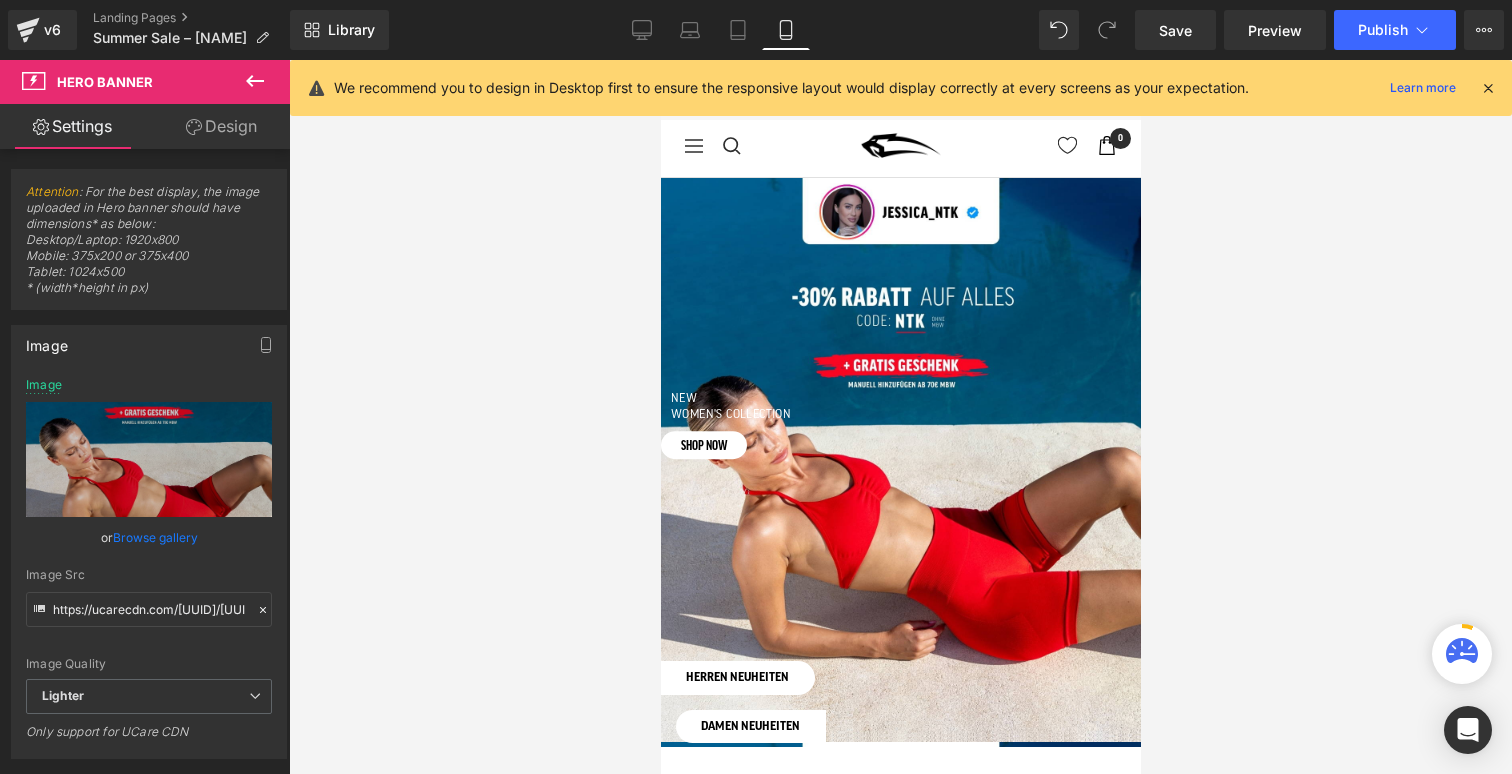 click at bounding box center (900, 415) 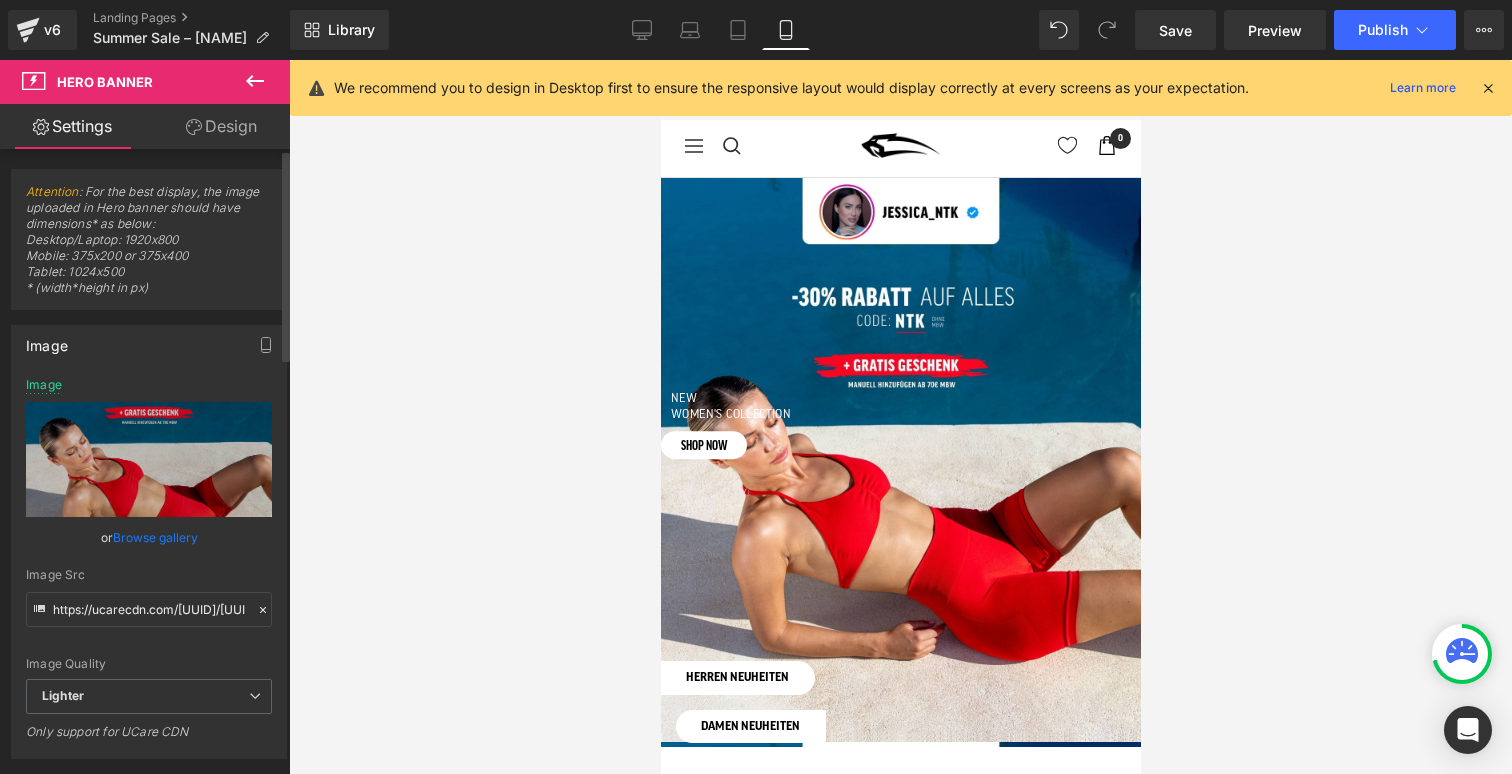 click on "Browse gallery" at bounding box center (155, 537) 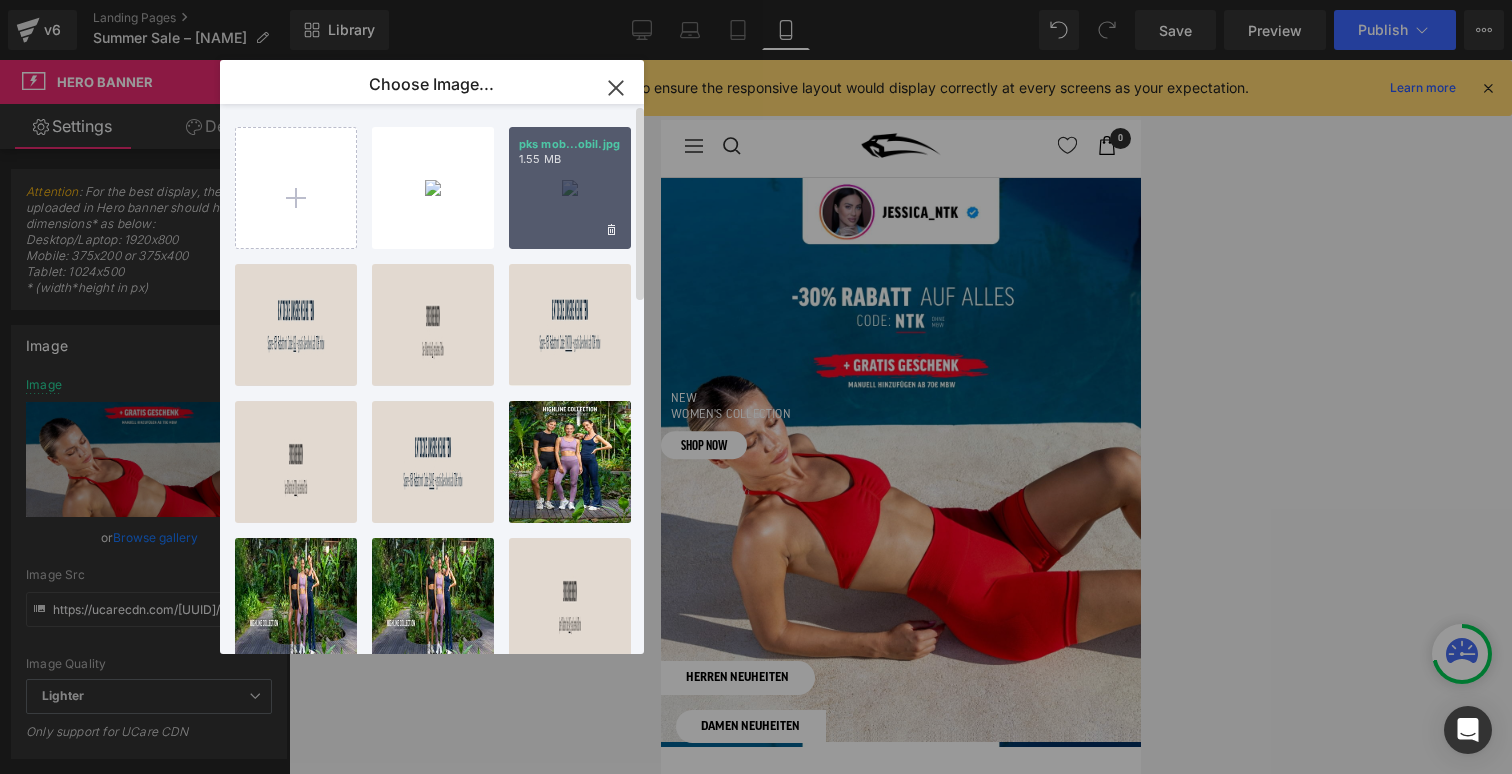 click on "pks mob...obil.jpg 1.55 MB" at bounding box center (570, 188) 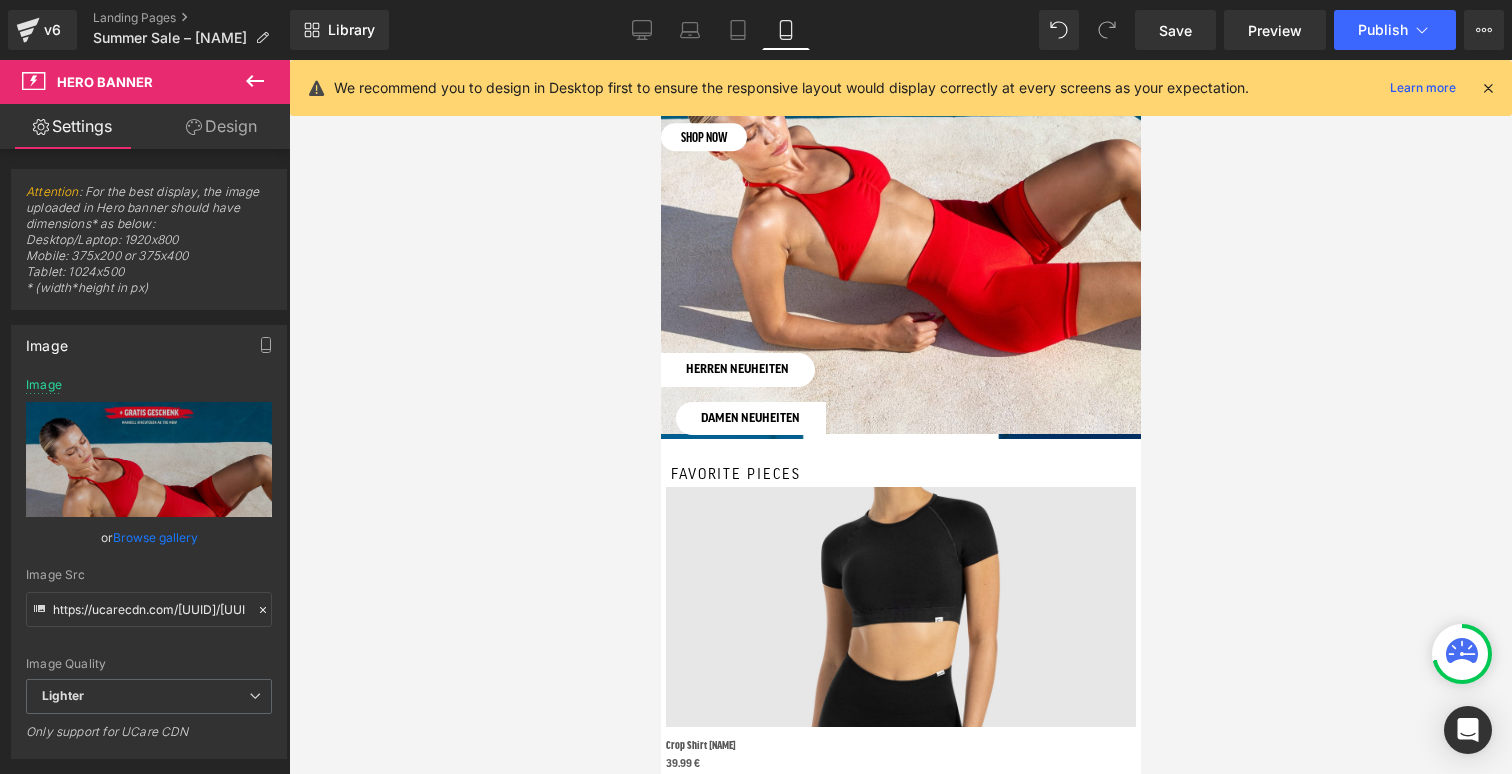 scroll, scrollTop: 480, scrollLeft: 0, axis: vertical 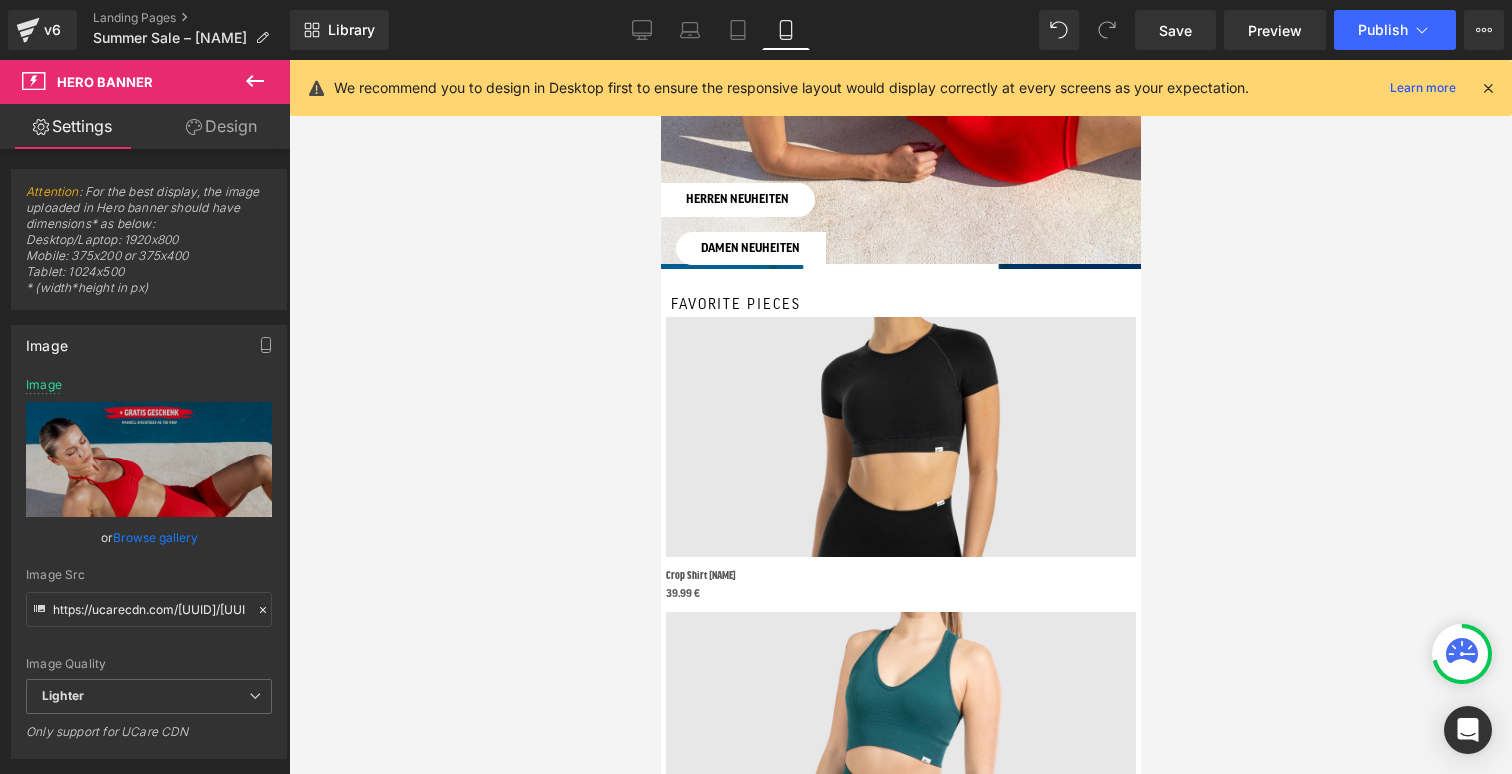 click at bounding box center [900, 437] 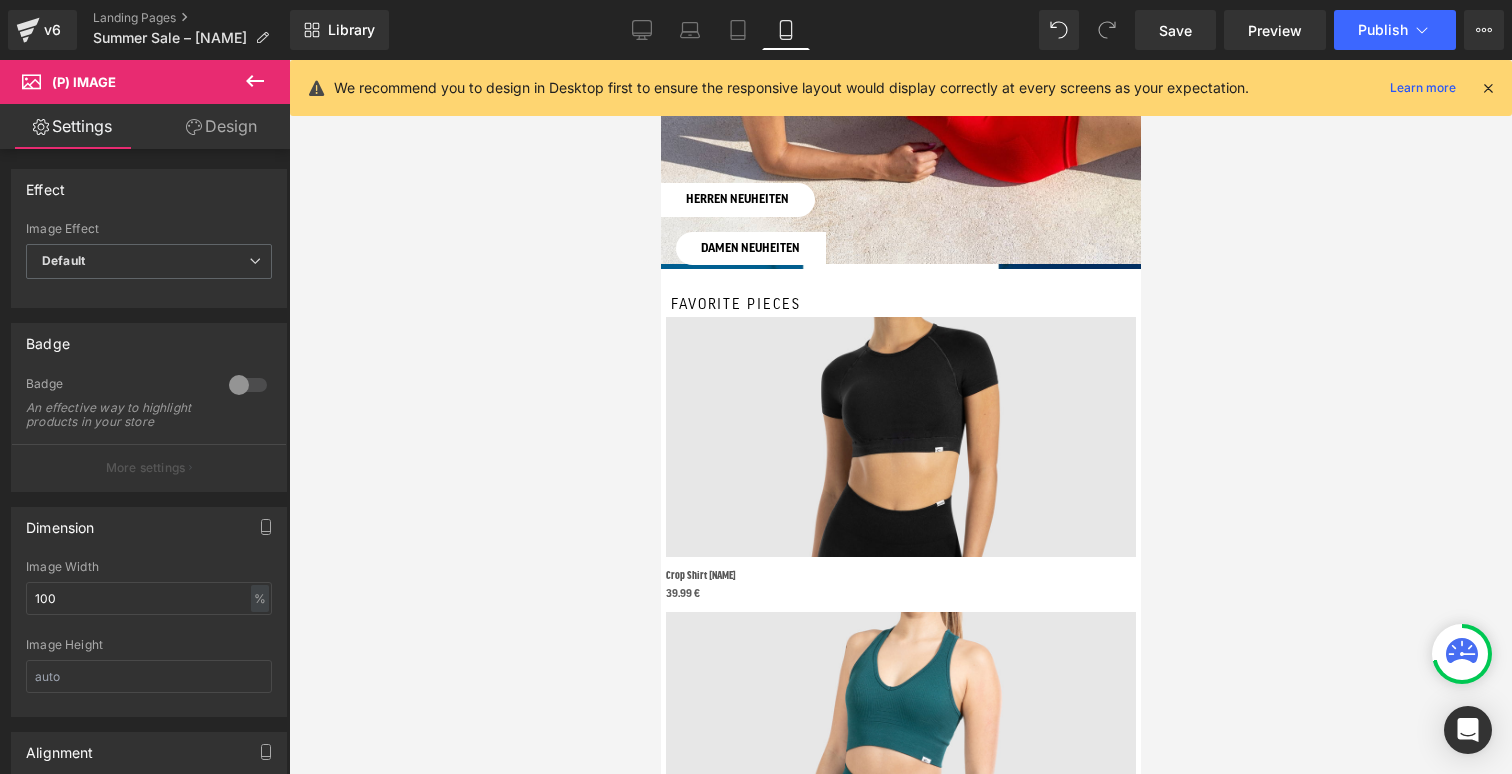 click on "Product" at bounding box center [660, 60] 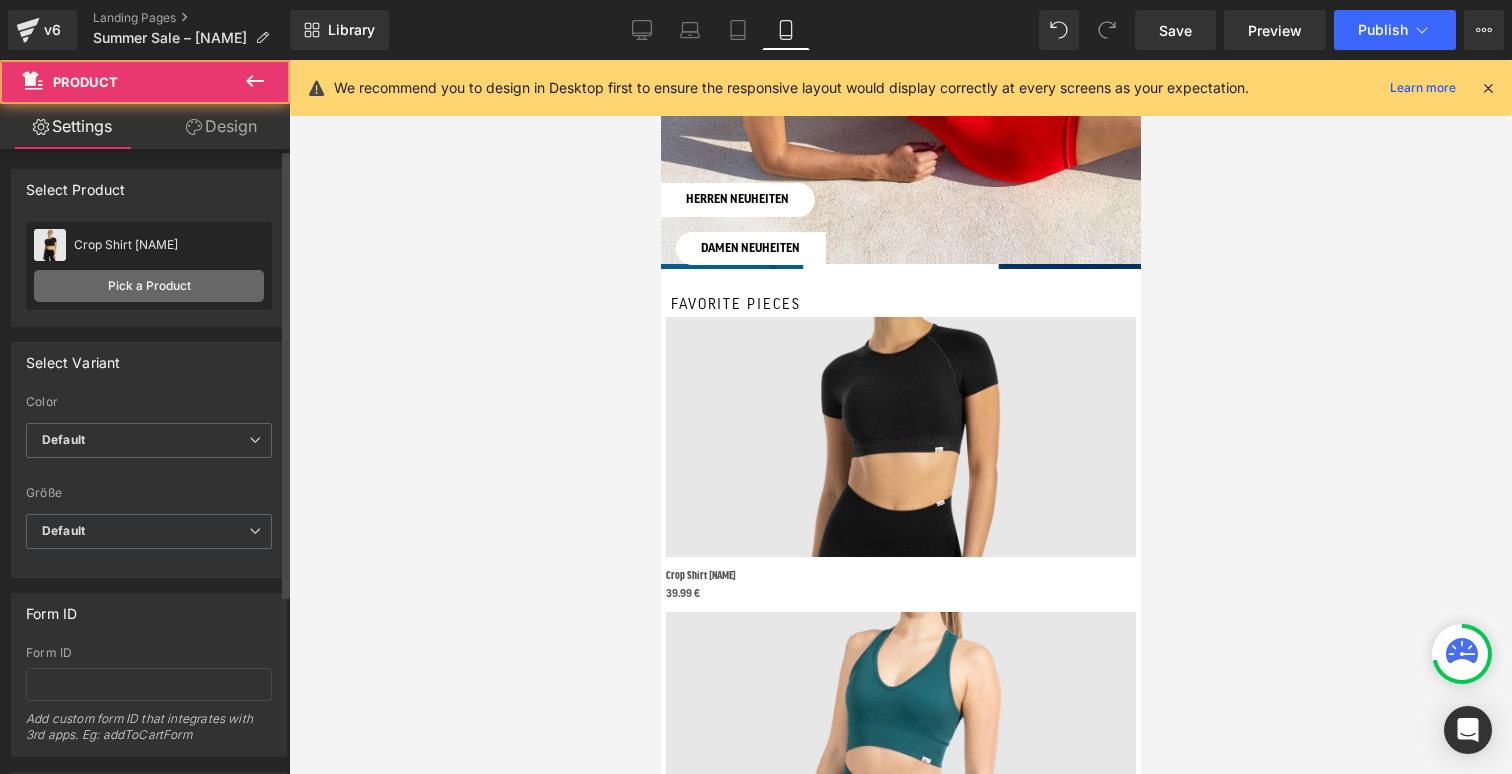 click on "Pick a Product" at bounding box center [149, 286] 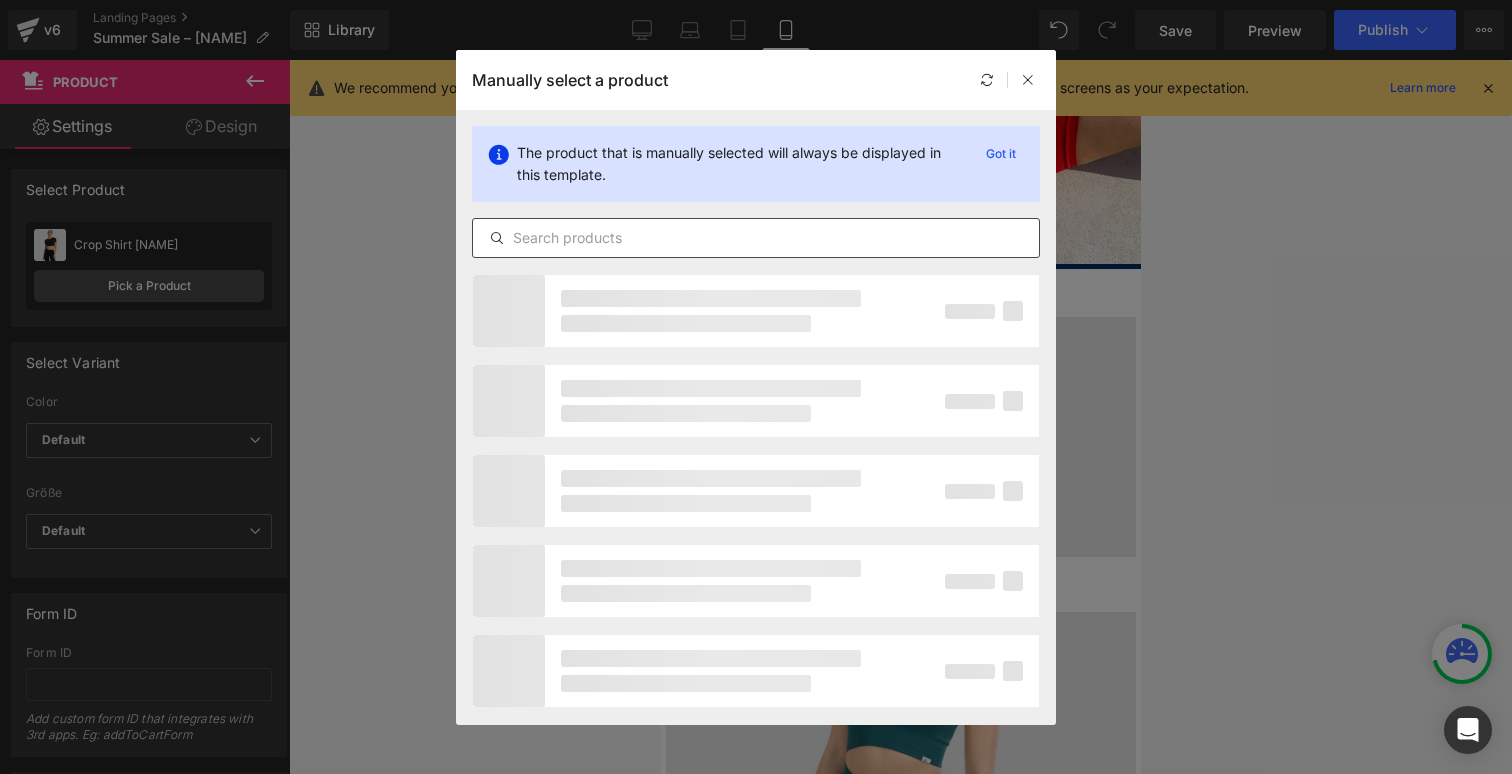 click at bounding box center (756, 238) 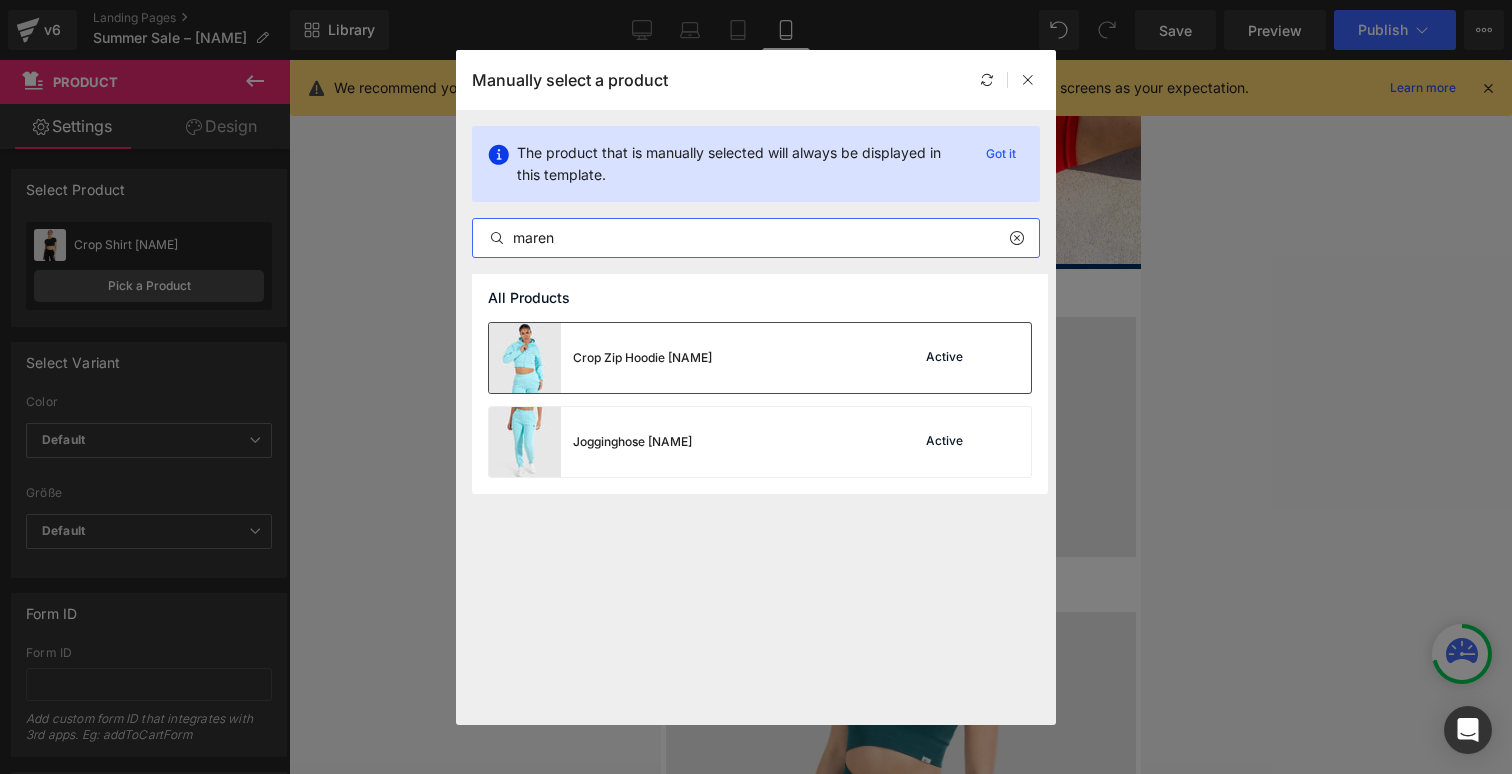 type on "maren" 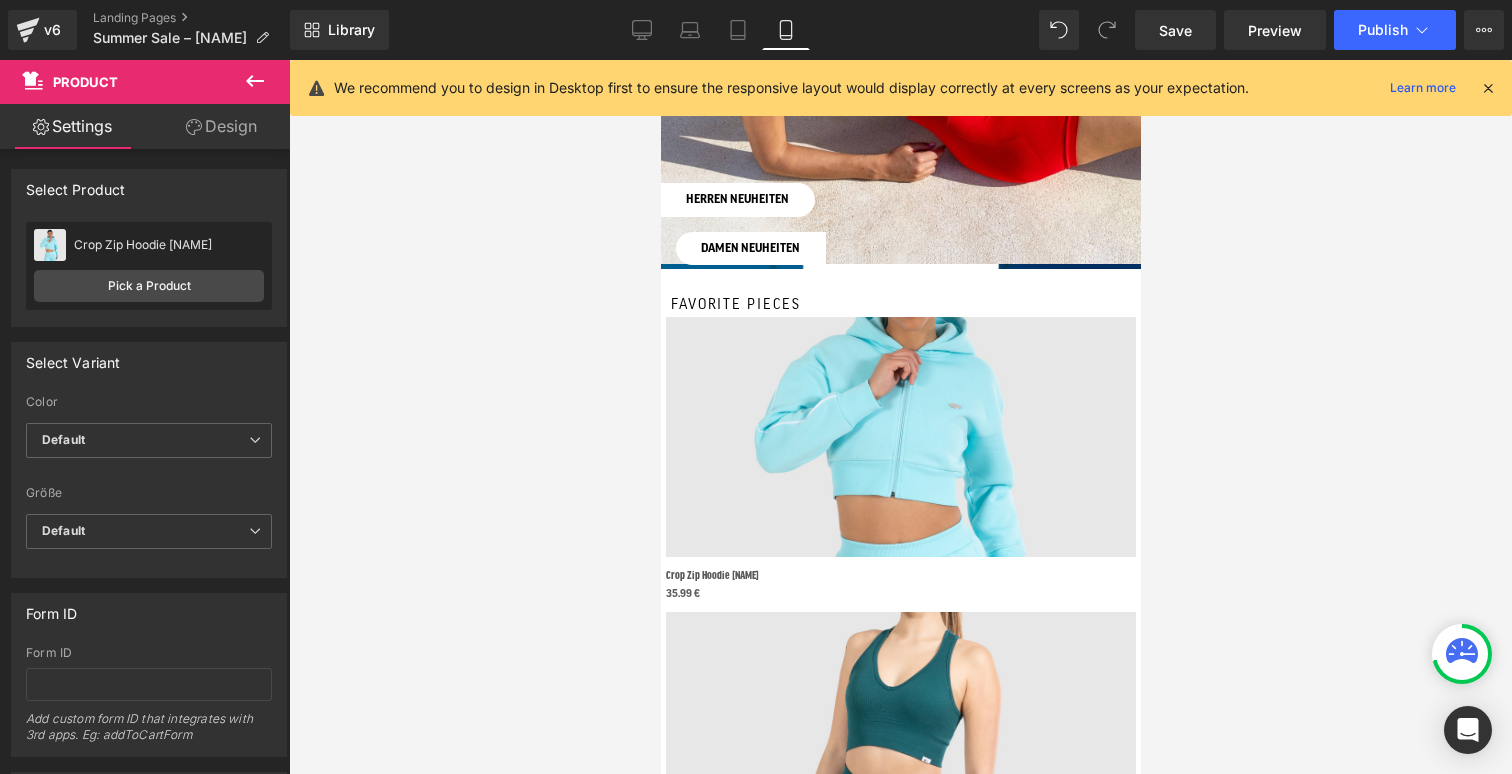 click on "Rendering Content" at bounding box center [756, 695] 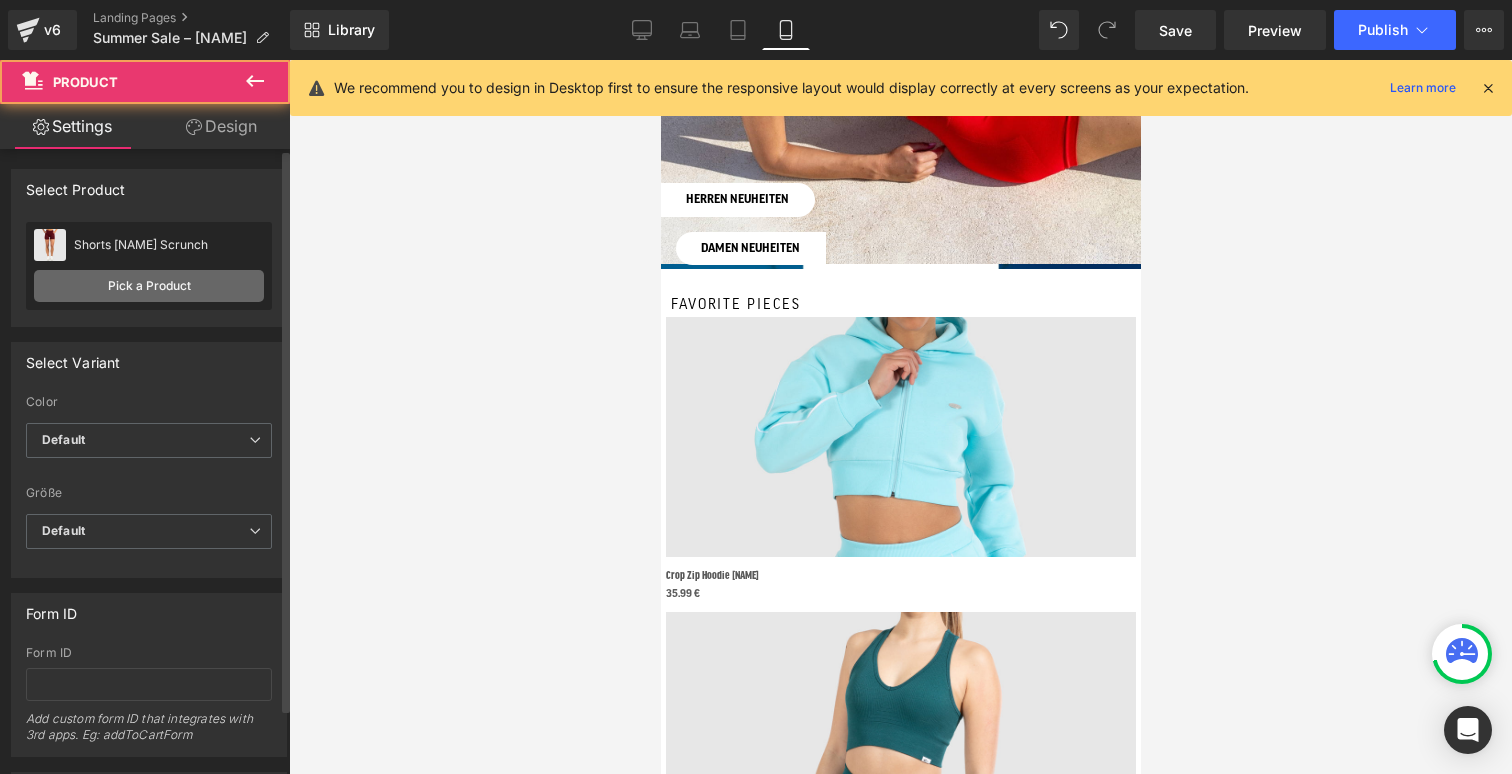 click on "Pick a Product" at bounding box center [149, 286] 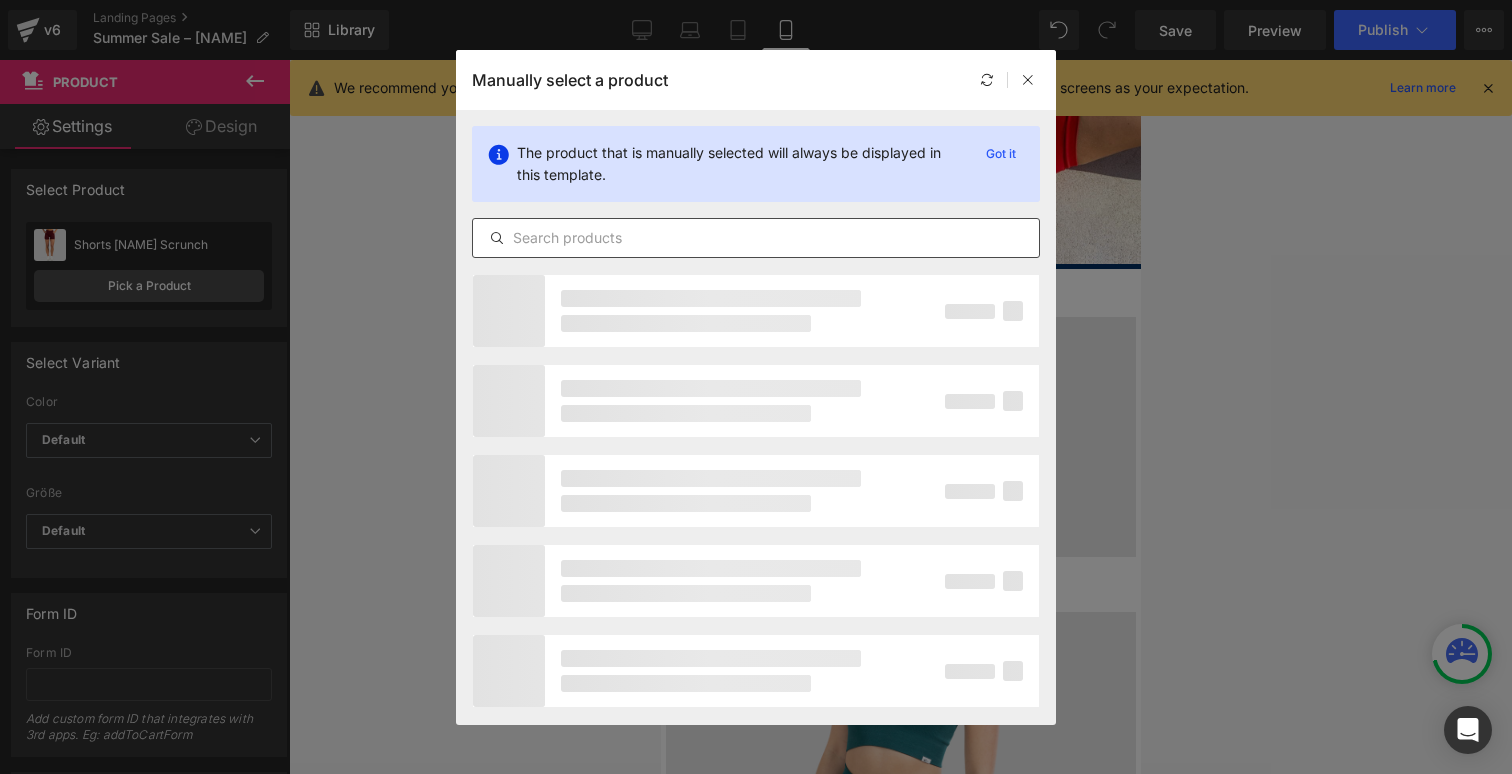 click at bounding box center [756, 238] 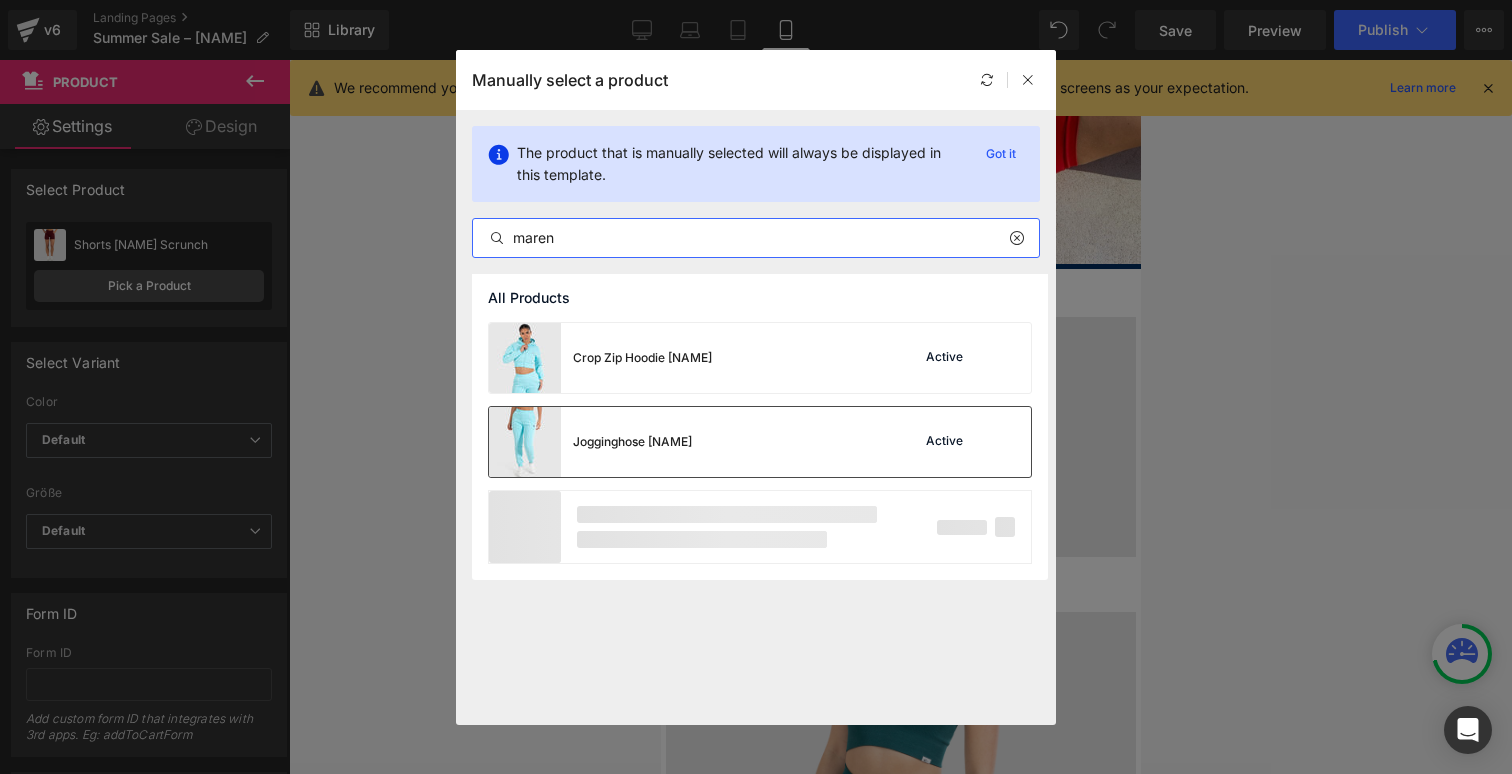 type on "maren" 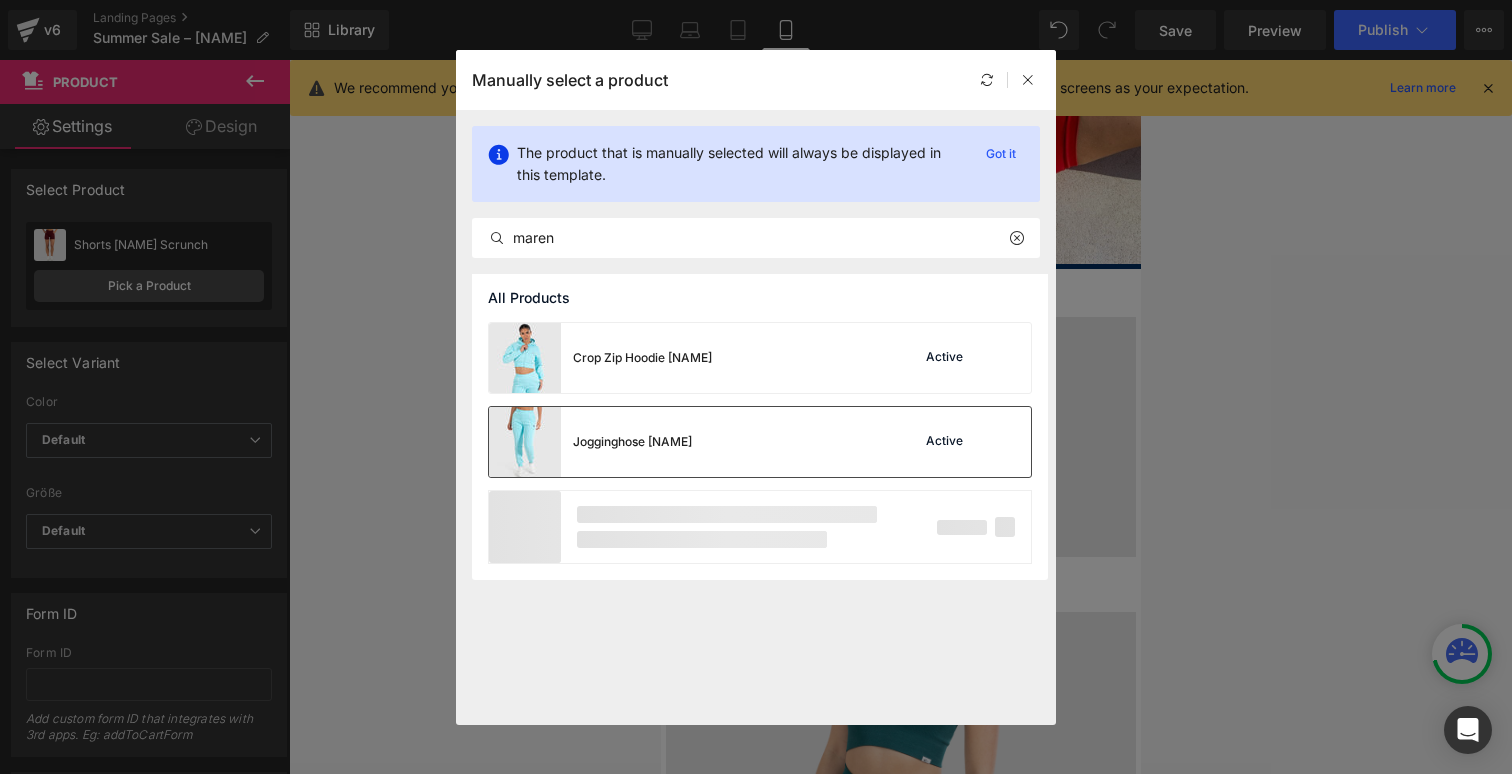 click at bounding box center (525, 442) 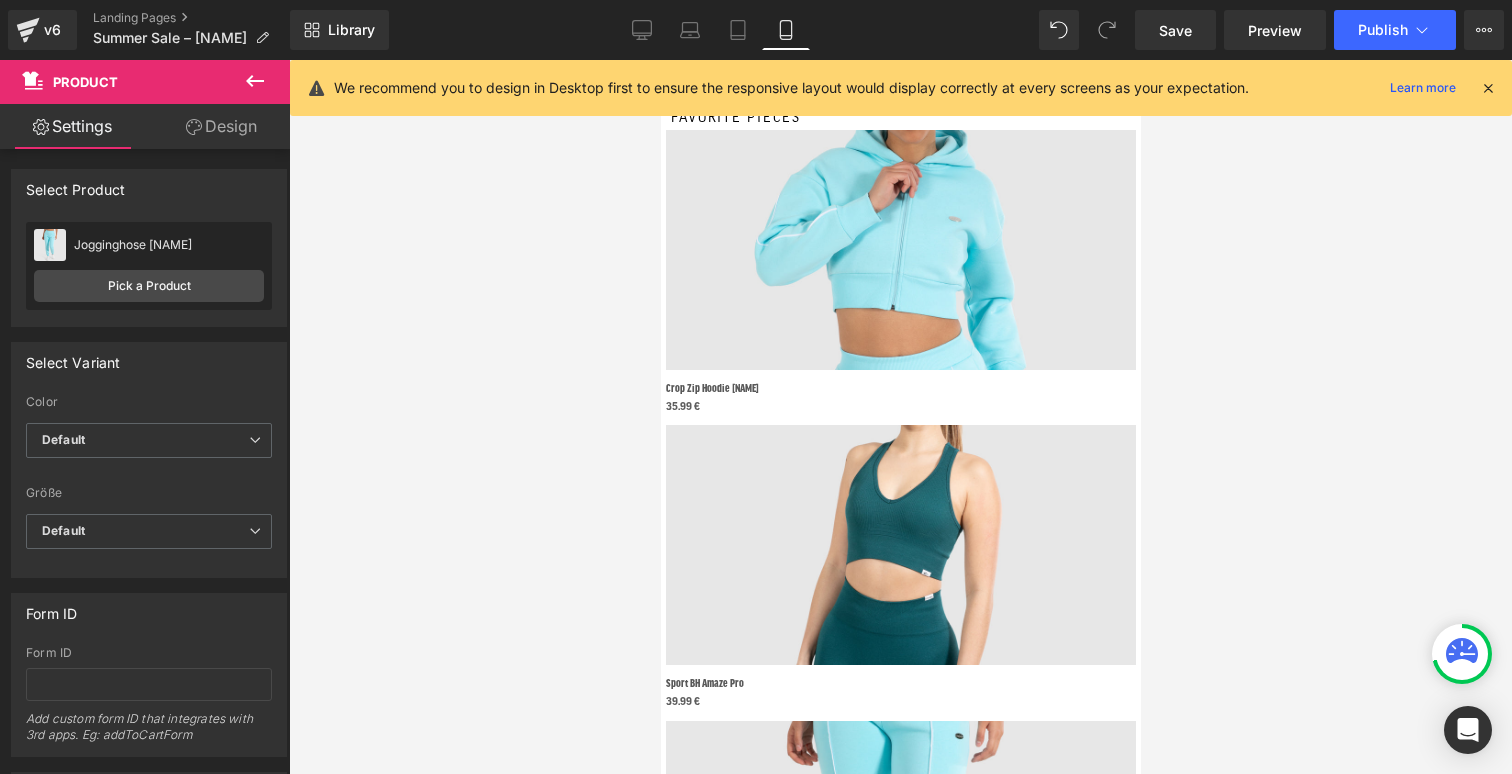 scroll, scrollTop: 723, scrollLeft: 0, axis: vertical 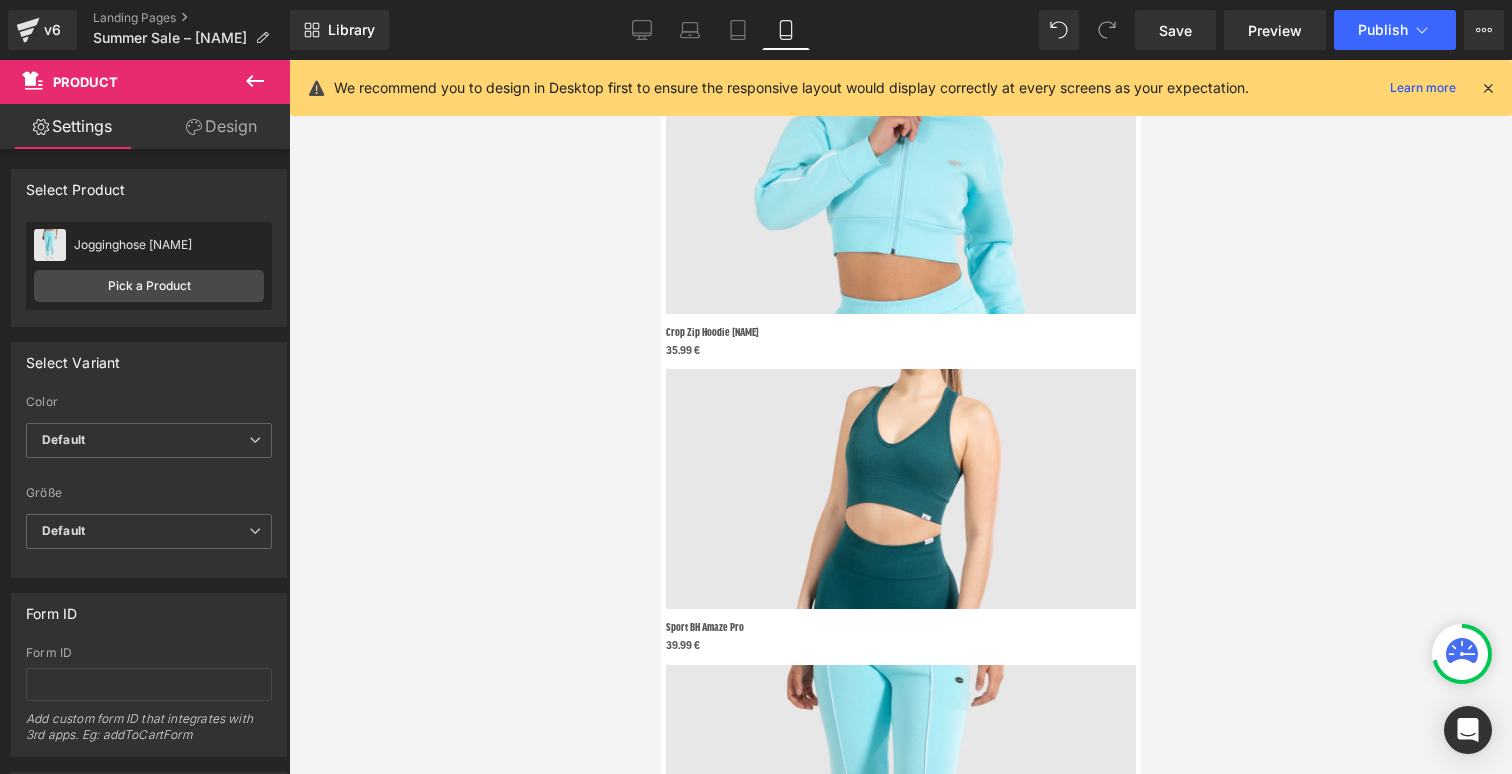 click on "39.99 €
(P) Price" at bounding box center [900, 644] 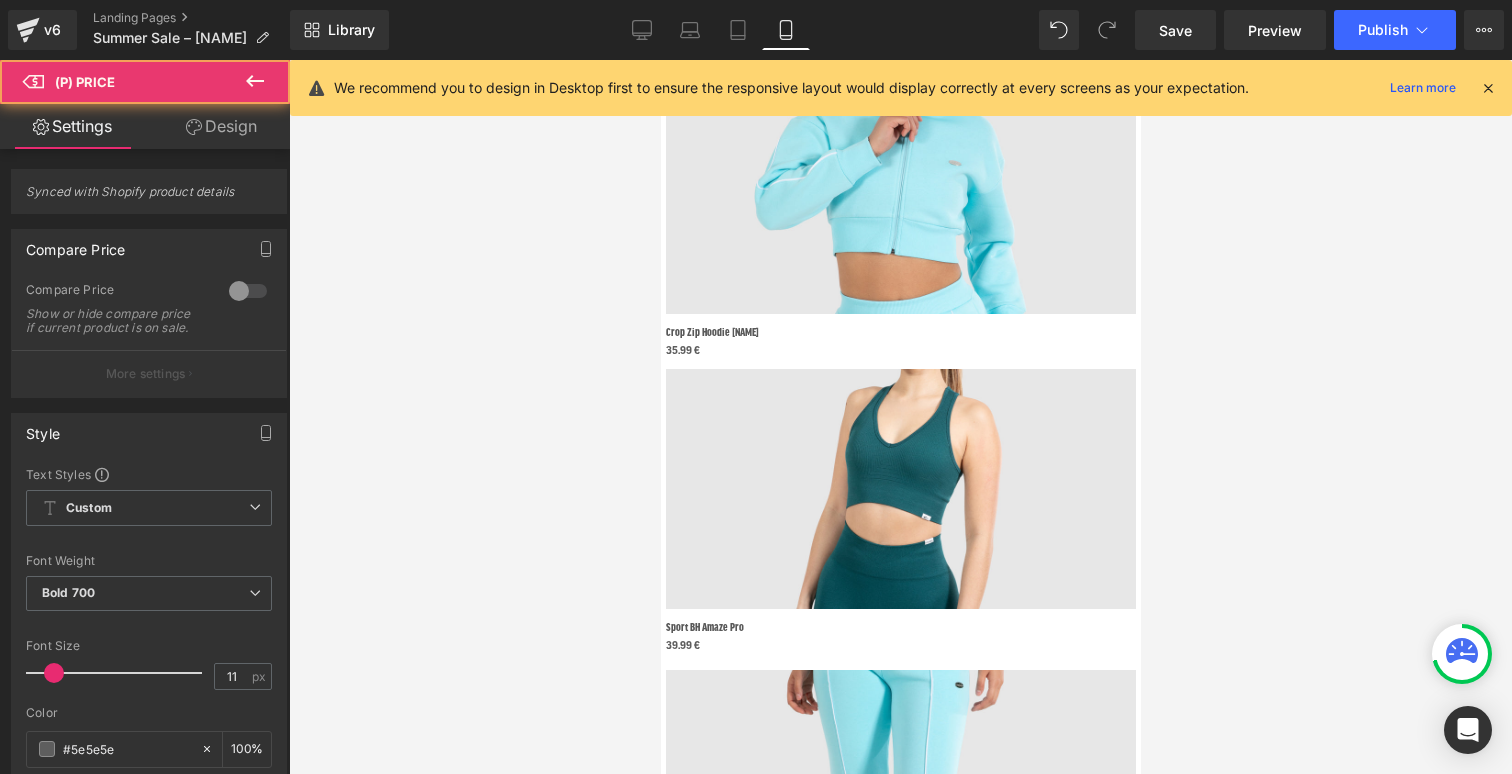 click on "Product" at bounding box center [660, 60] 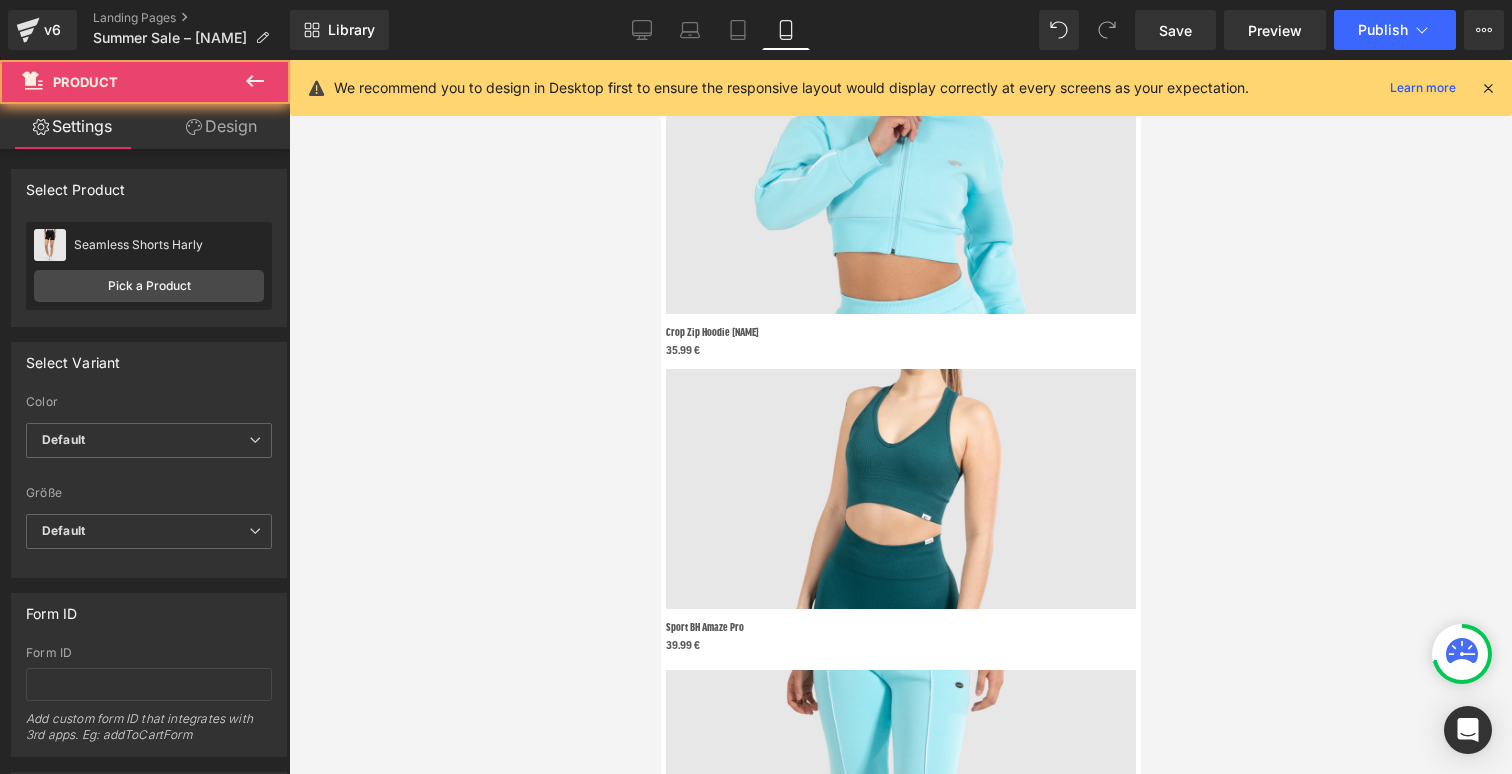 click on "Product" at bounding box center [660, 60] 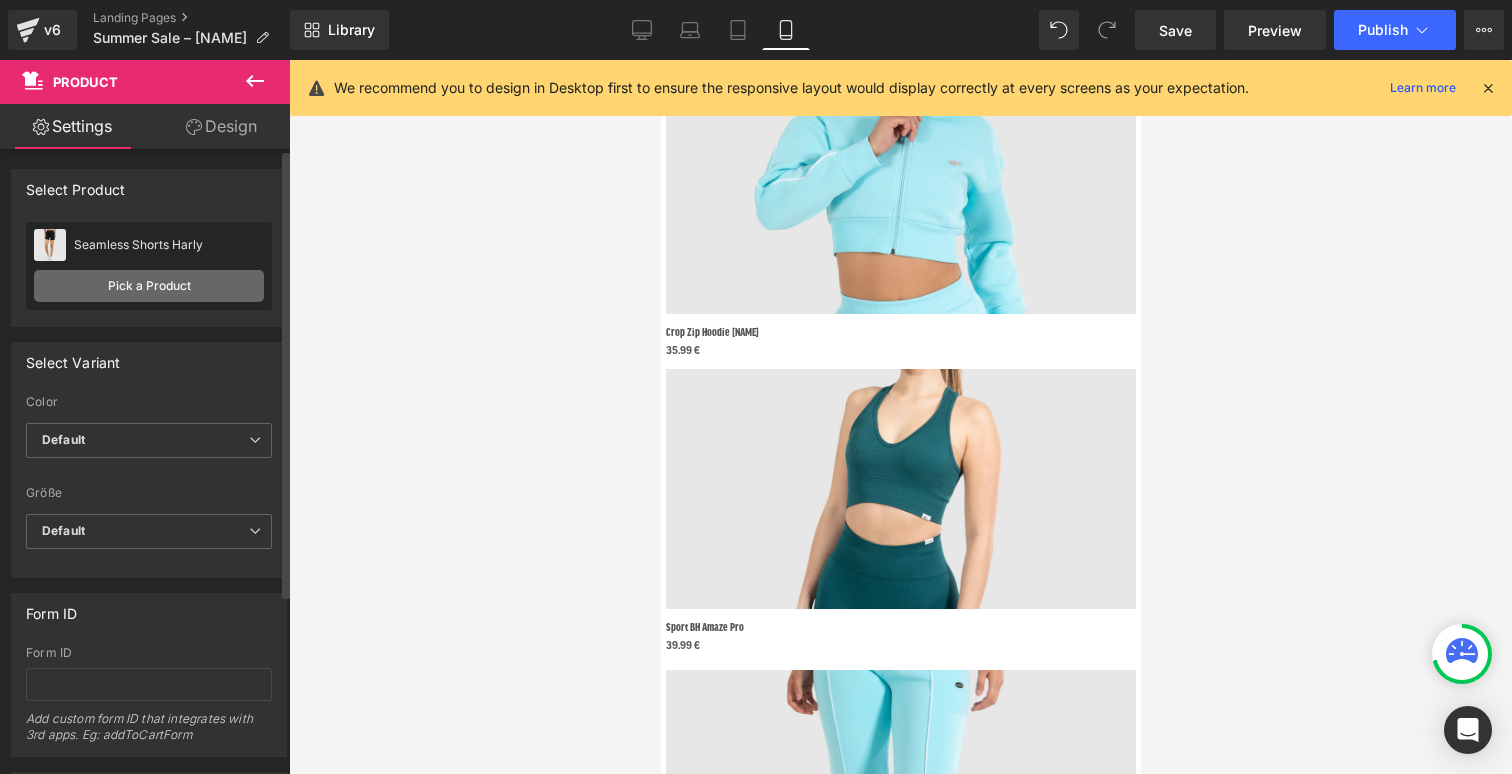 click on "Pick a Product" at bounding box center [149, 286] 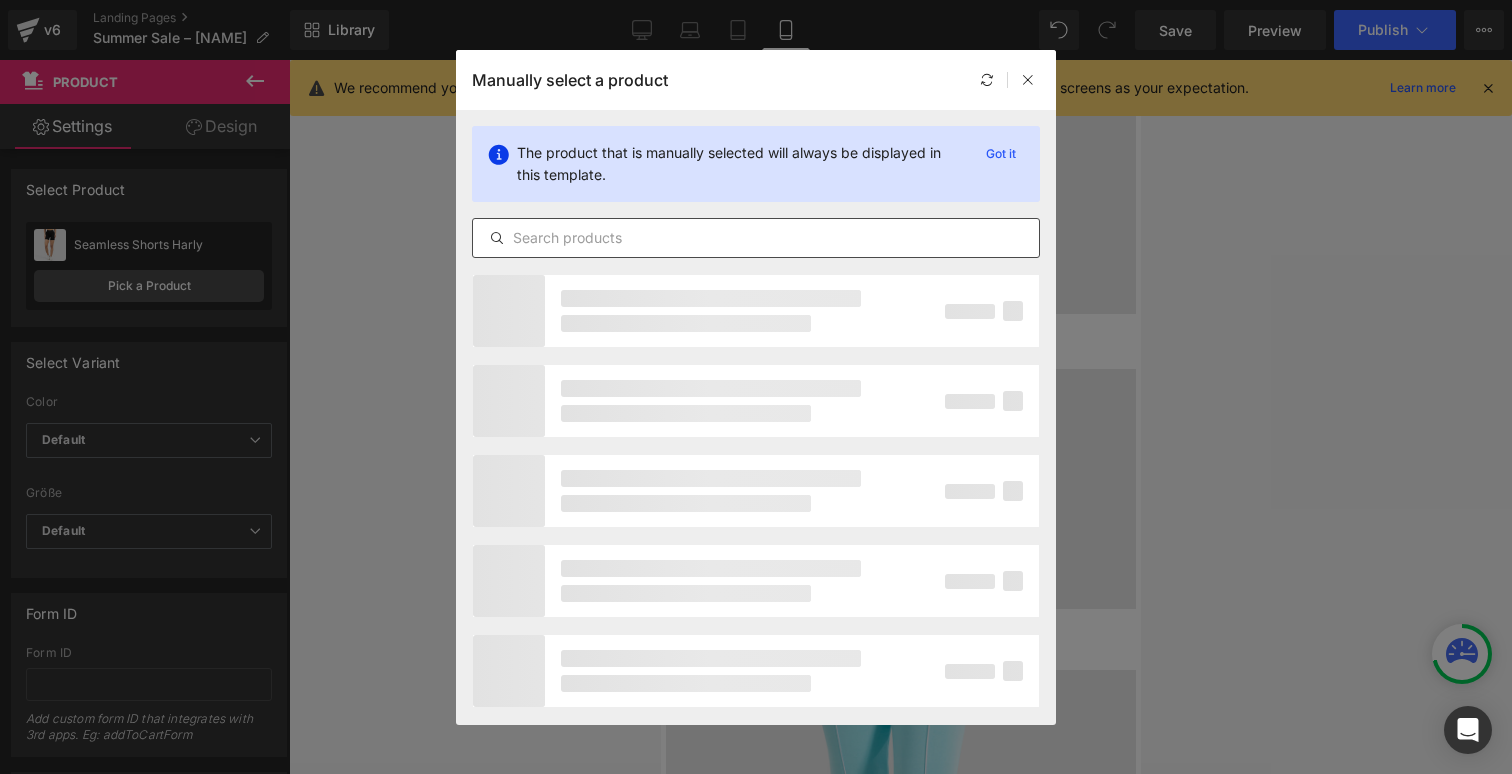 click at bounding box center [756, 238] 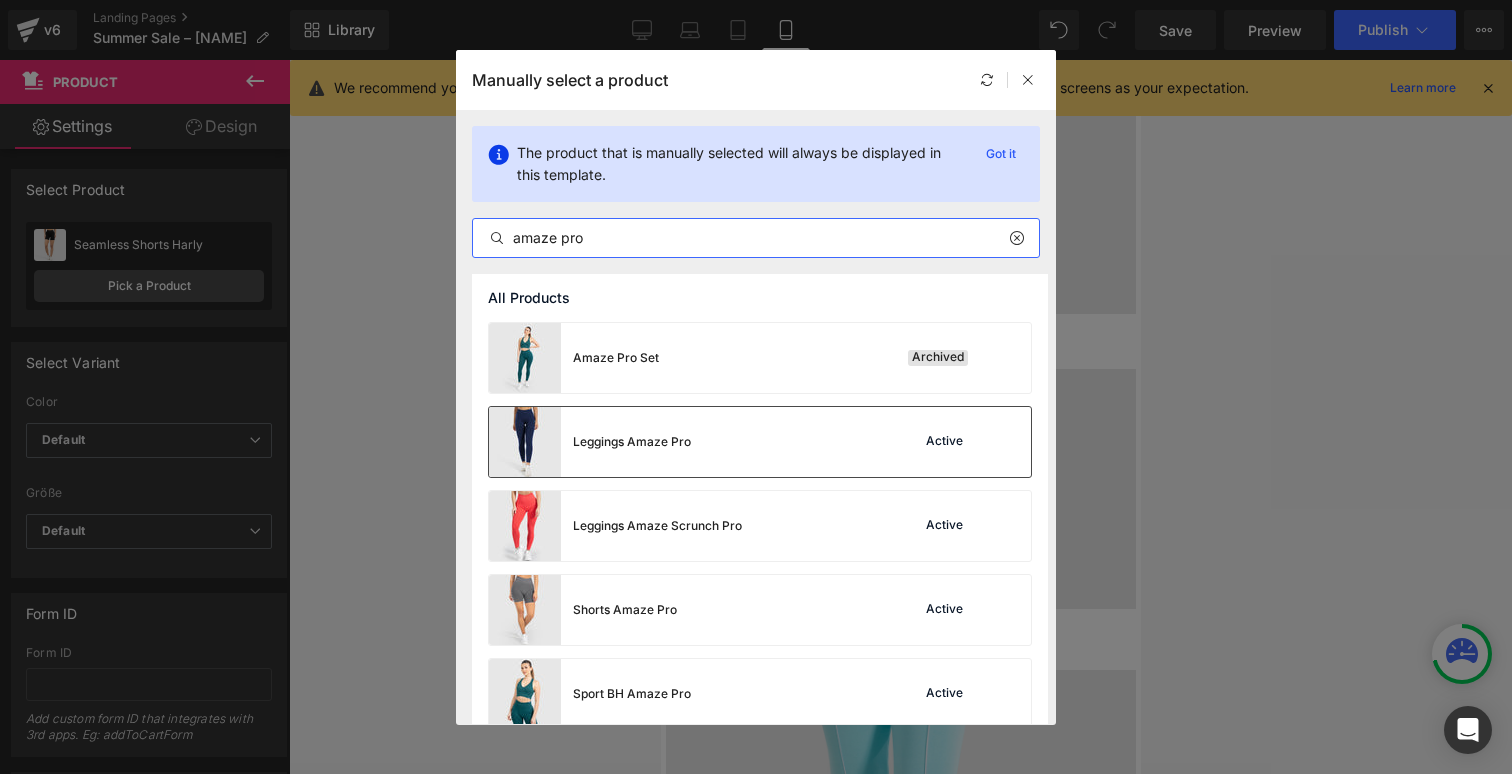 type on "amaze pro" 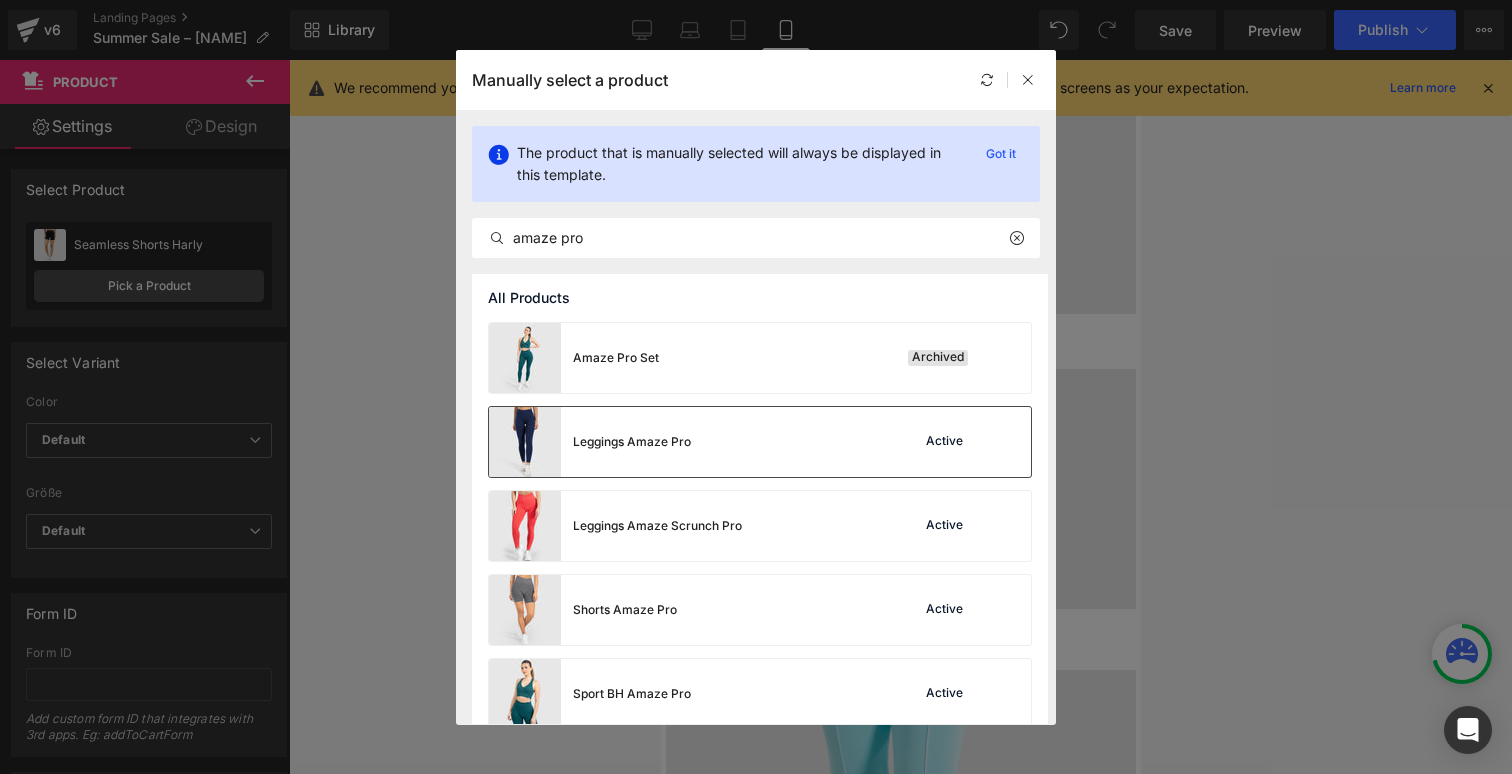 click at bounding box center [525, 442] 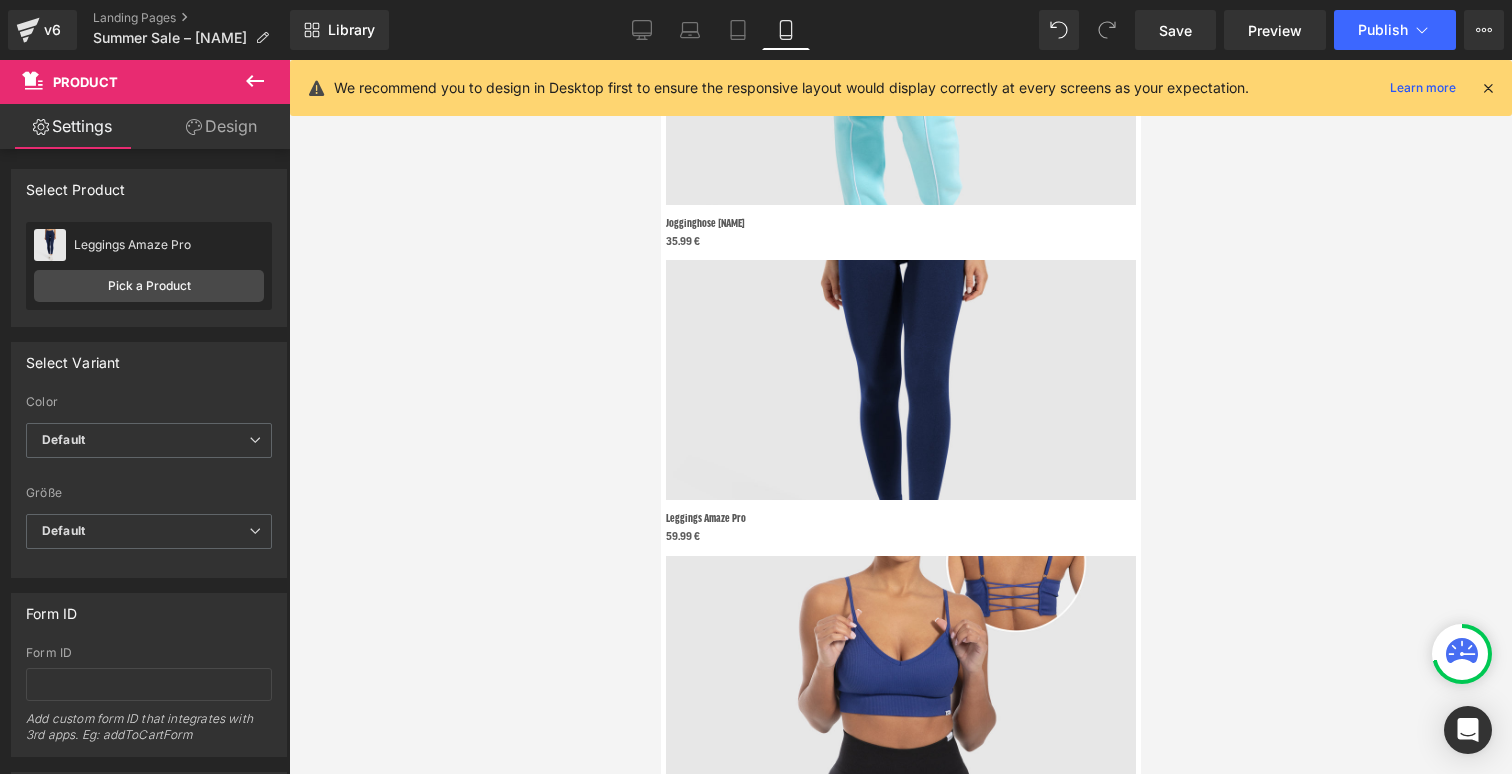 scroll, scrollTop: 1217, scrollLeft: 0, axis: vertical 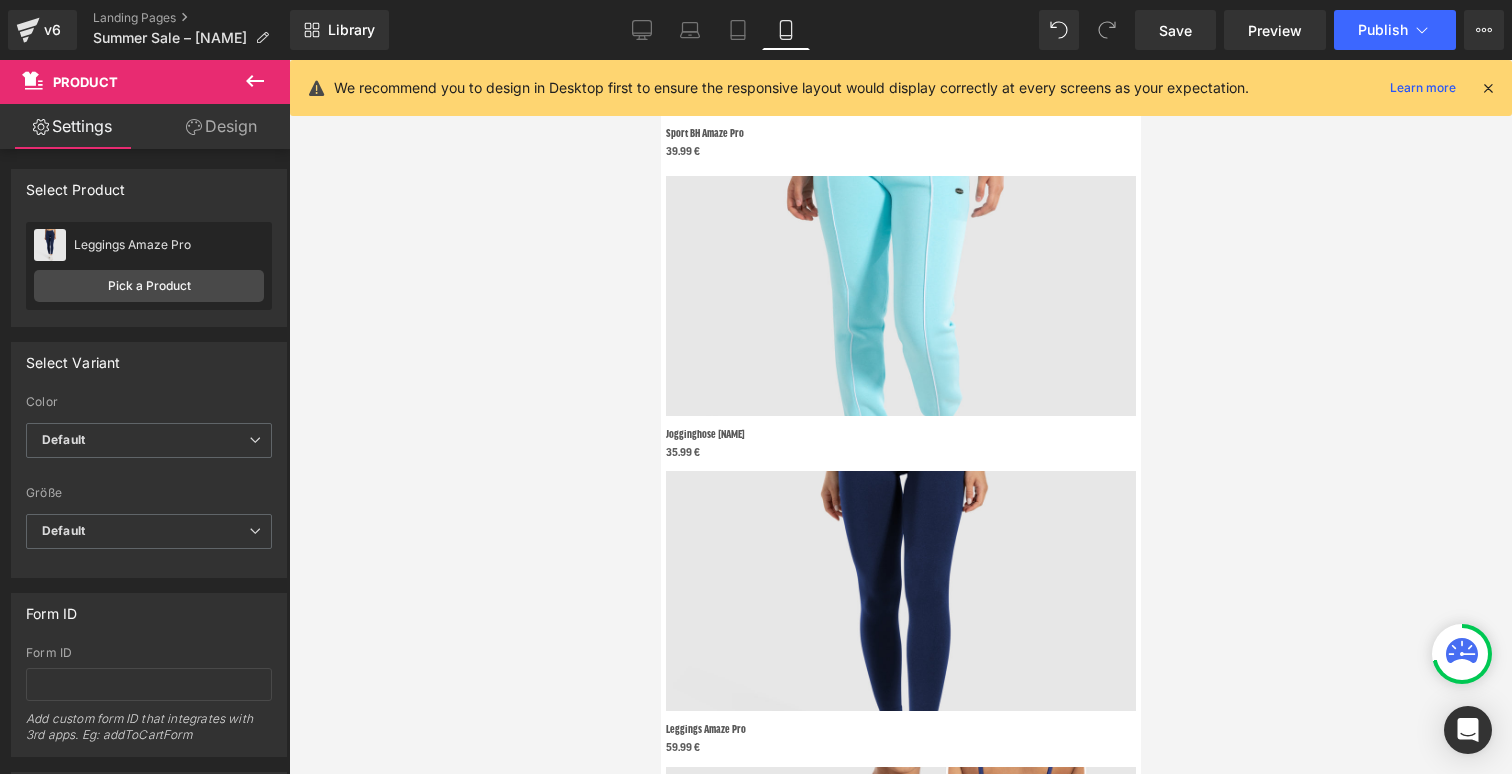 click on "Product" at bounding box center (660, 60) 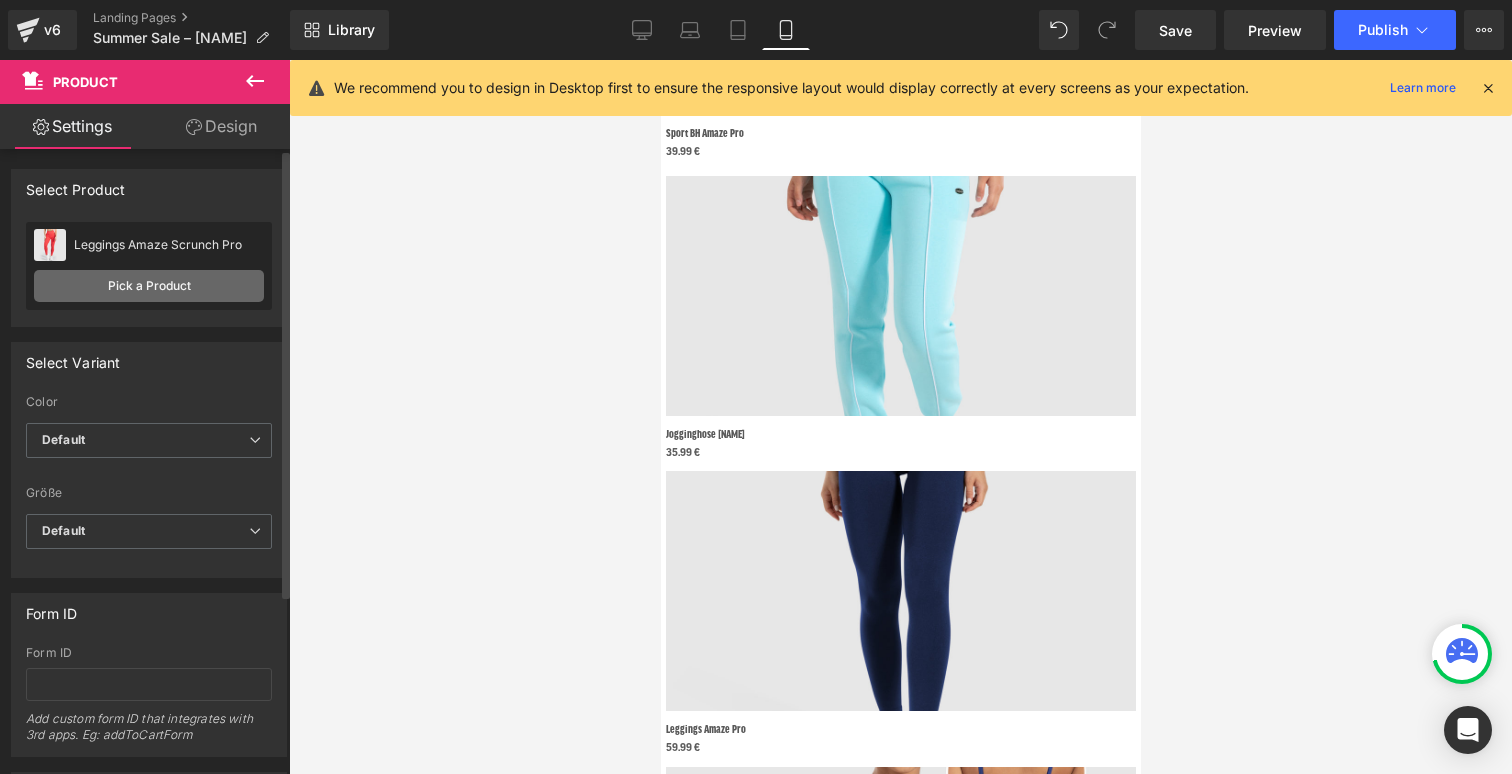 click on "Pick a Product" at bounding box center (149, 286) 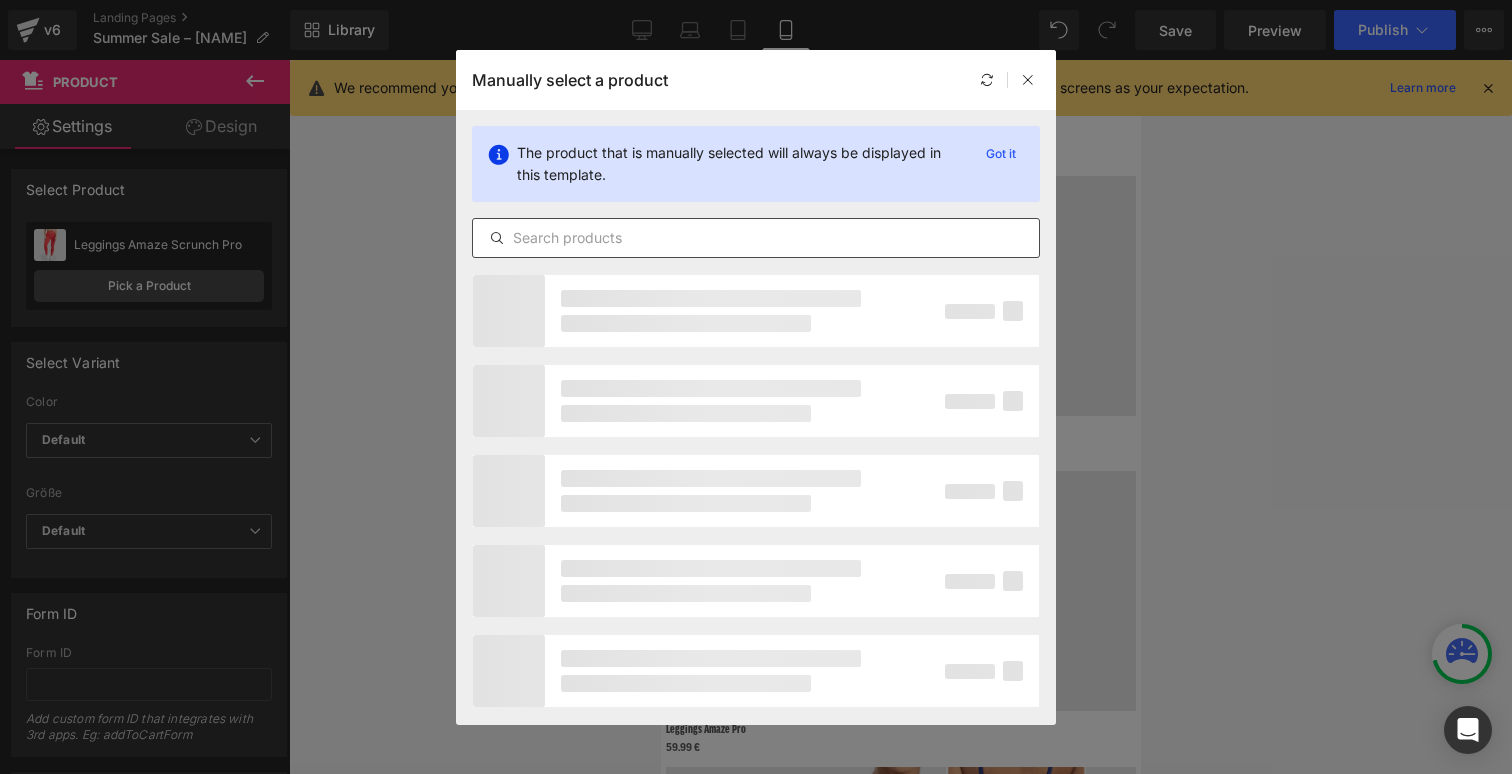 click at bounding box center (756, 238) 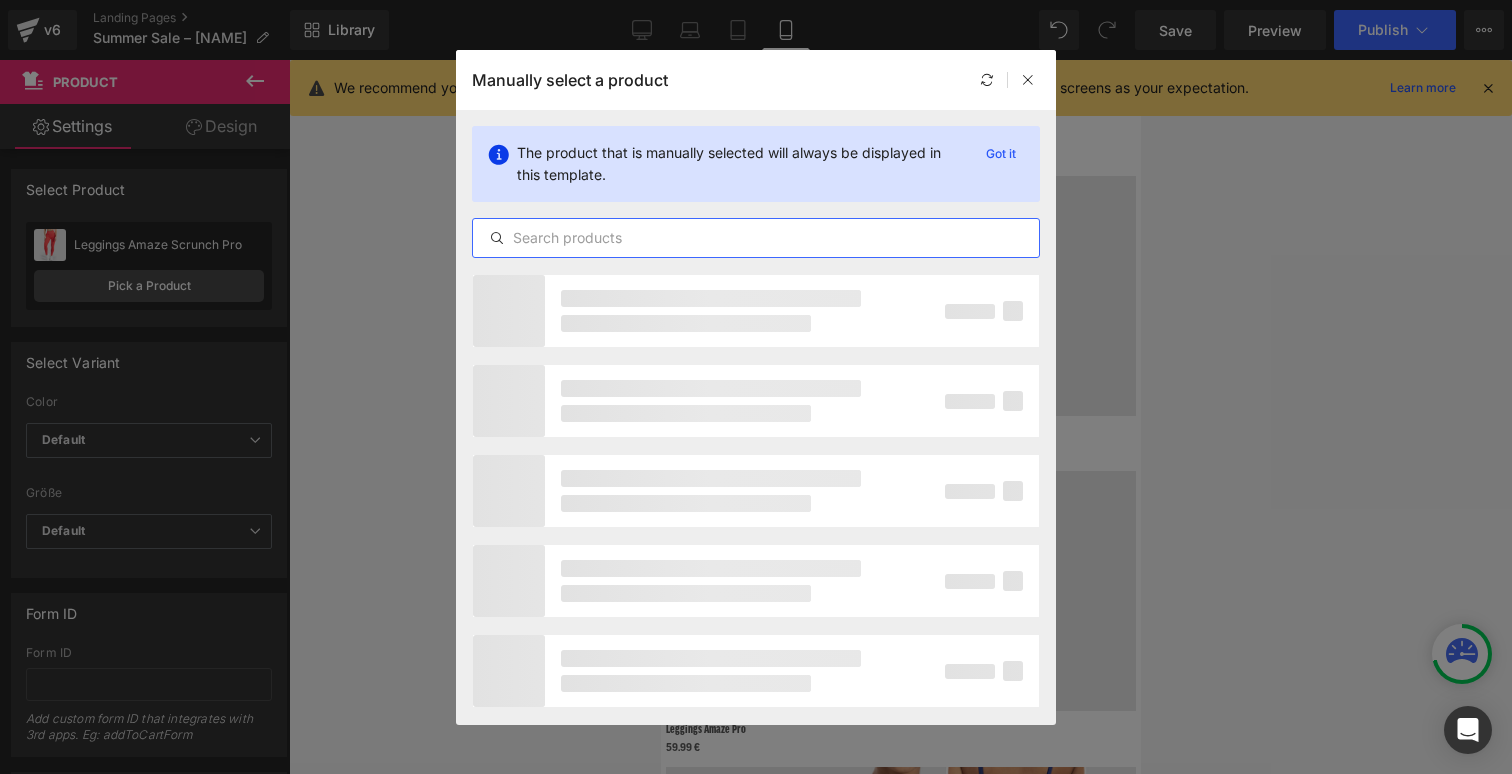 click at bounding box center [756, 238] 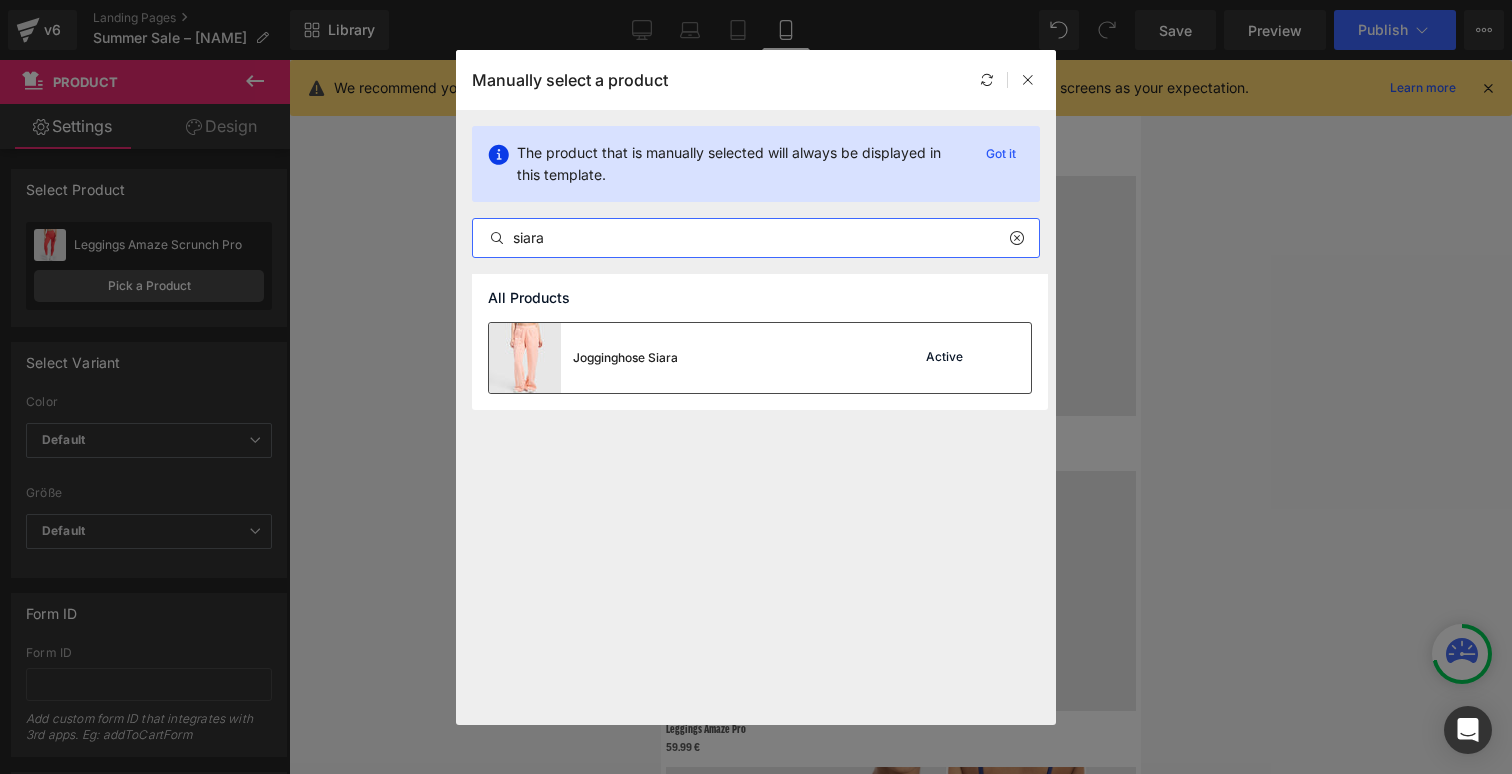 type on "siara" 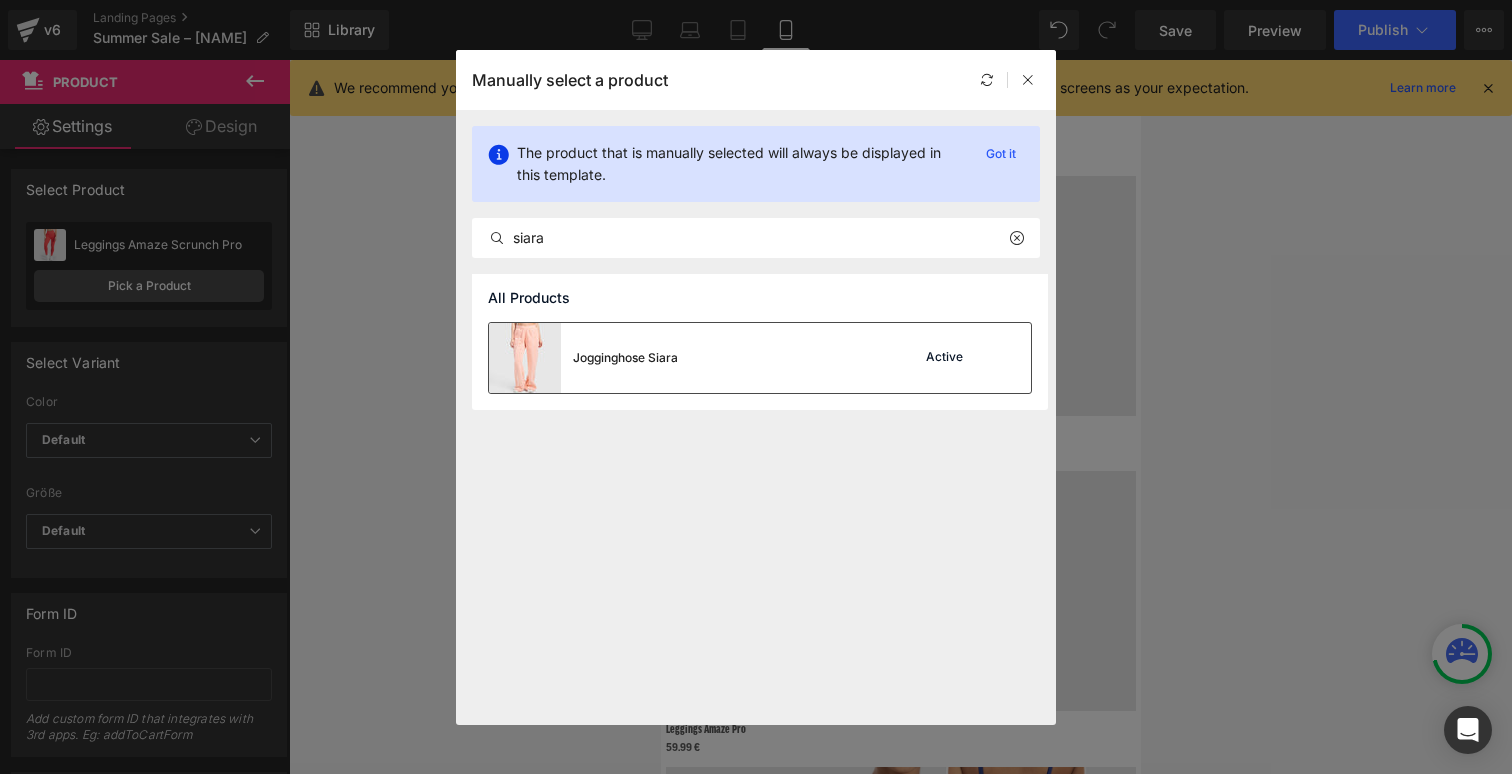drag, startPoint x: 529, startPoint y: 364, endPoint x: 82, endPoint y: 395, distance: 448.07367 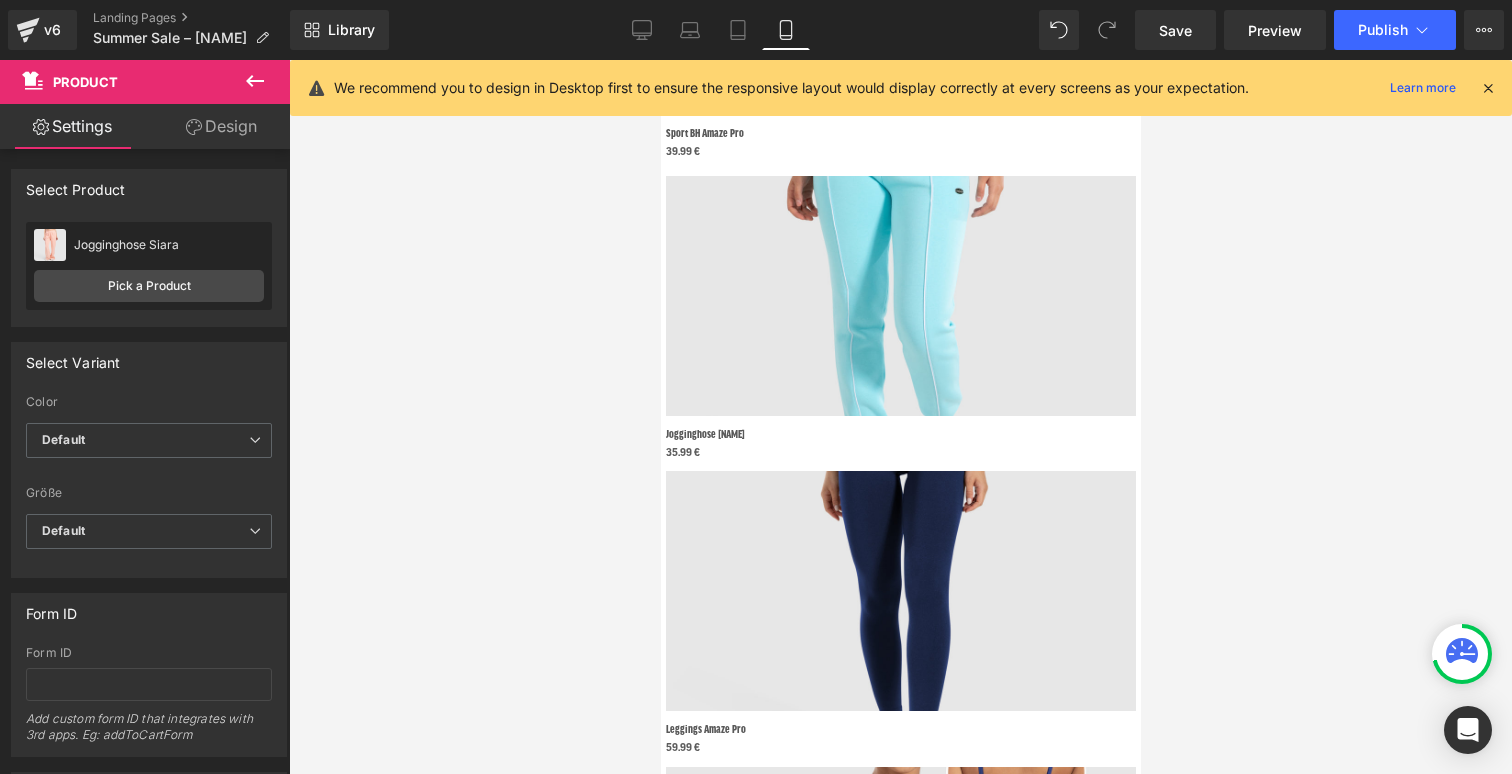 click on "Product" at bounding box center (660, 60) 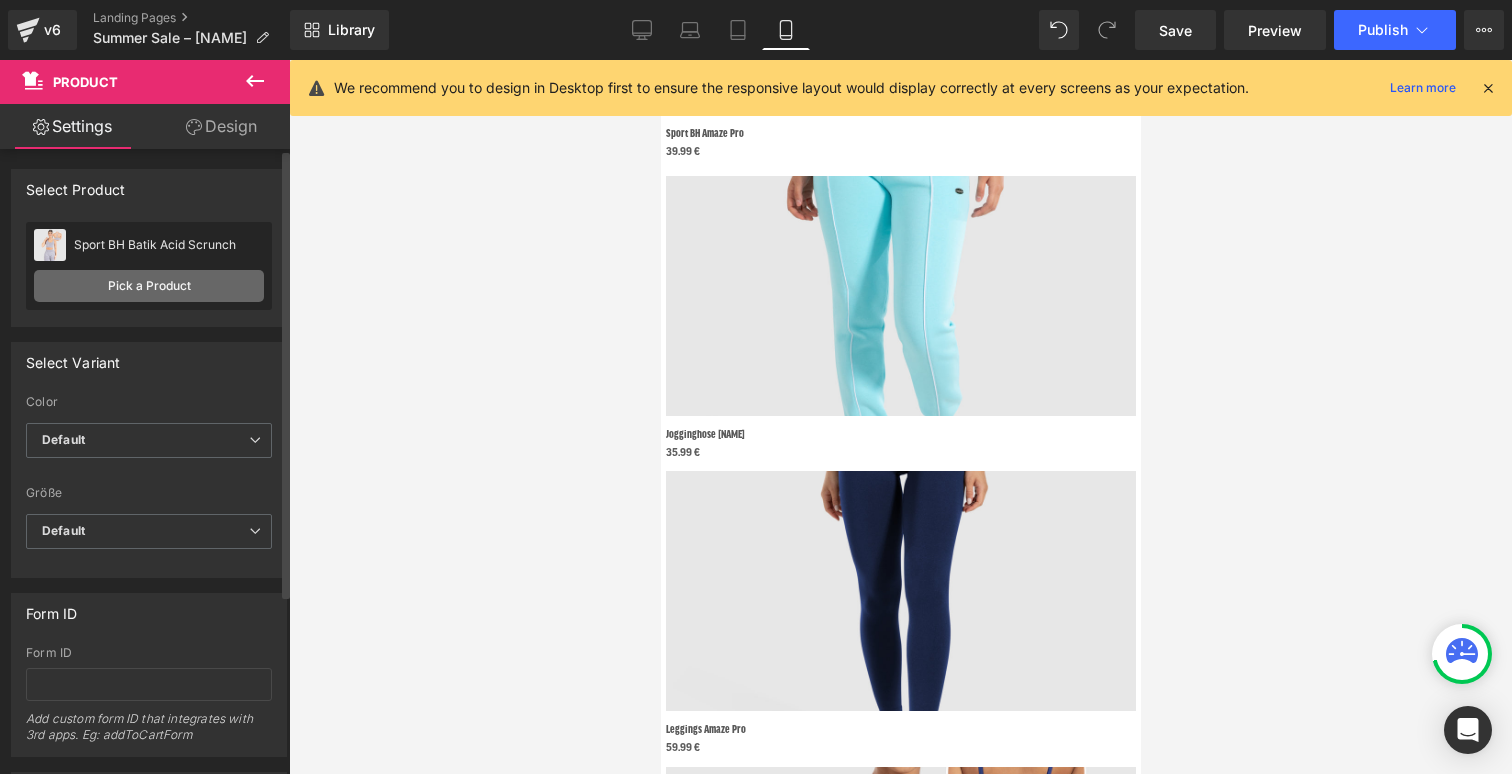 click on "Pick a Product" at bounding box center (149, 286) 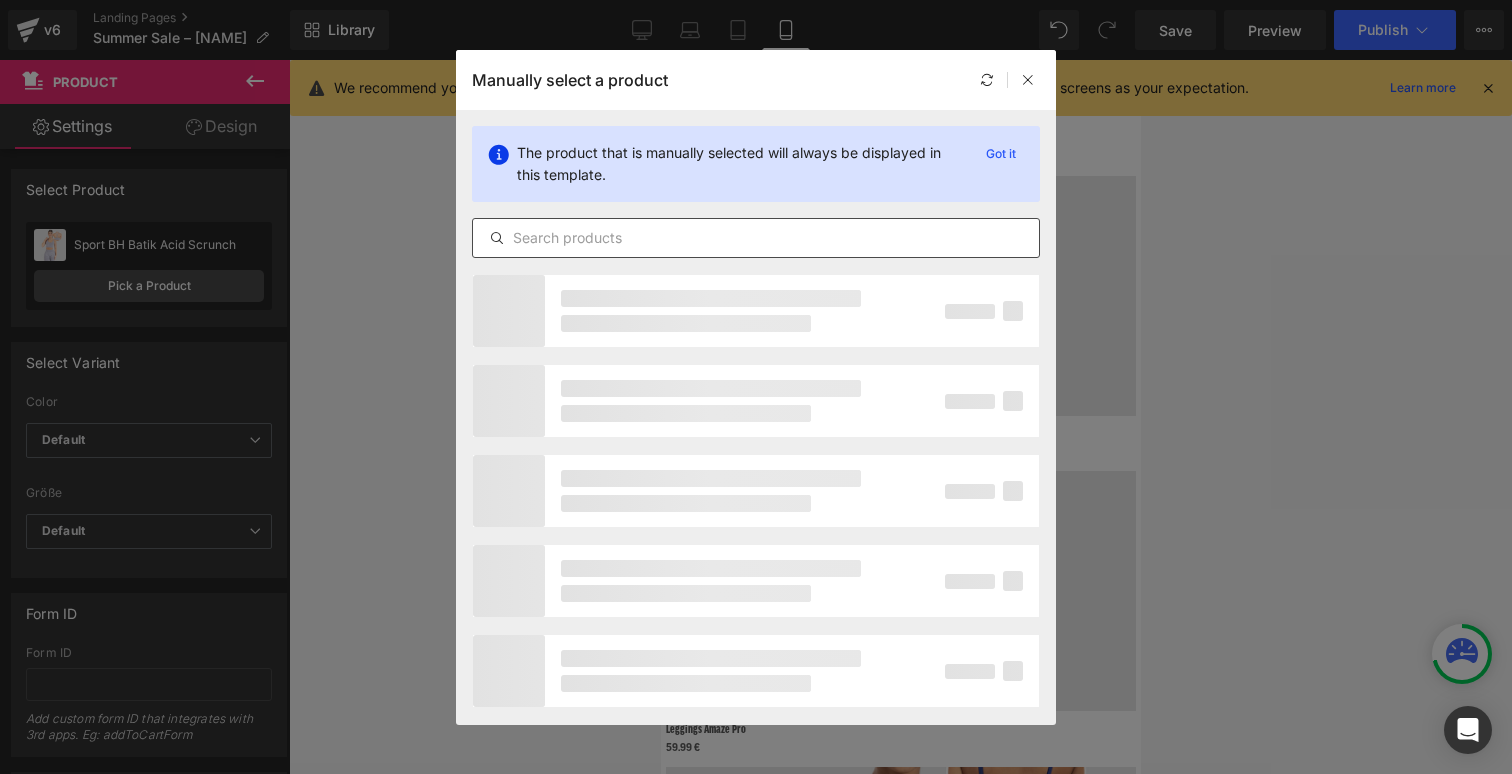 click at bounding box center [756, 238] 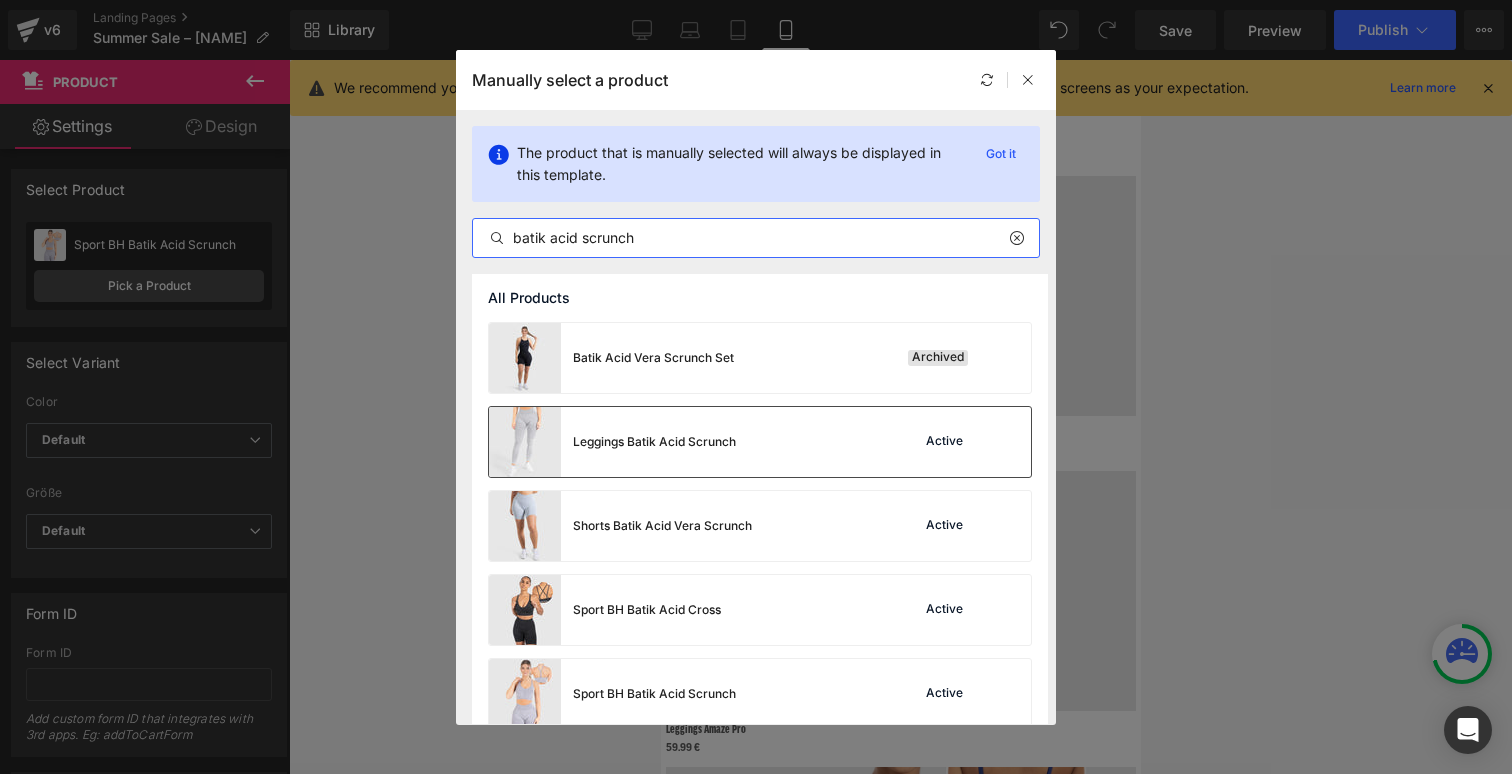 type on "batik acid scrunch" 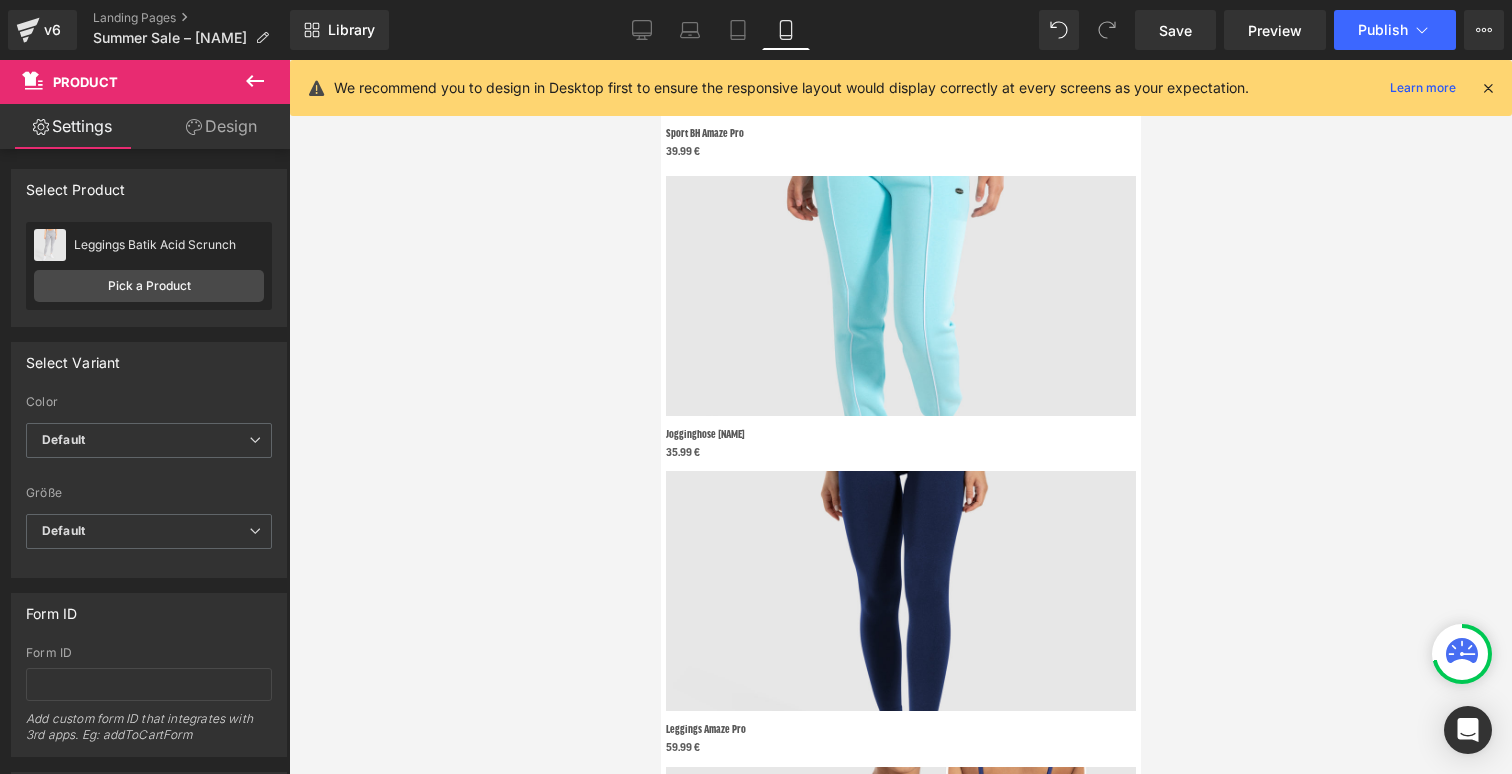 click on "Product" at bounding box center [660, 60] 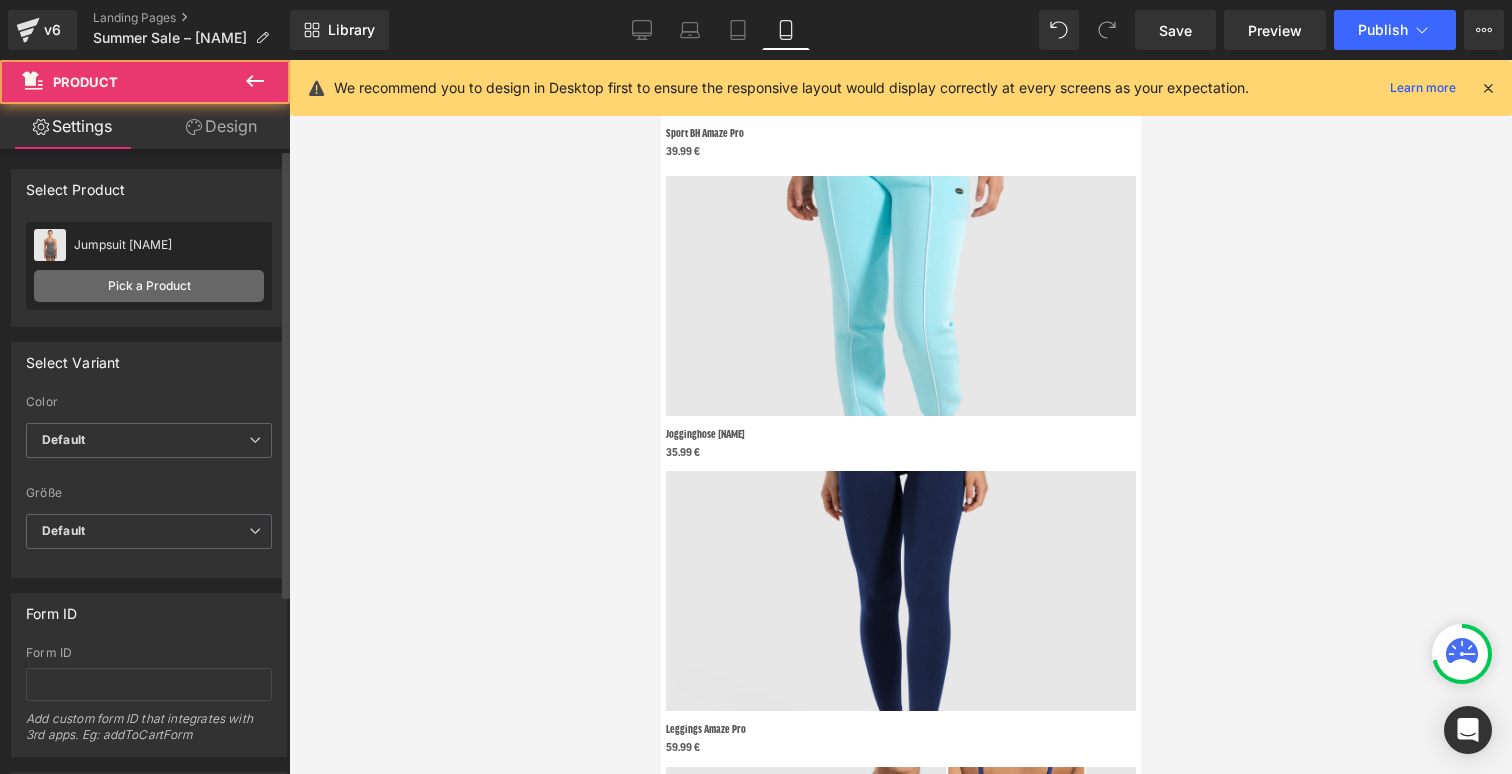 click on "Pick a Product" at bounding box center (149, 286) 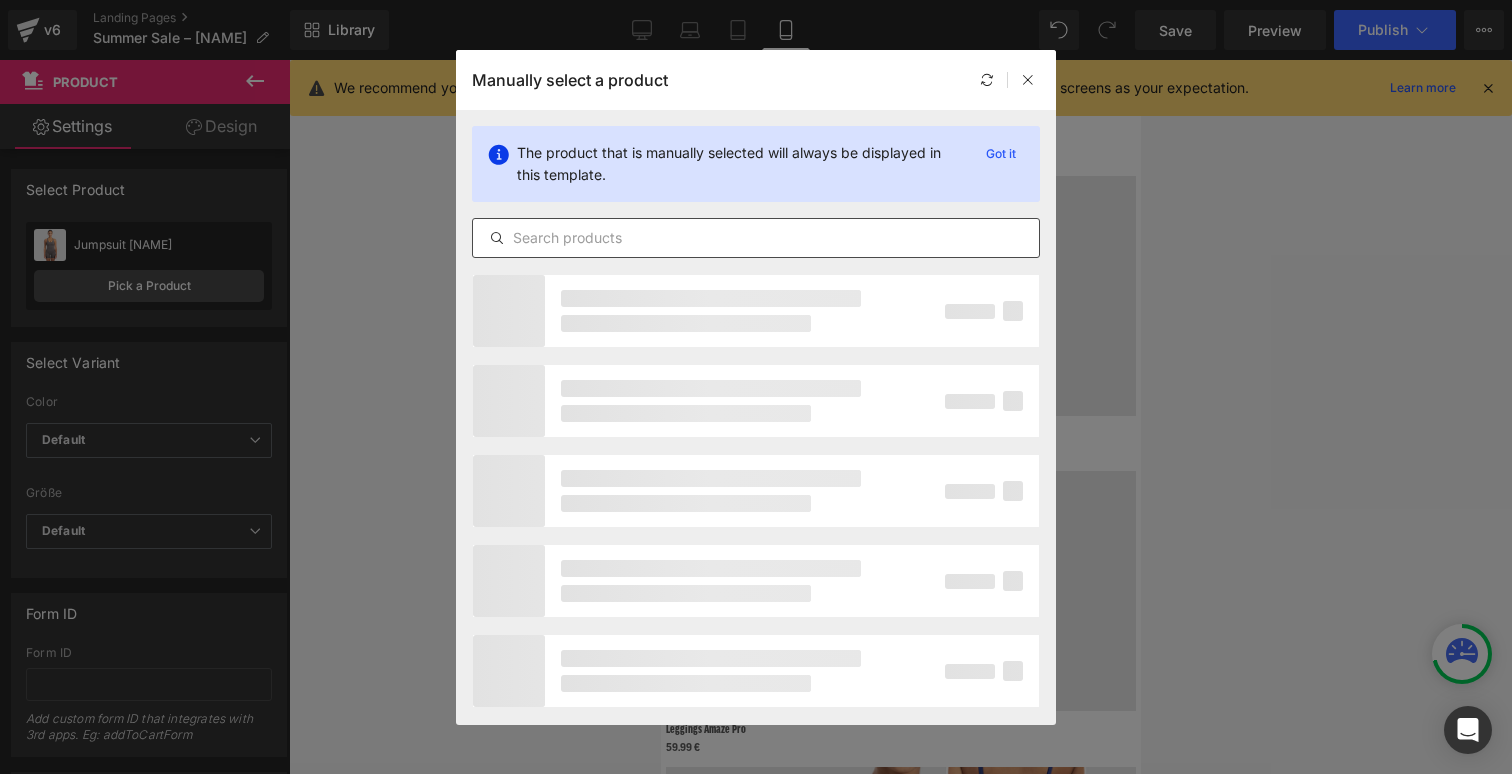 click at bounding box center (756, 238) 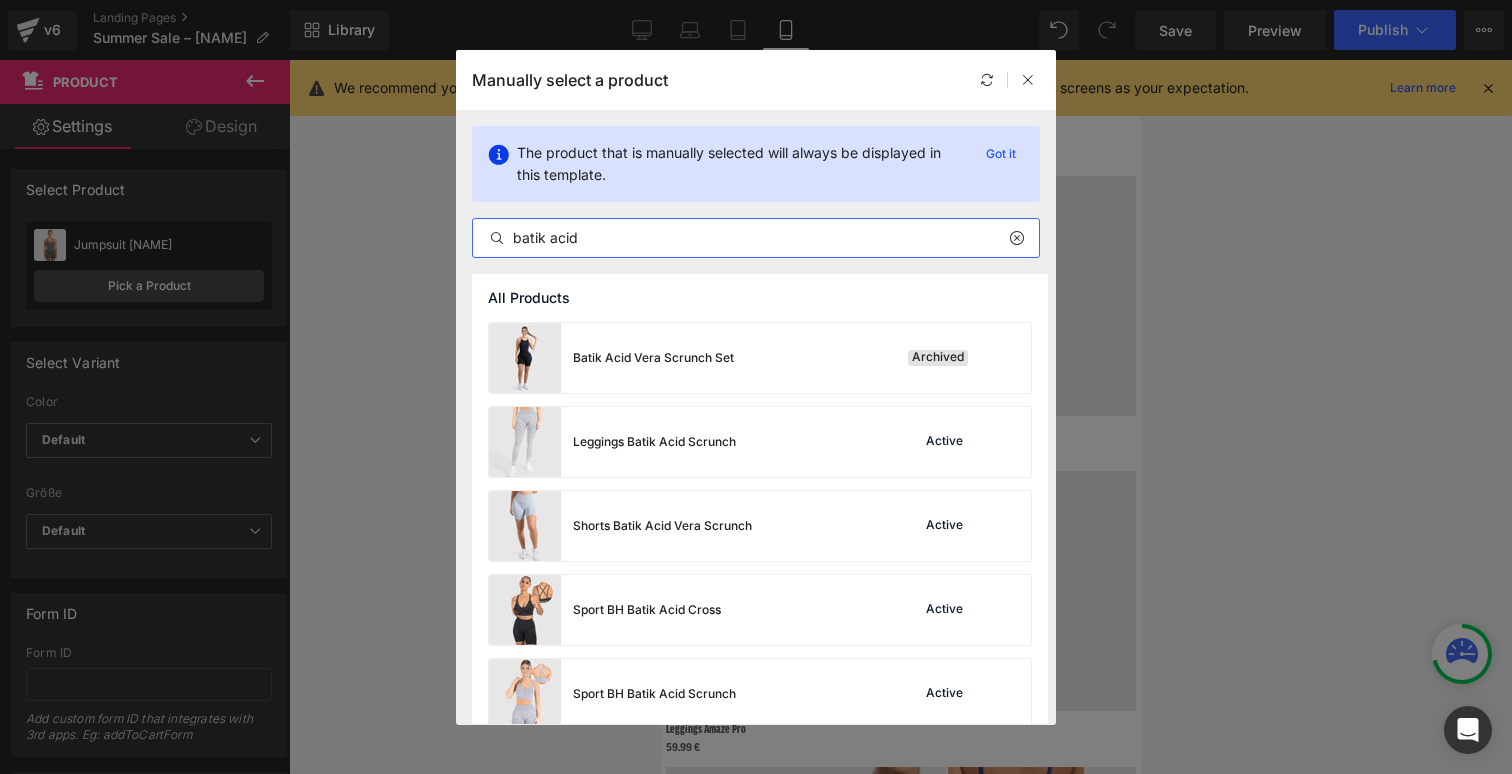 scroll, scrollTop: 33, scrollLeft: 0, axis: vertical 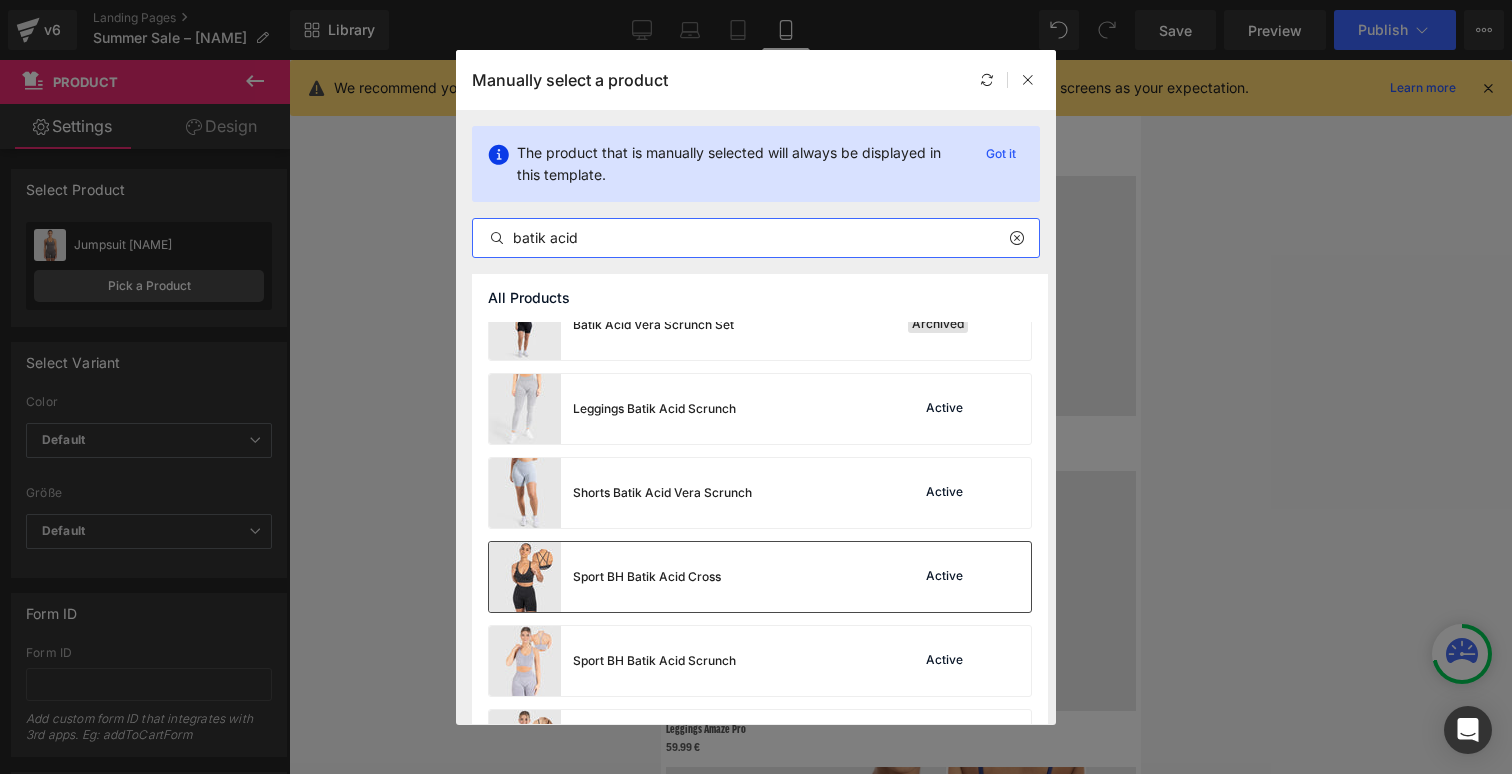 type on "batik acid" 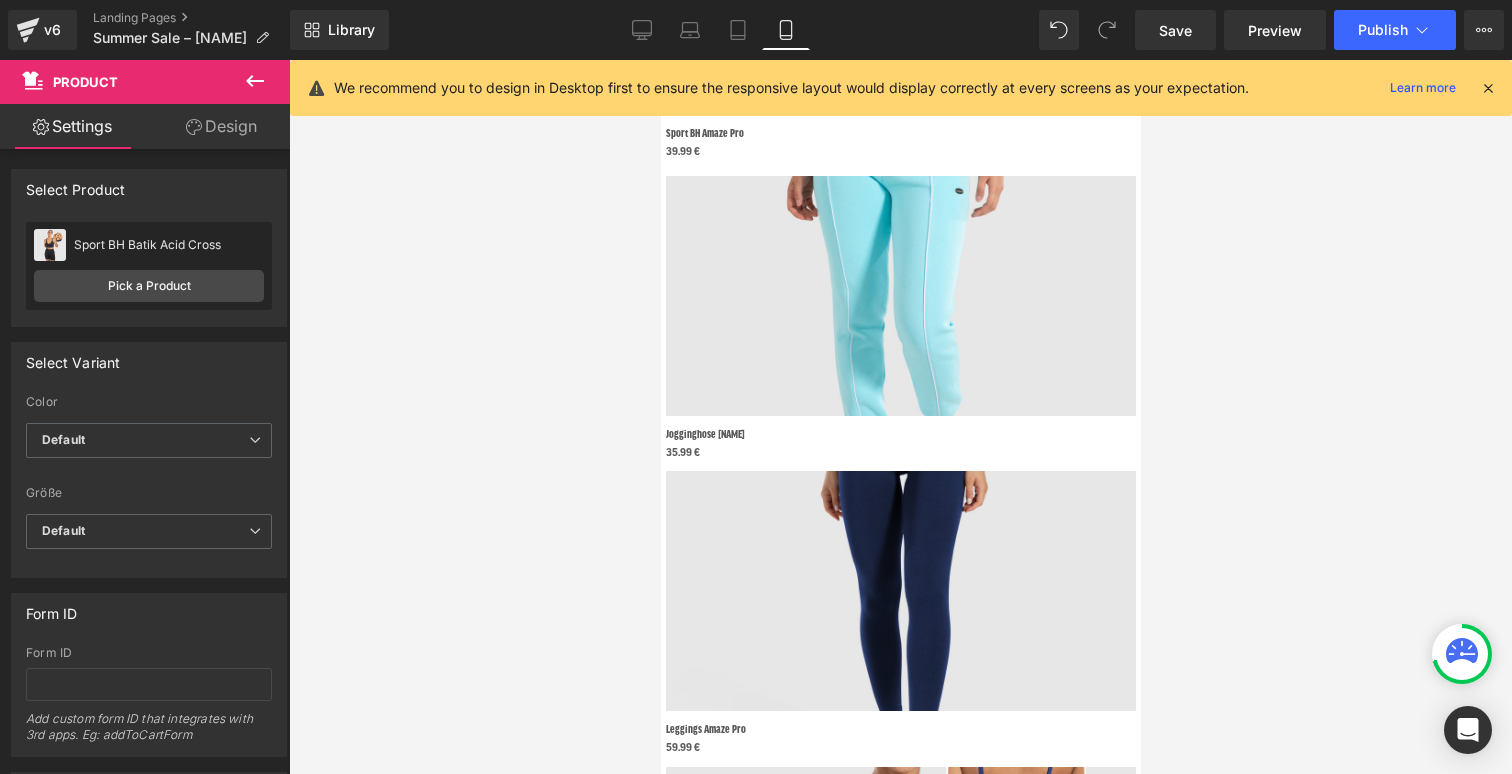 scroll, scrollTop: 1266, scrollLeft: 0, axis: vertical 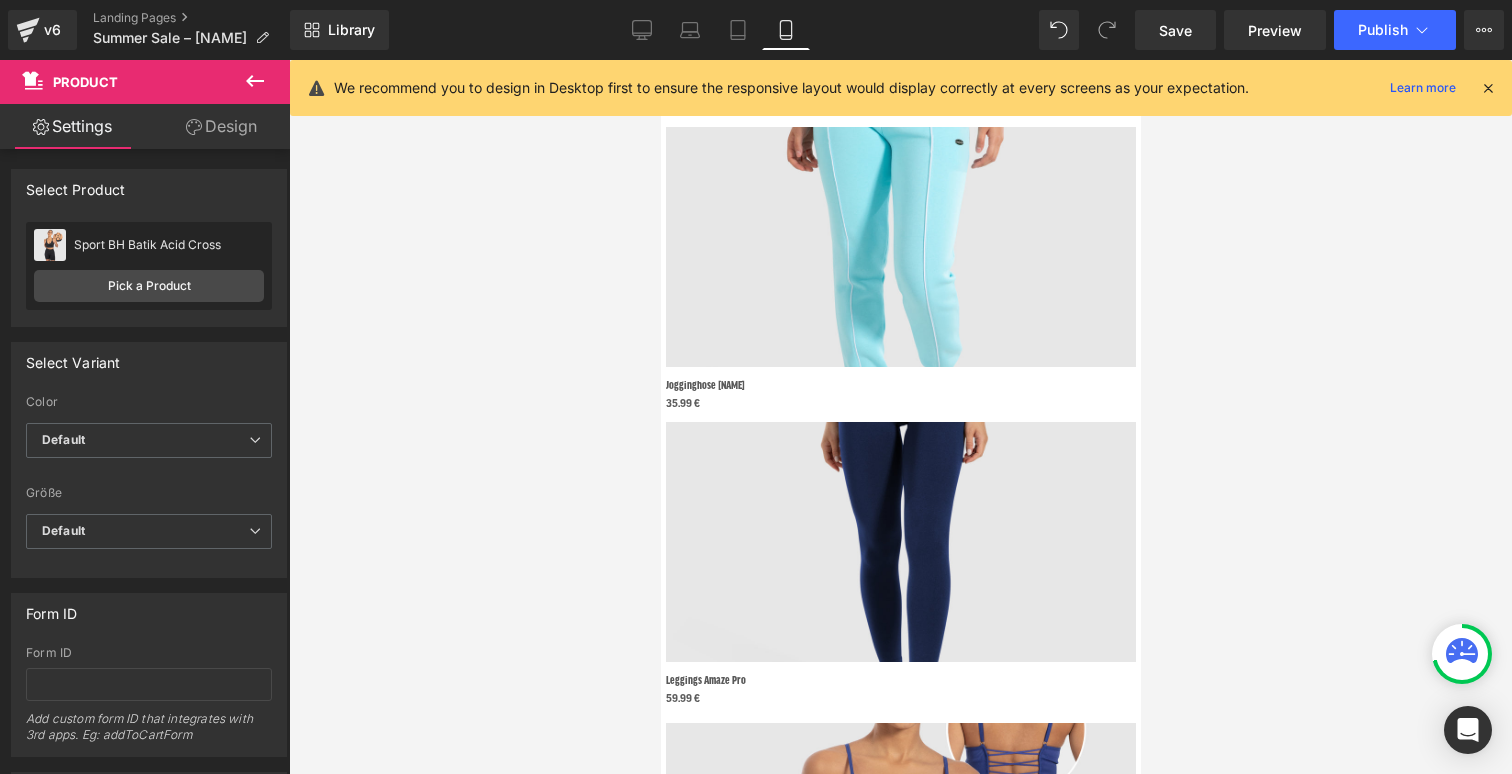click at bounding box center (900, 843) 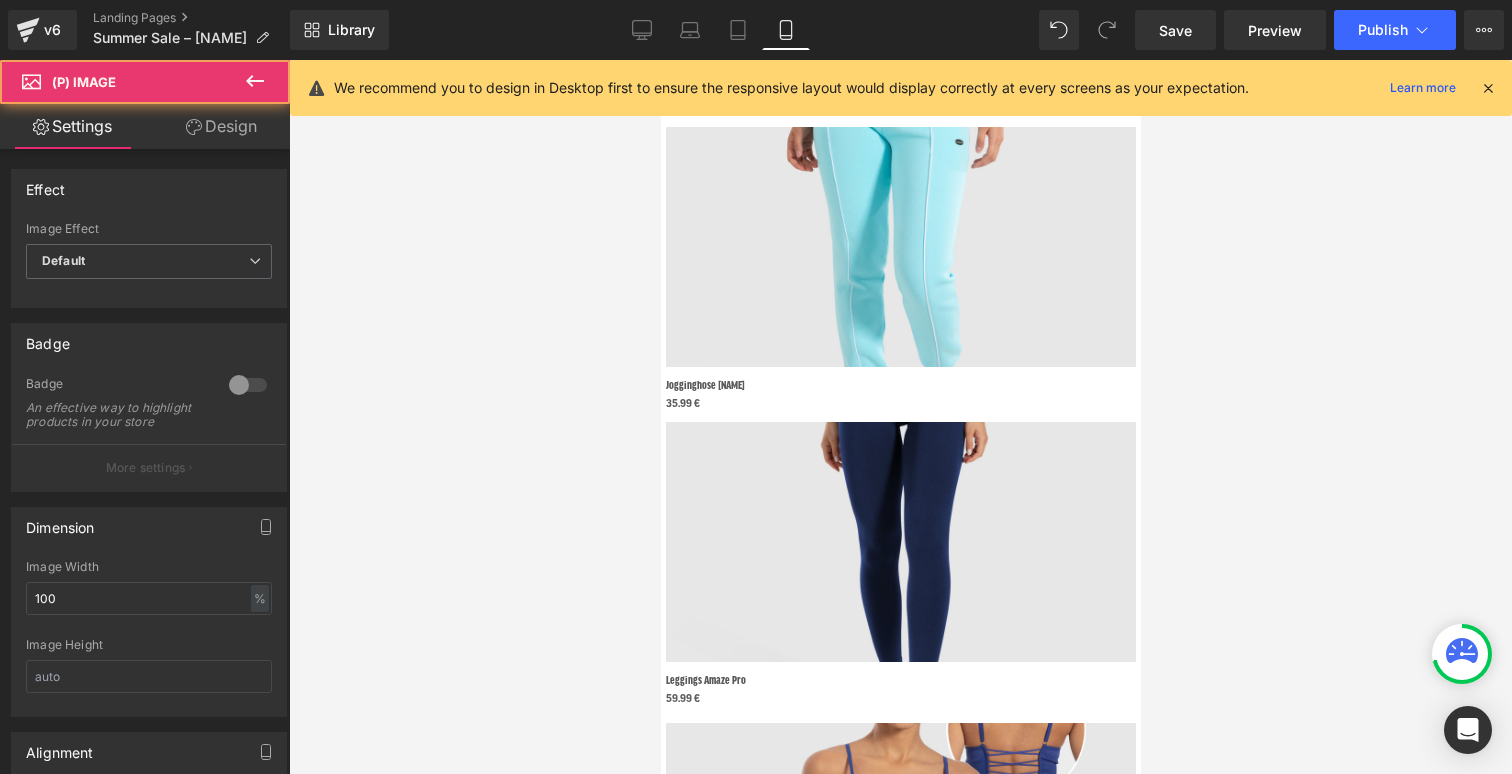 click on "Product" at bounding box center (660, 60) 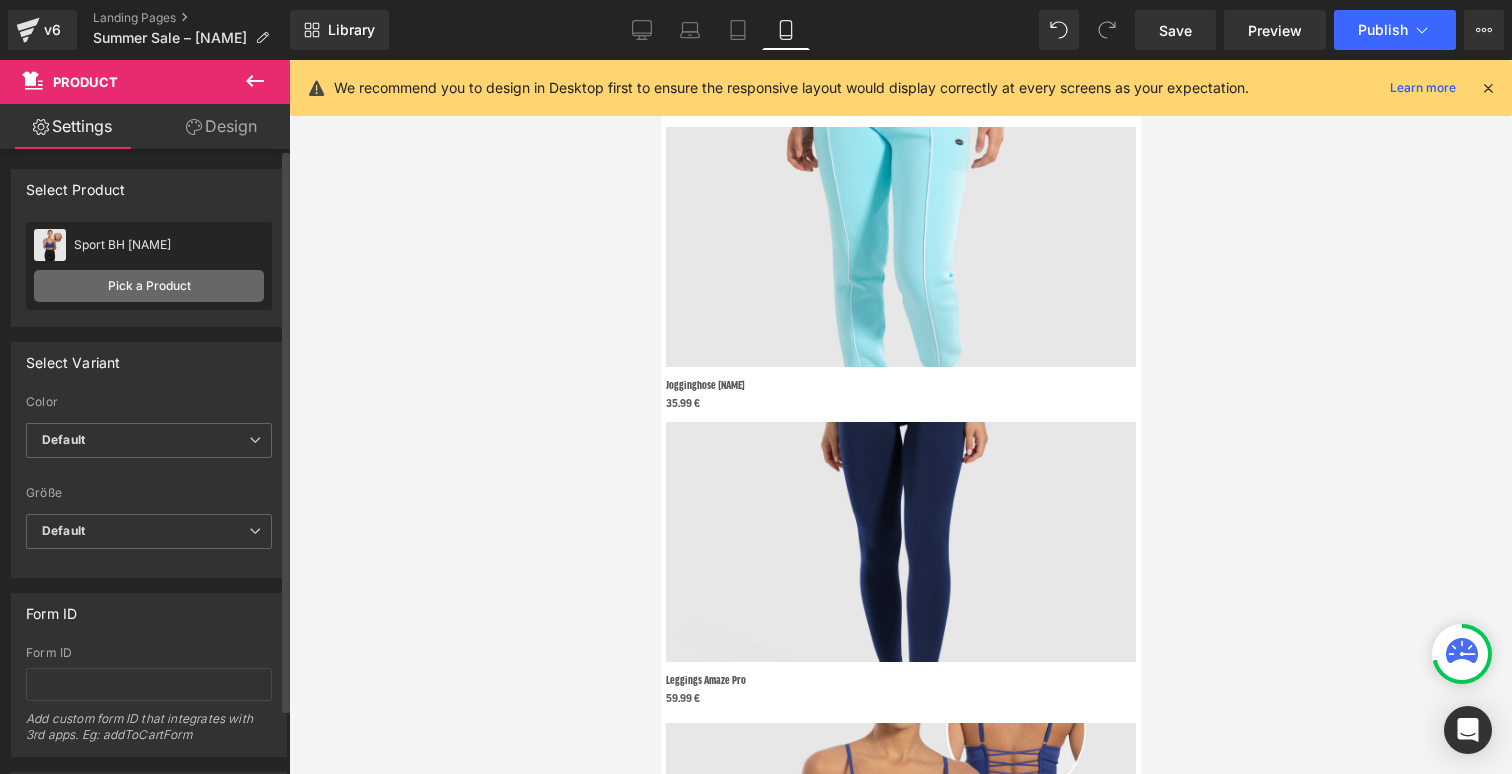 click on "Pick a Product" at bounding box center [149, 286] 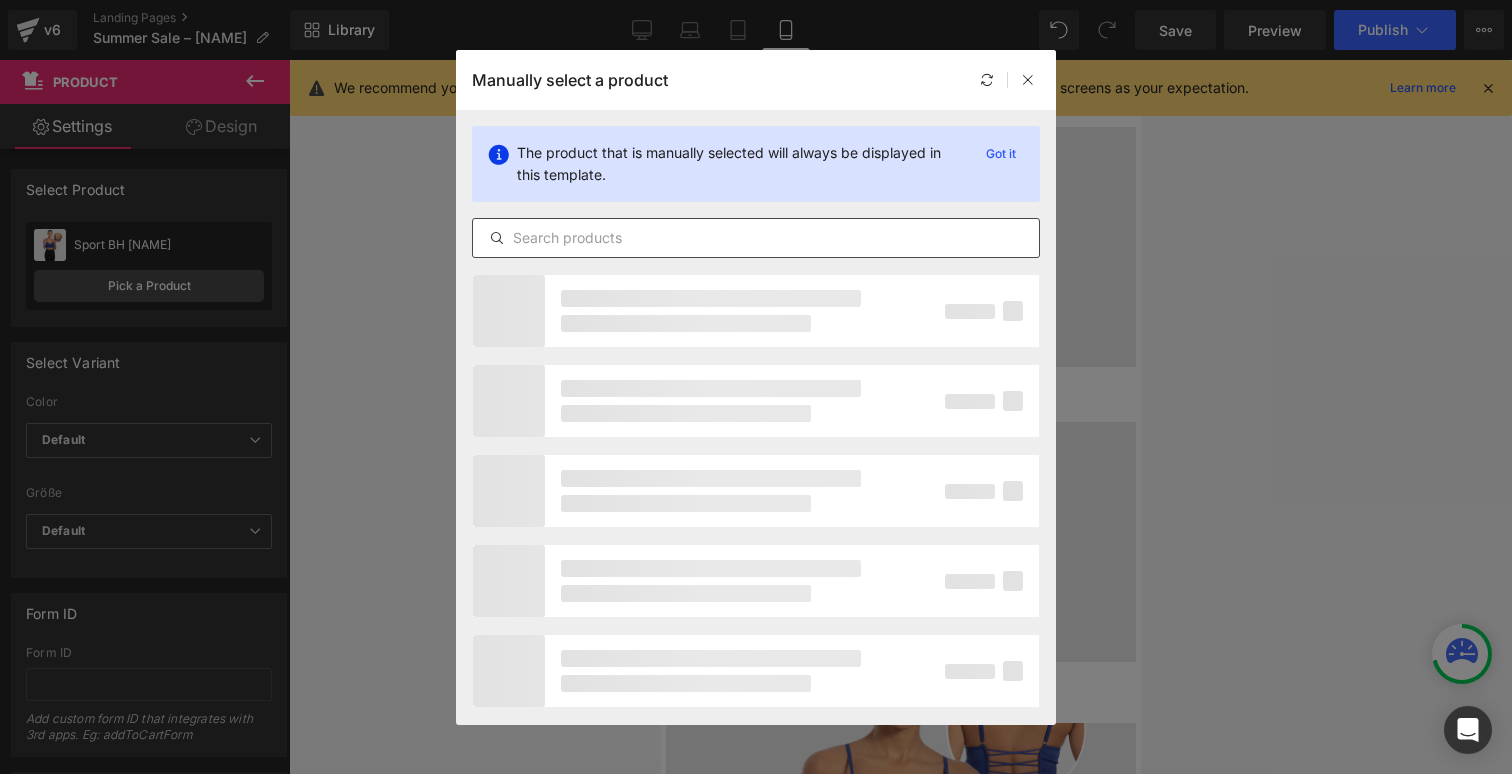 click at bounding box center [756, 238] 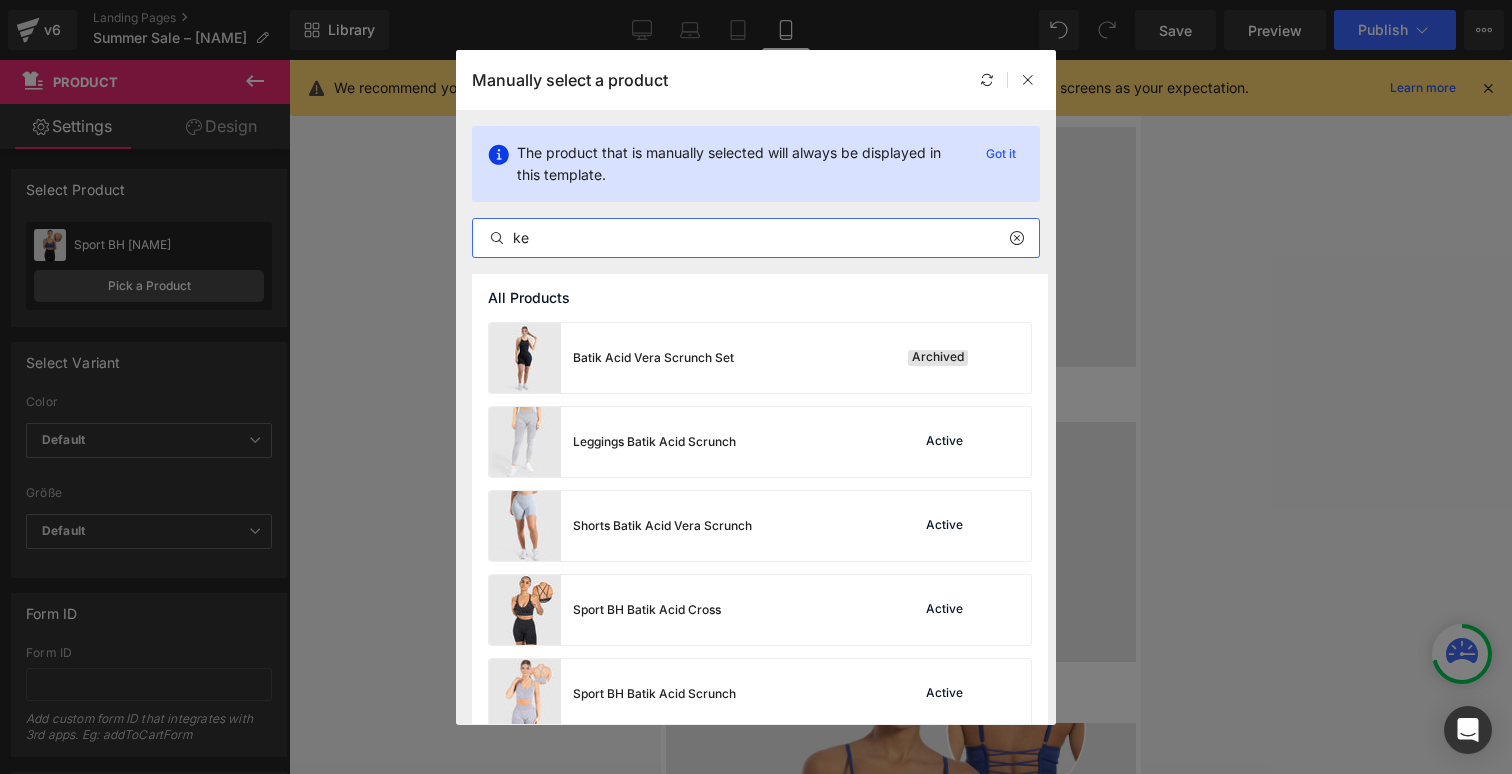 type on "ken" 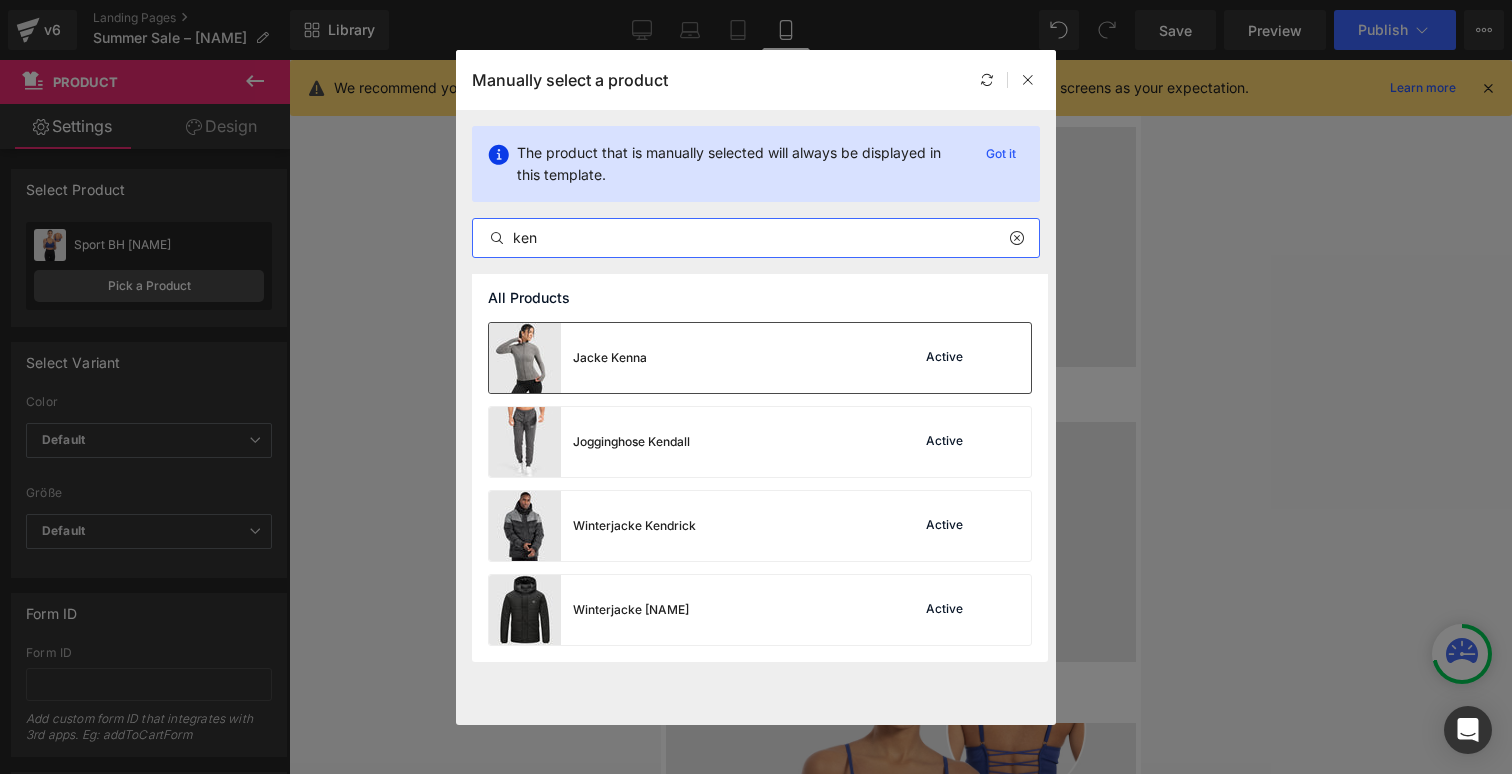 click at bounding box center [525, 358] 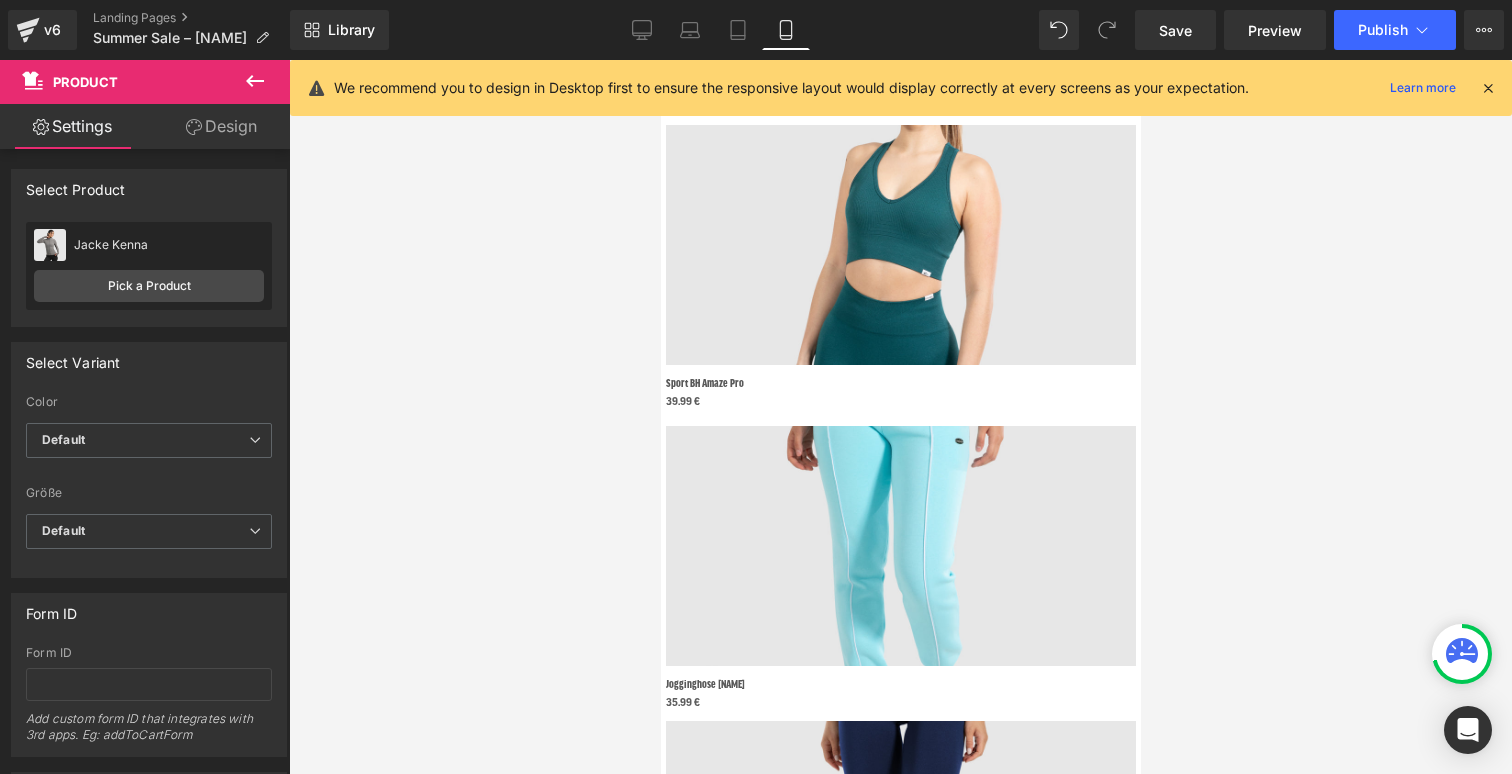 scroll, scrollTop: 1047, scrollLeft: 0, axis: vertical 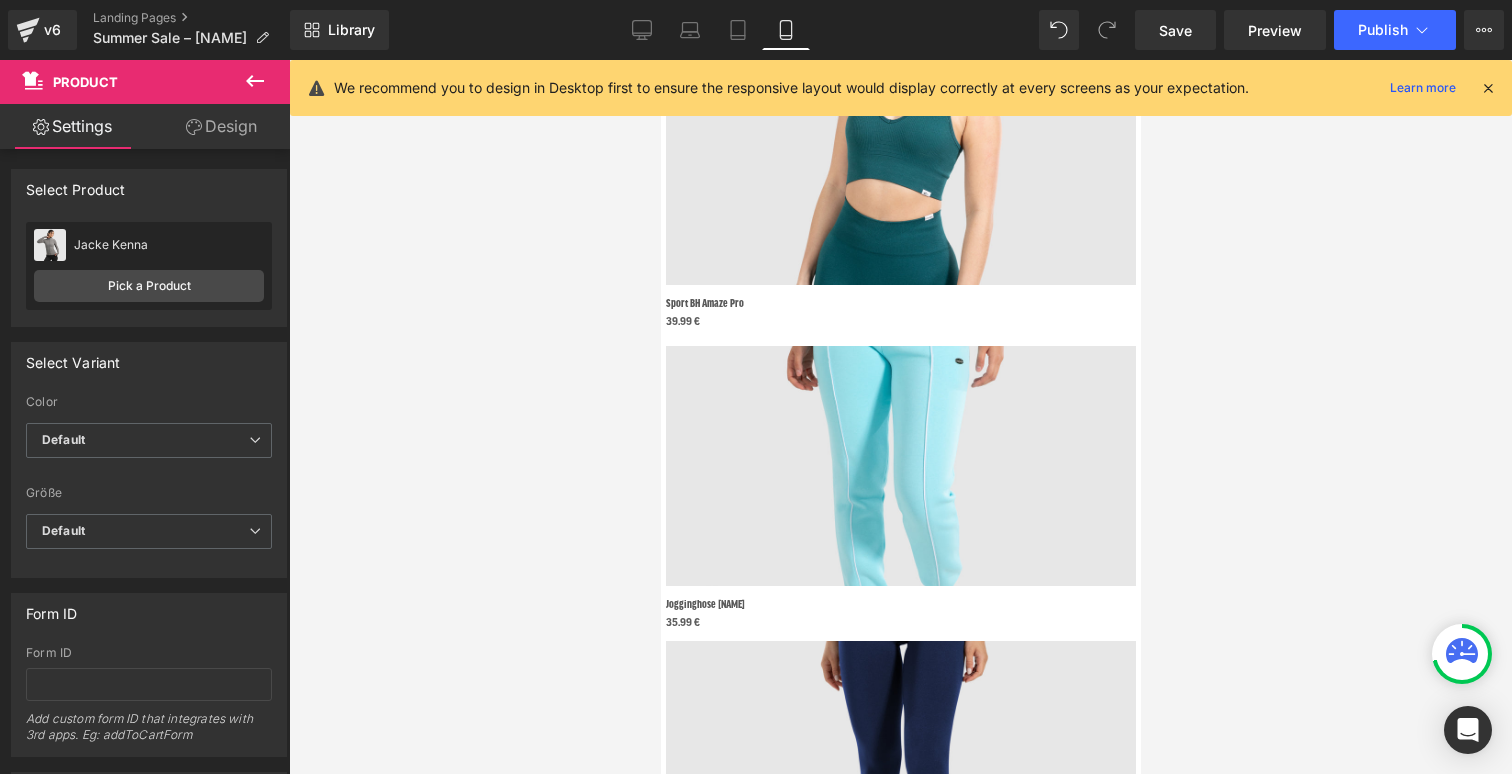 click at bounding box center [900, 1062] 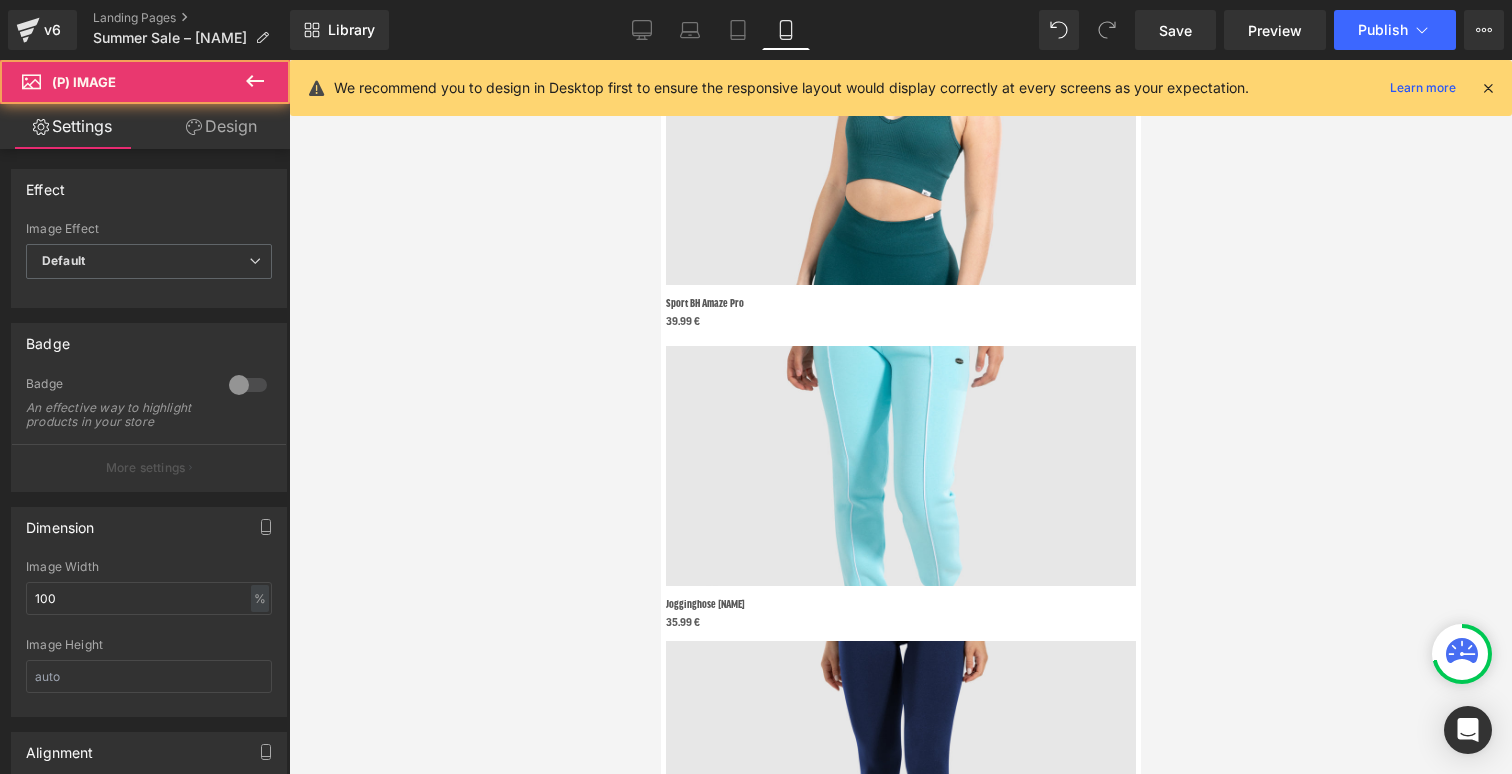 click on "Product" at bounding box center [660, 60] 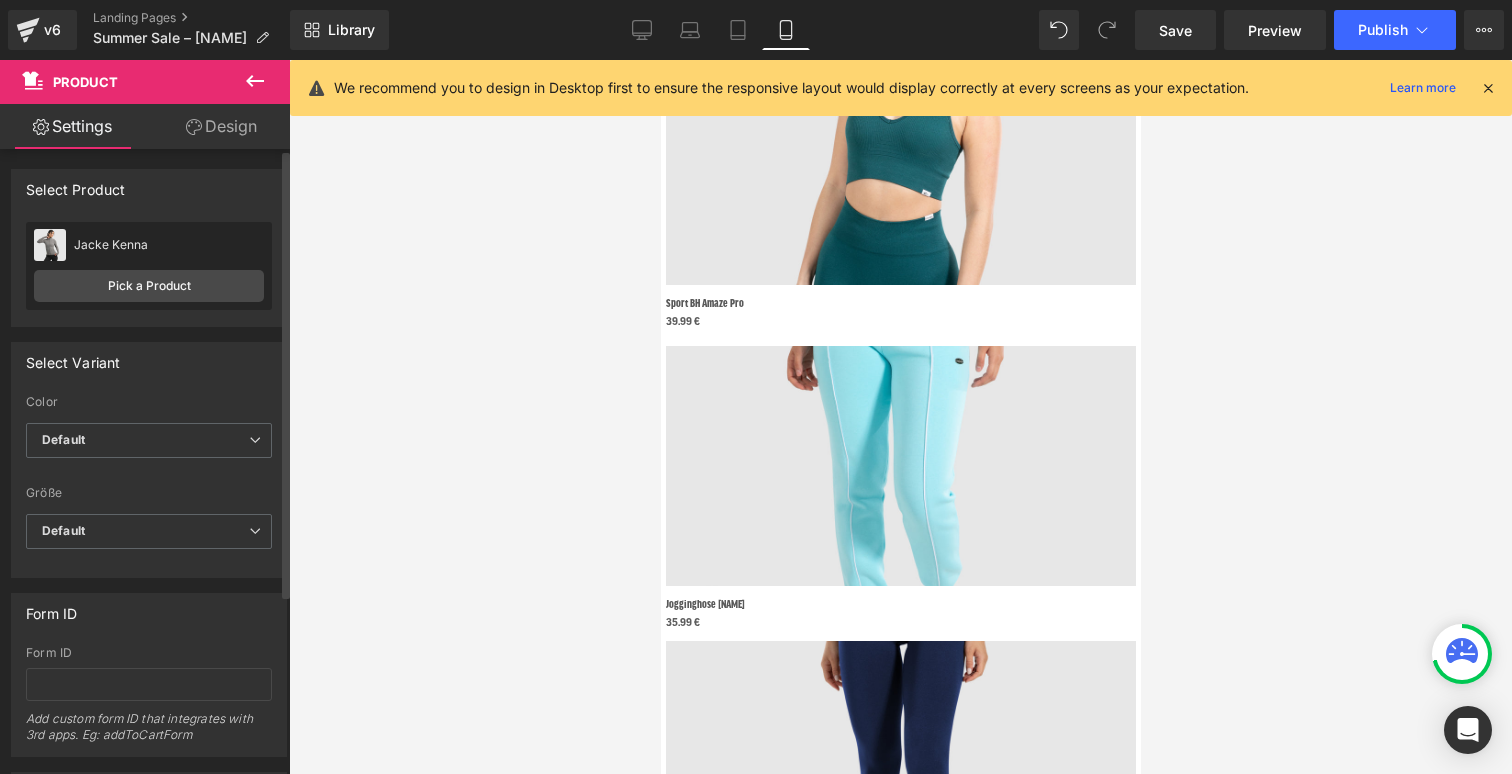 click on "Jacke Kenna Jacke Kenna Pick a Product" at bounding box center [149, 266] 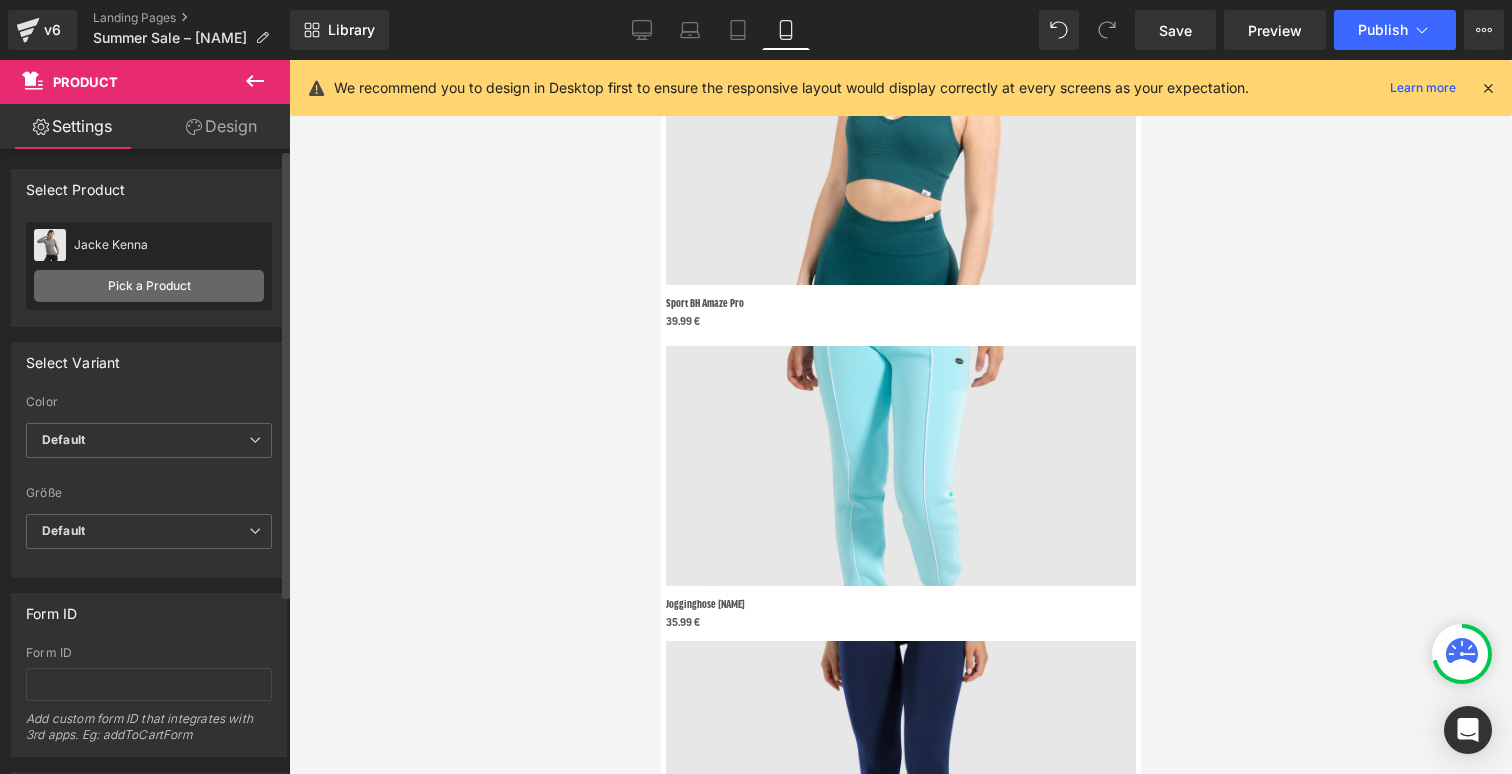 click on "Pick a Product" at bounding box center [149, 286] 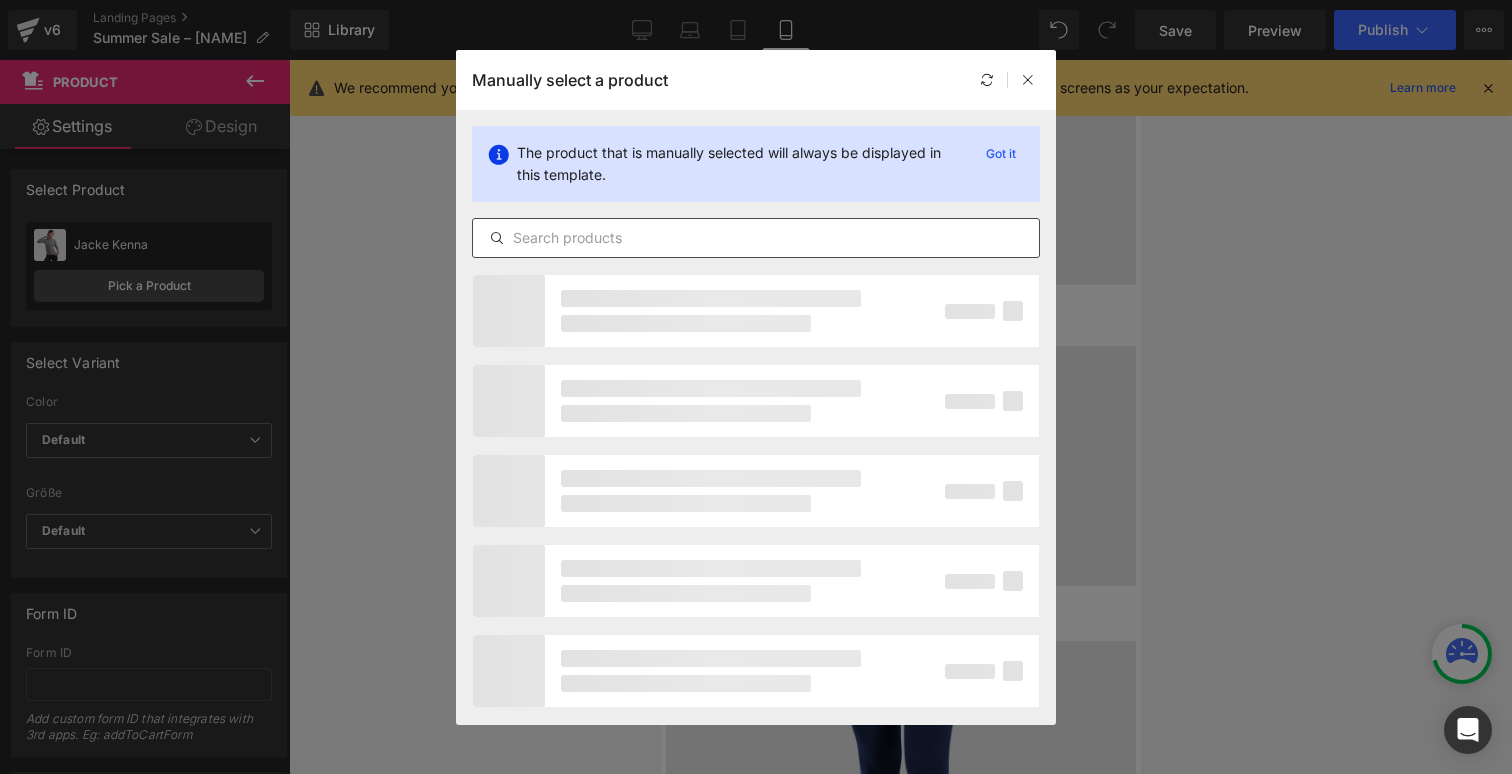 click at bounding box center [756, 238] 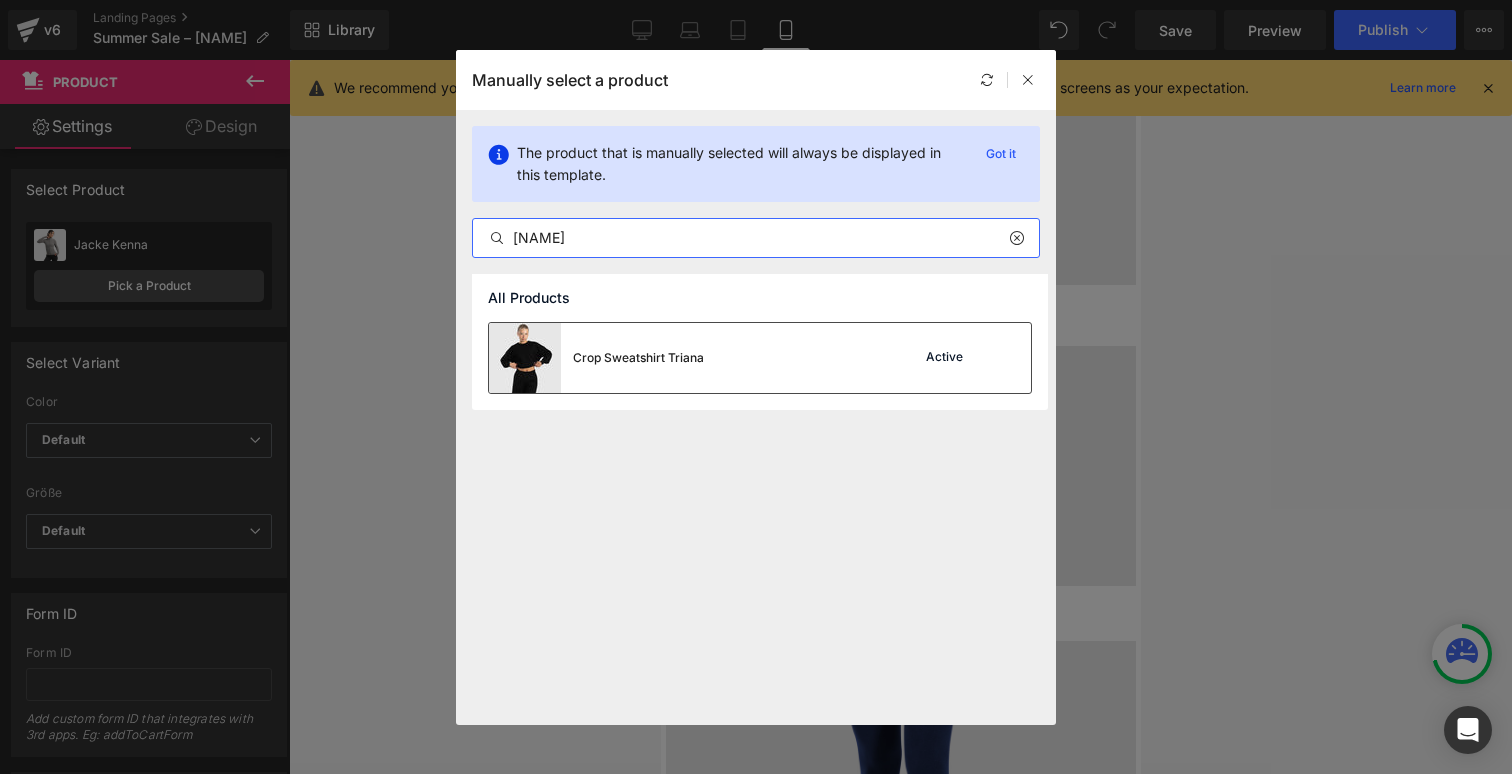 type on "triana" 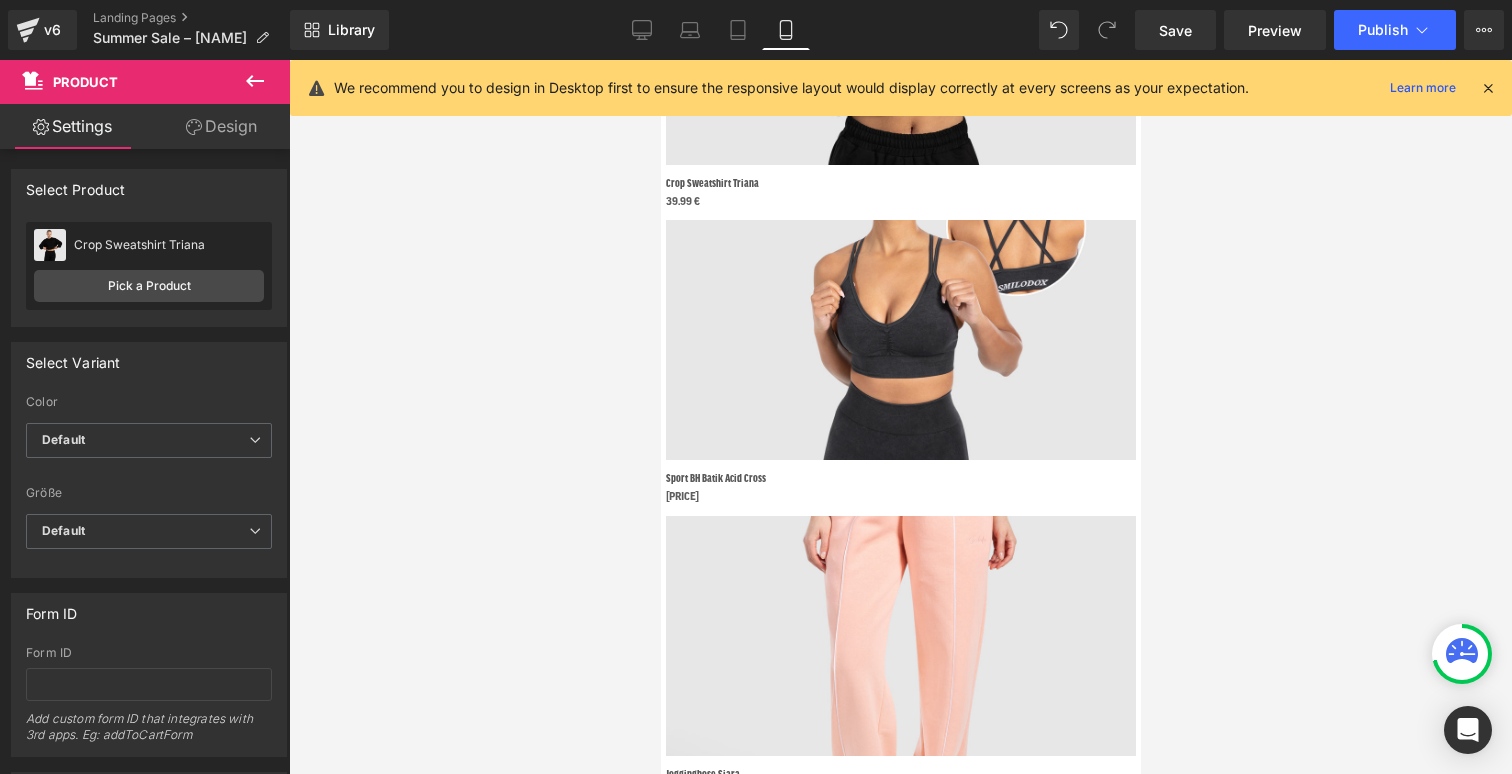 scroll, scrollTop: 2101, scrollLeft: 0, axis: vertical 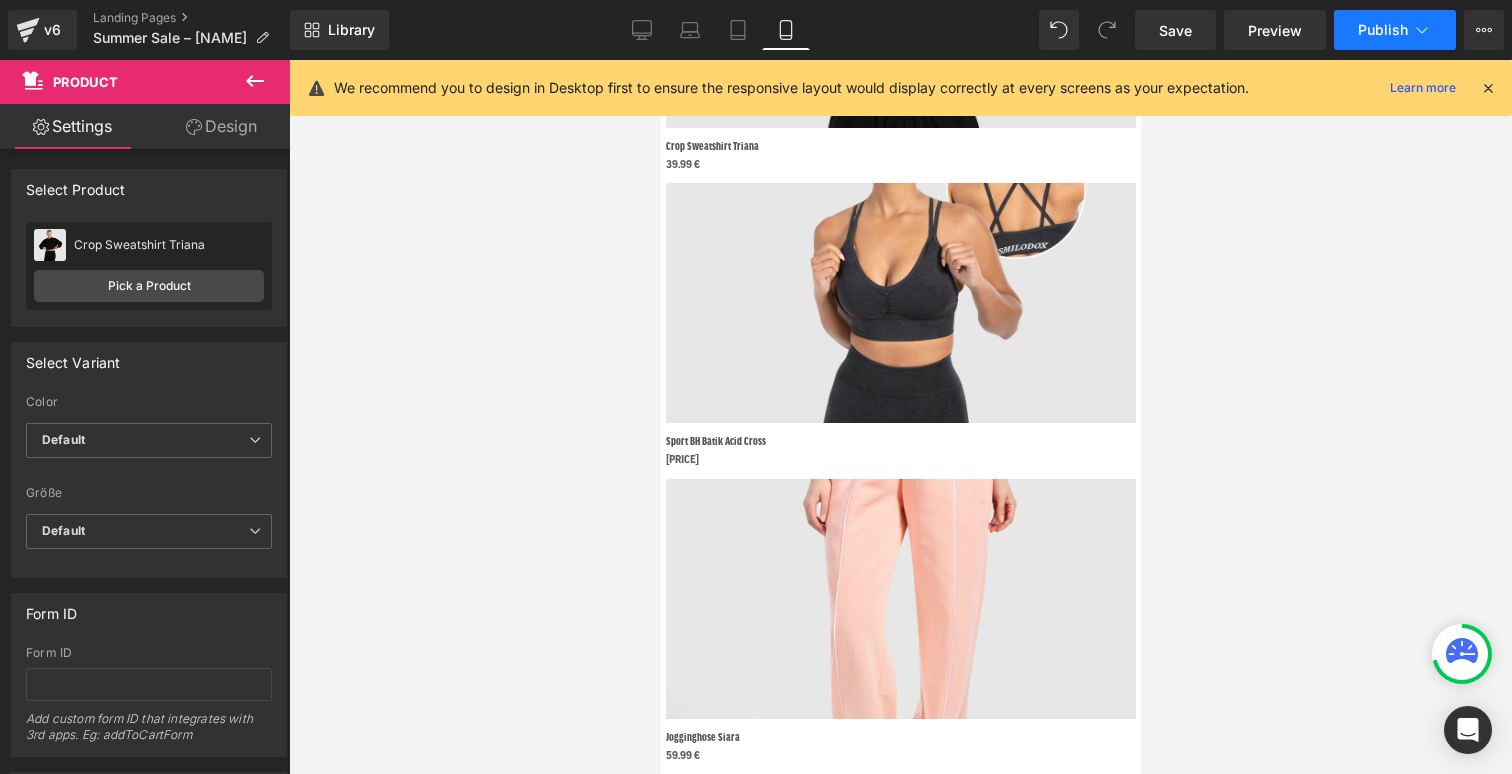 click on "Publish" at bounding box center (1395, 30) 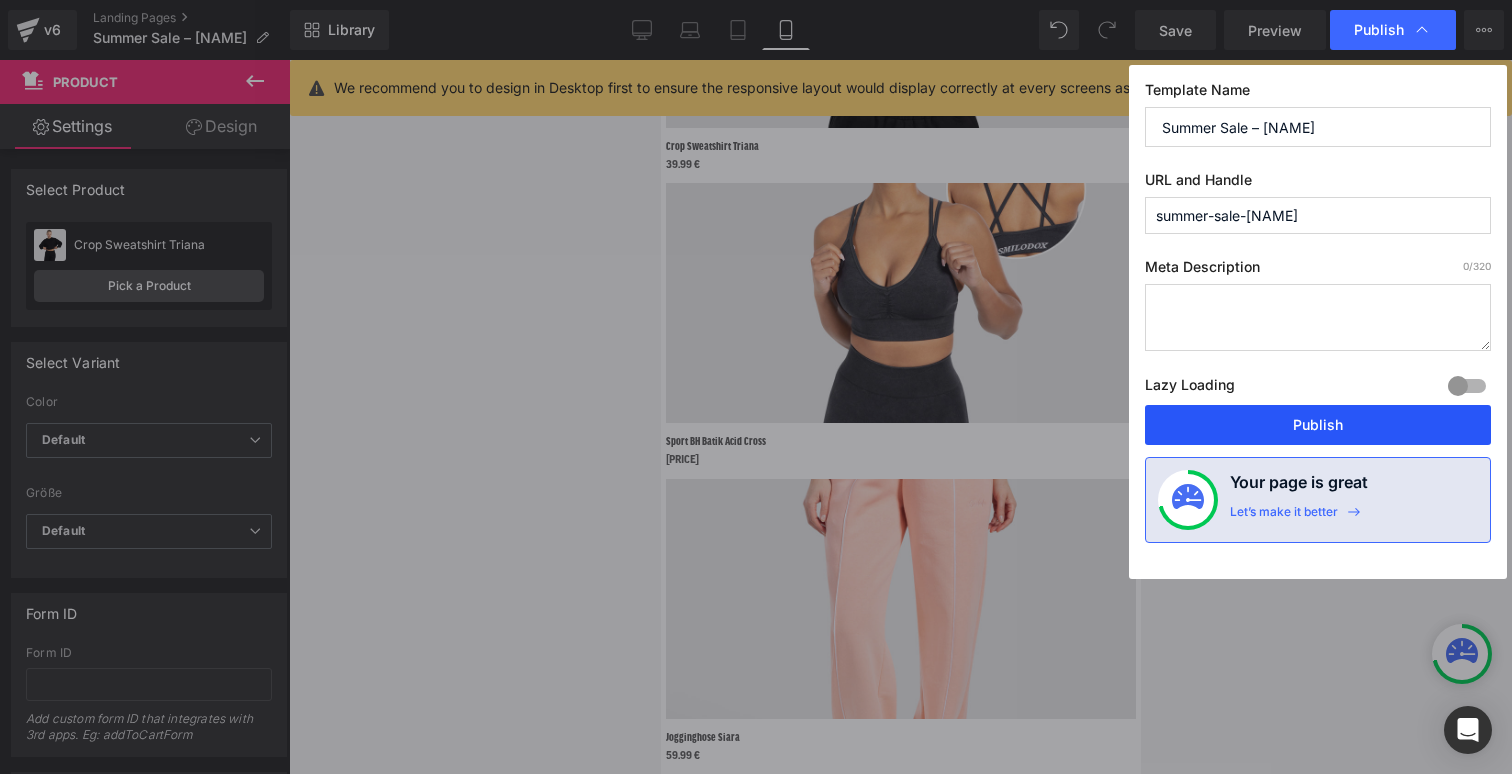 click on "Publish" at bounding box center [1318, 425] 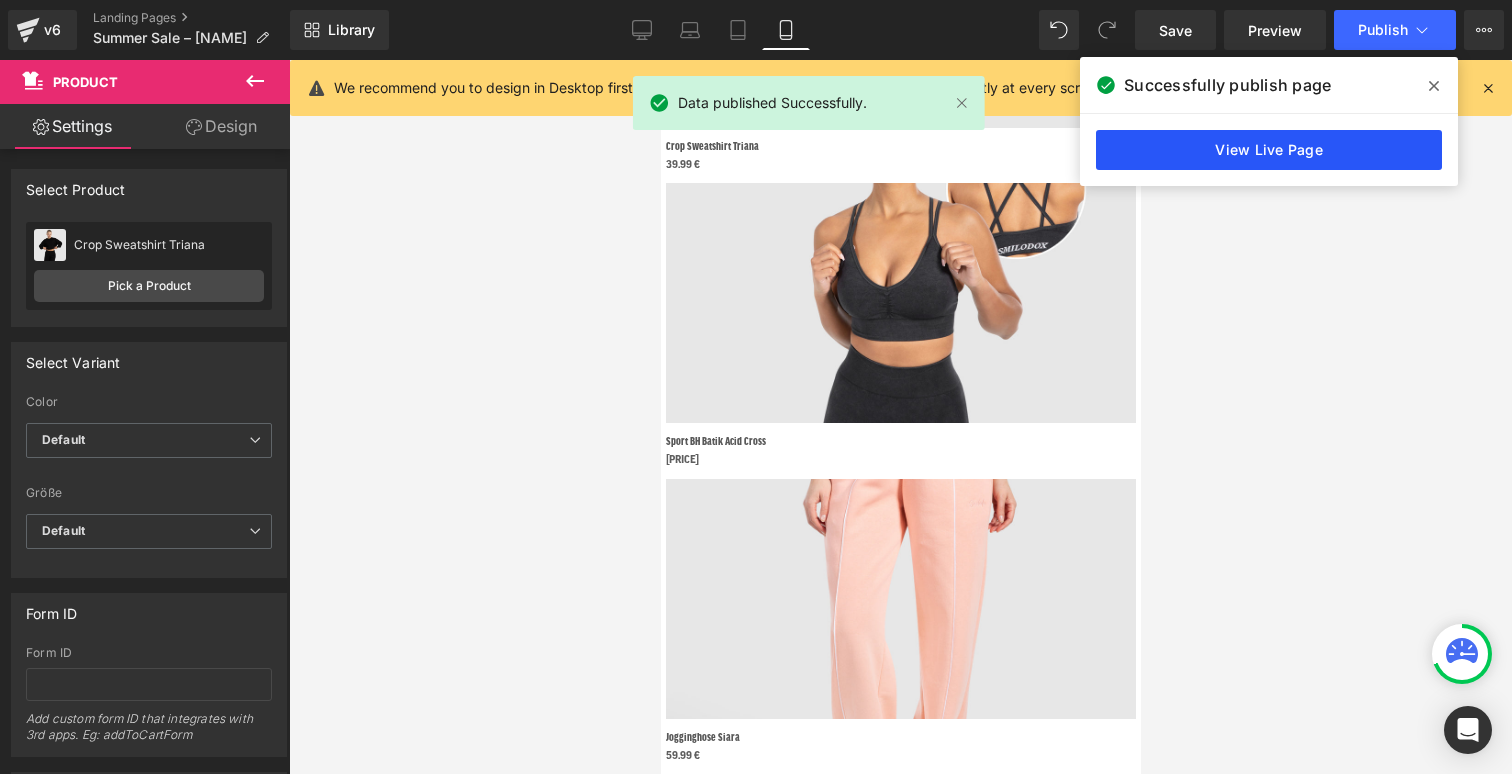 click on "View Live Page" at bounding box center (1269, 150) 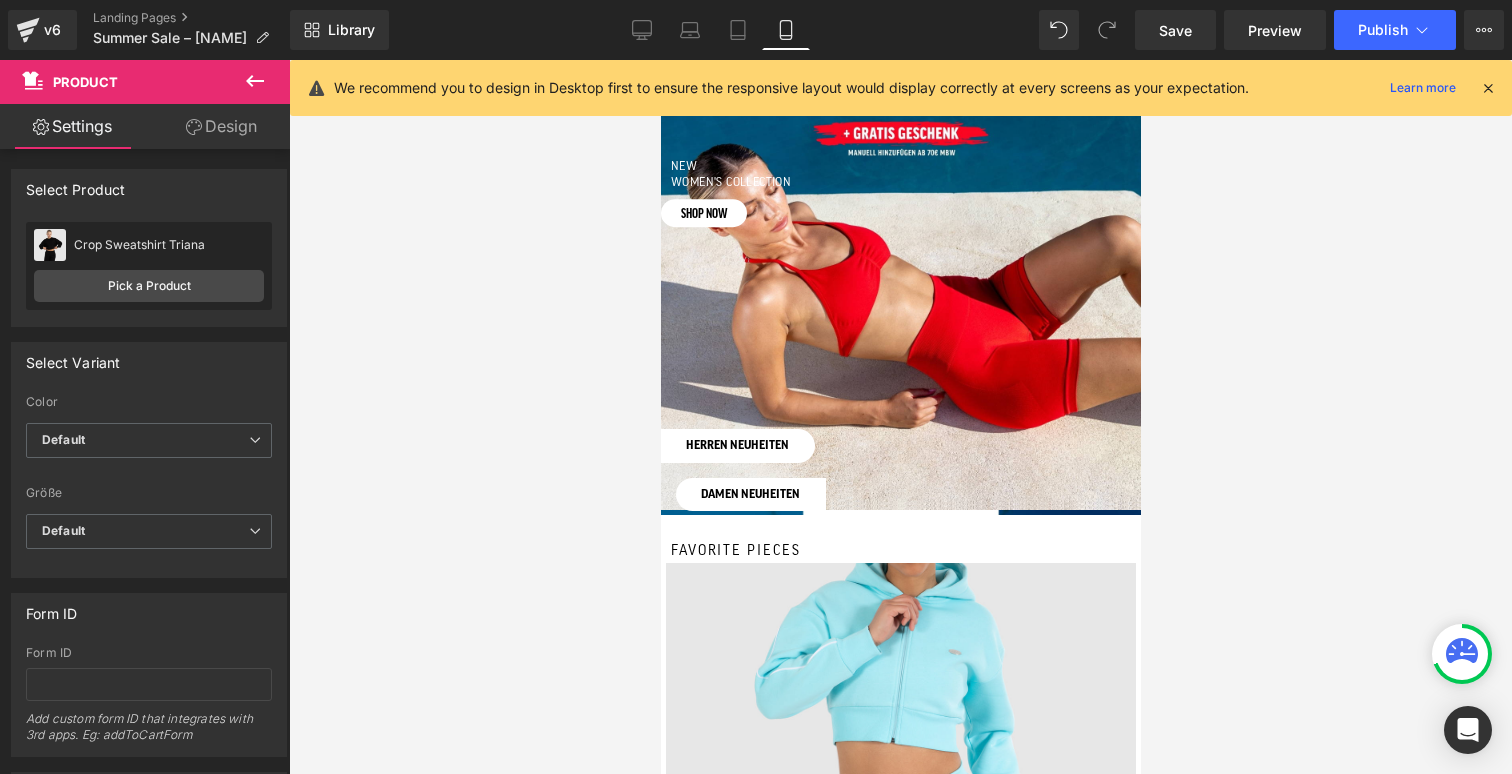 scroll, scrollTop: 0, scrollLeft: 0, axis: both 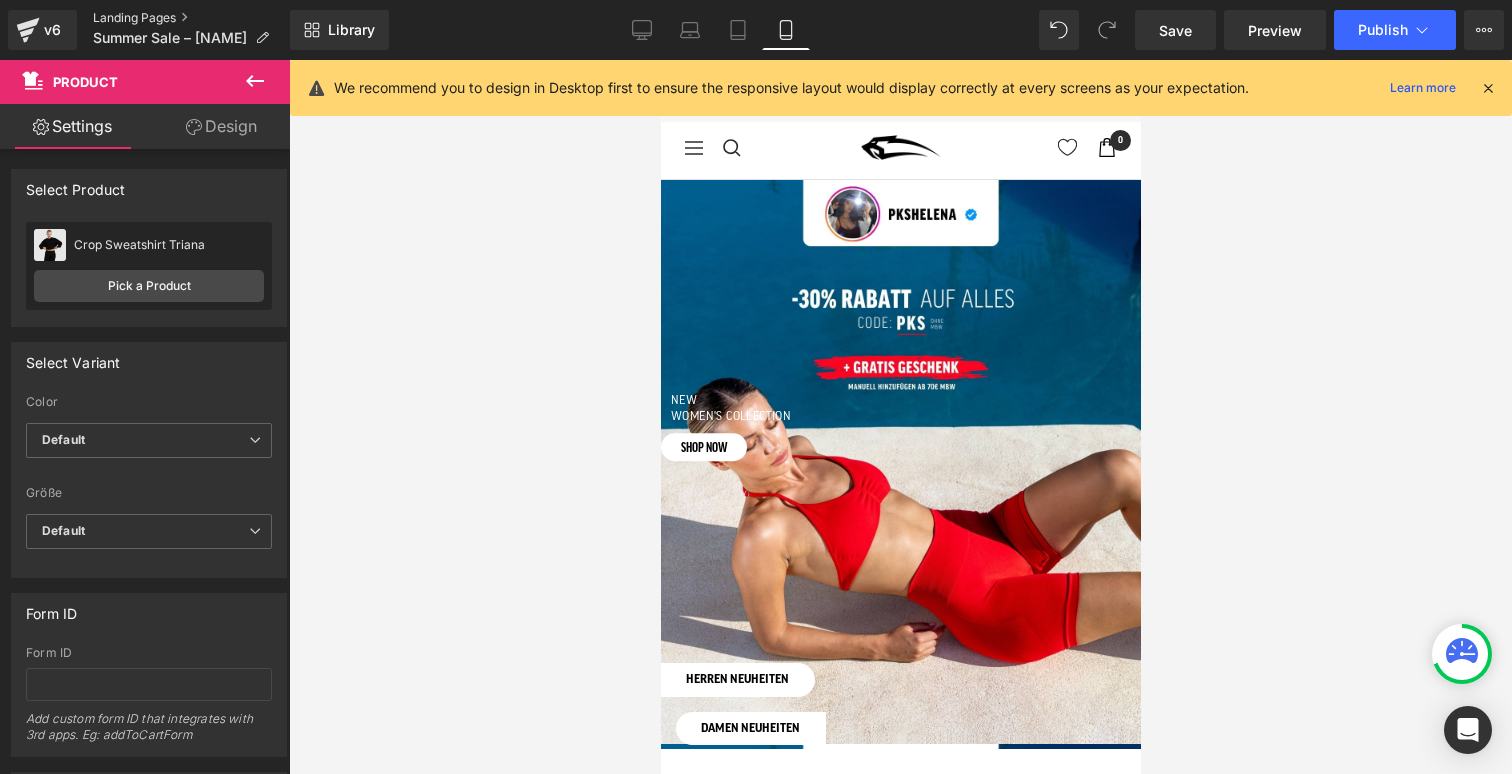 click on "Landing Pages" at bounding box center [191, 18] 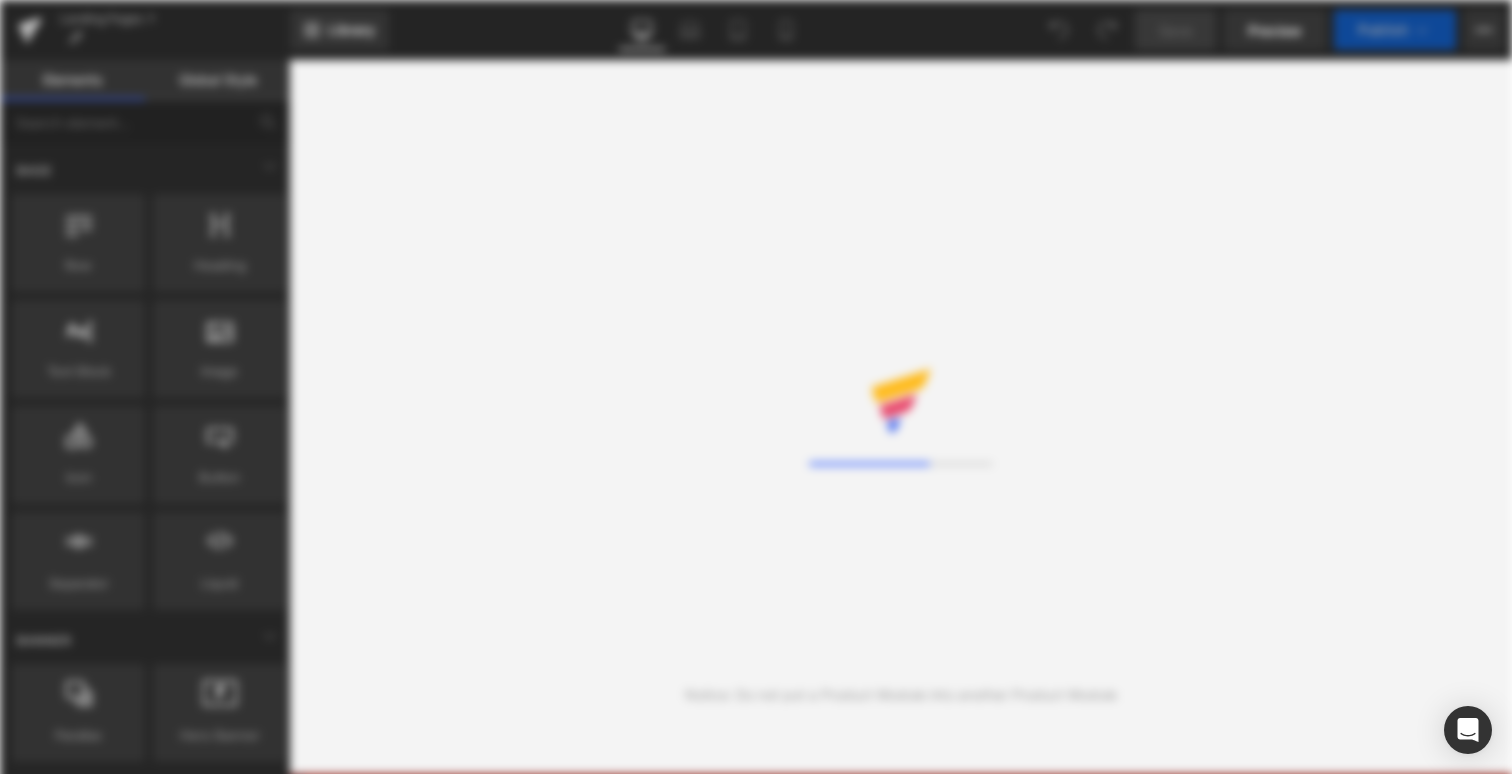 scroll, scrollTop: 0, scrollLeft: 0, axis: both 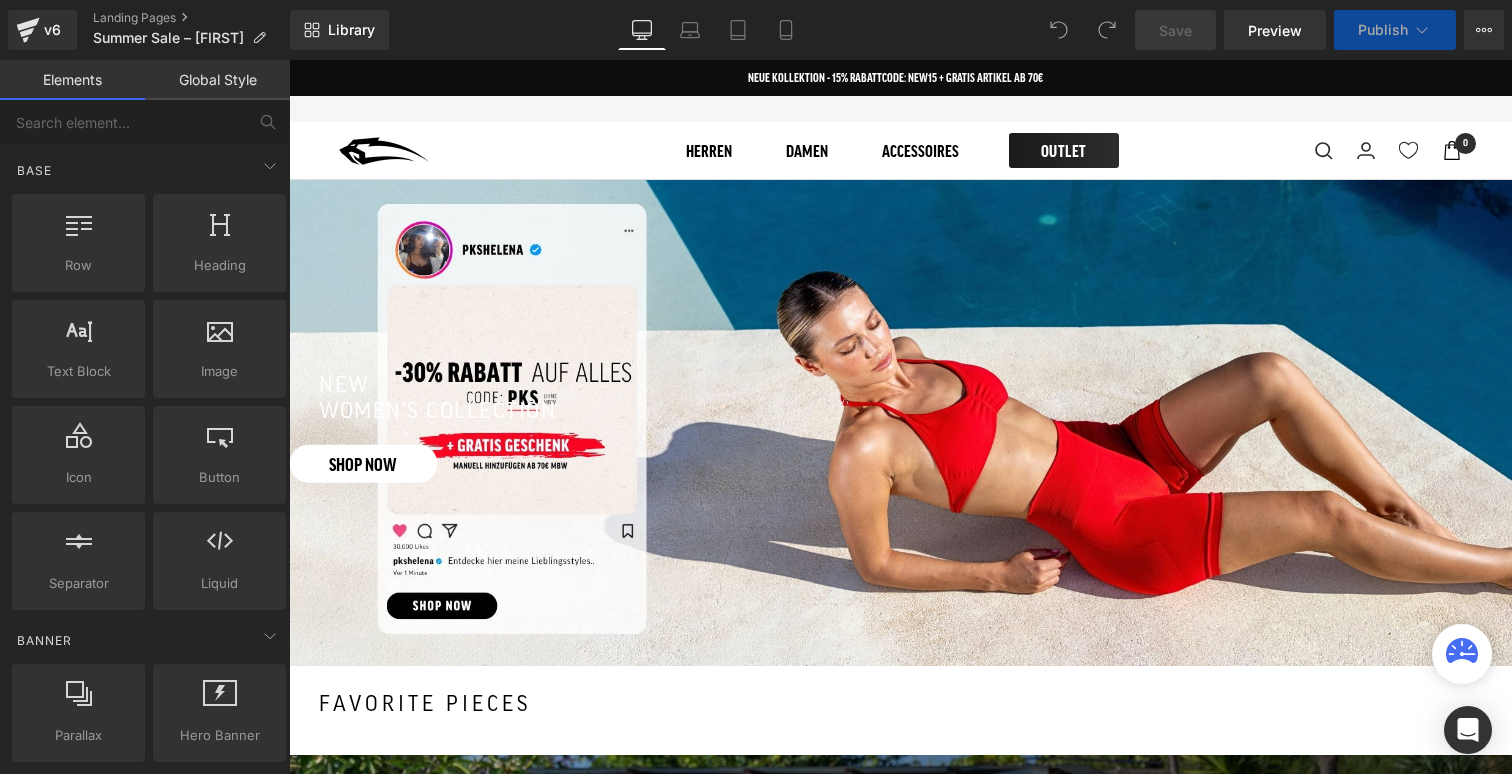 click at bounding box center (900, 417) 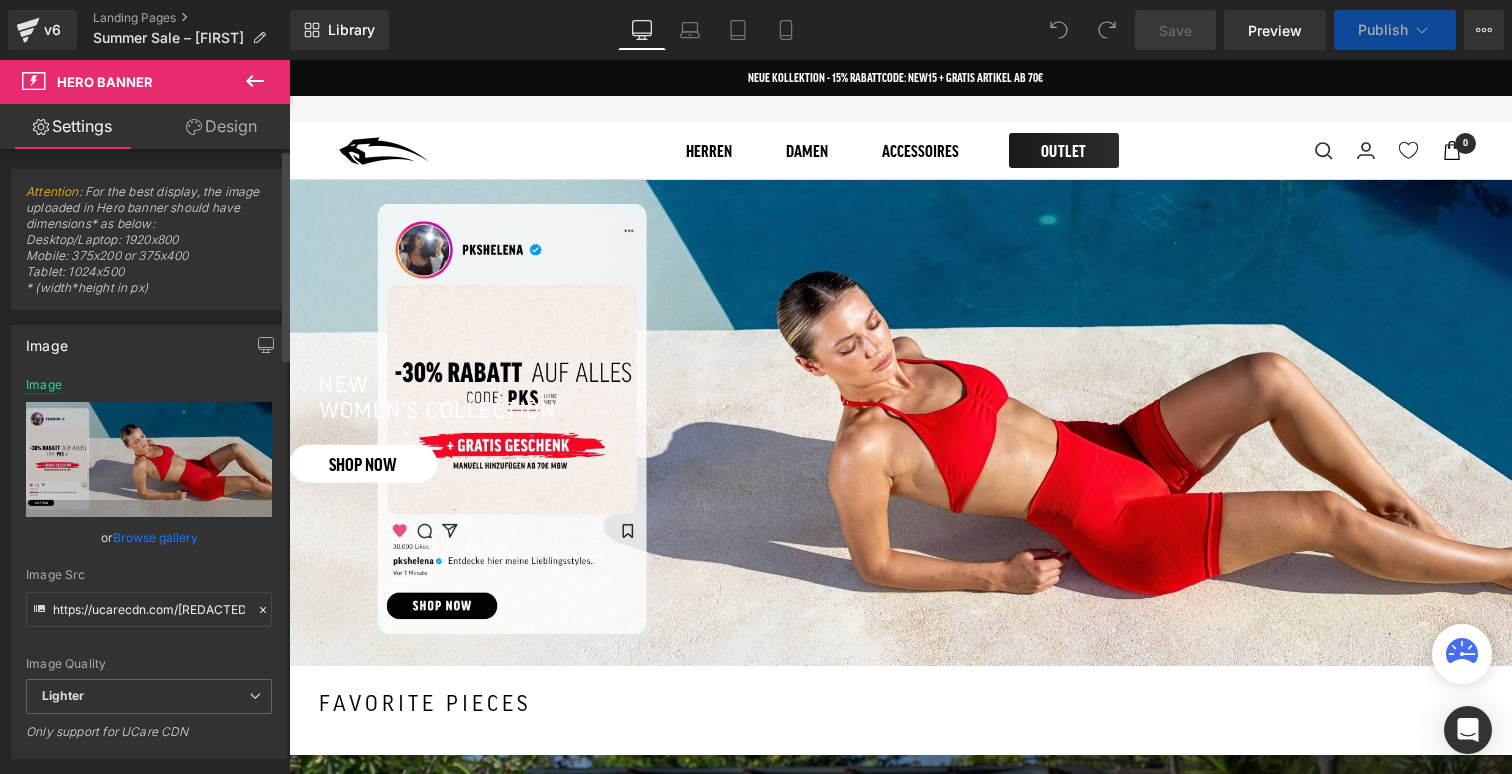 click on "Browse gallery" at bounding box center [155, 537] 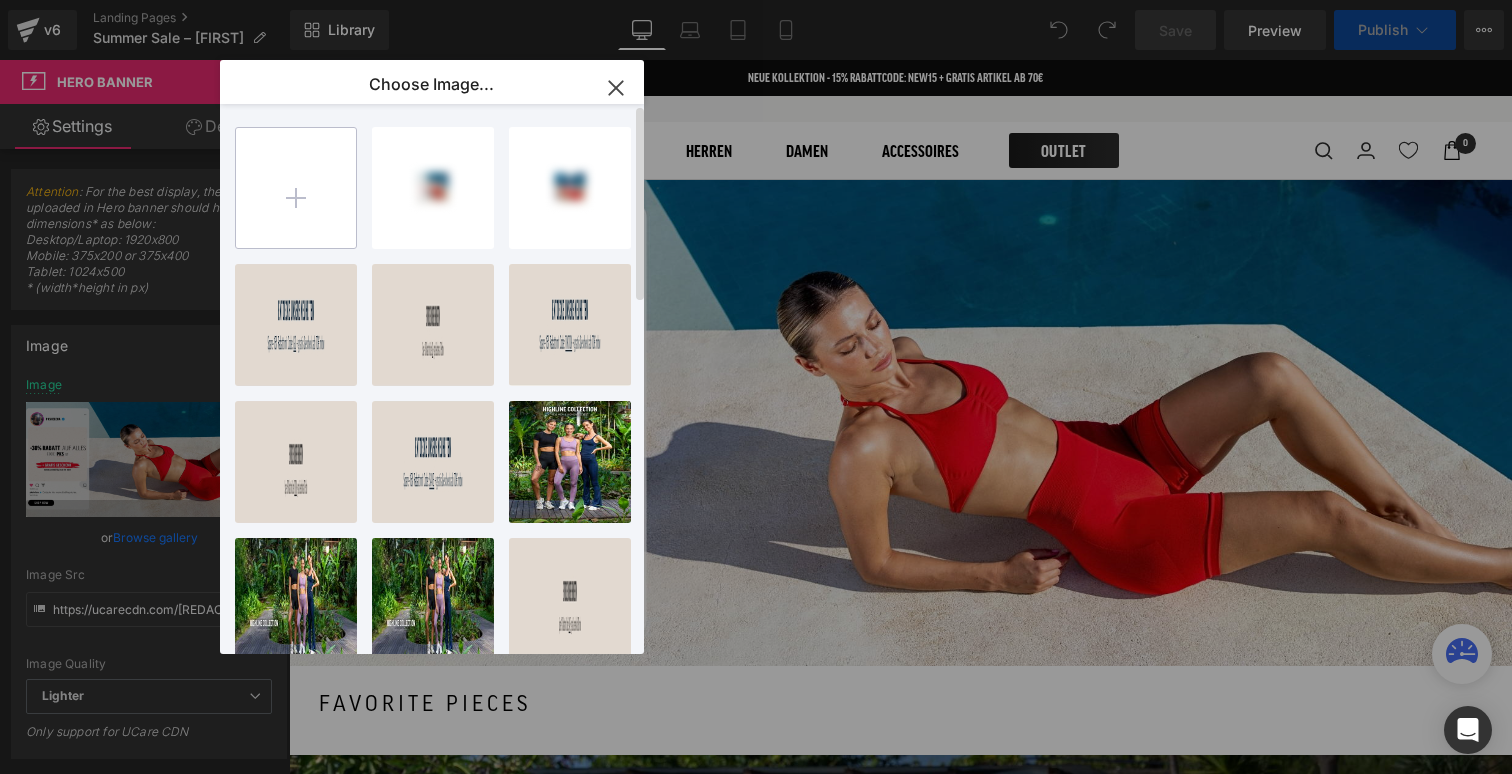 click at bounding box center (296, 188) 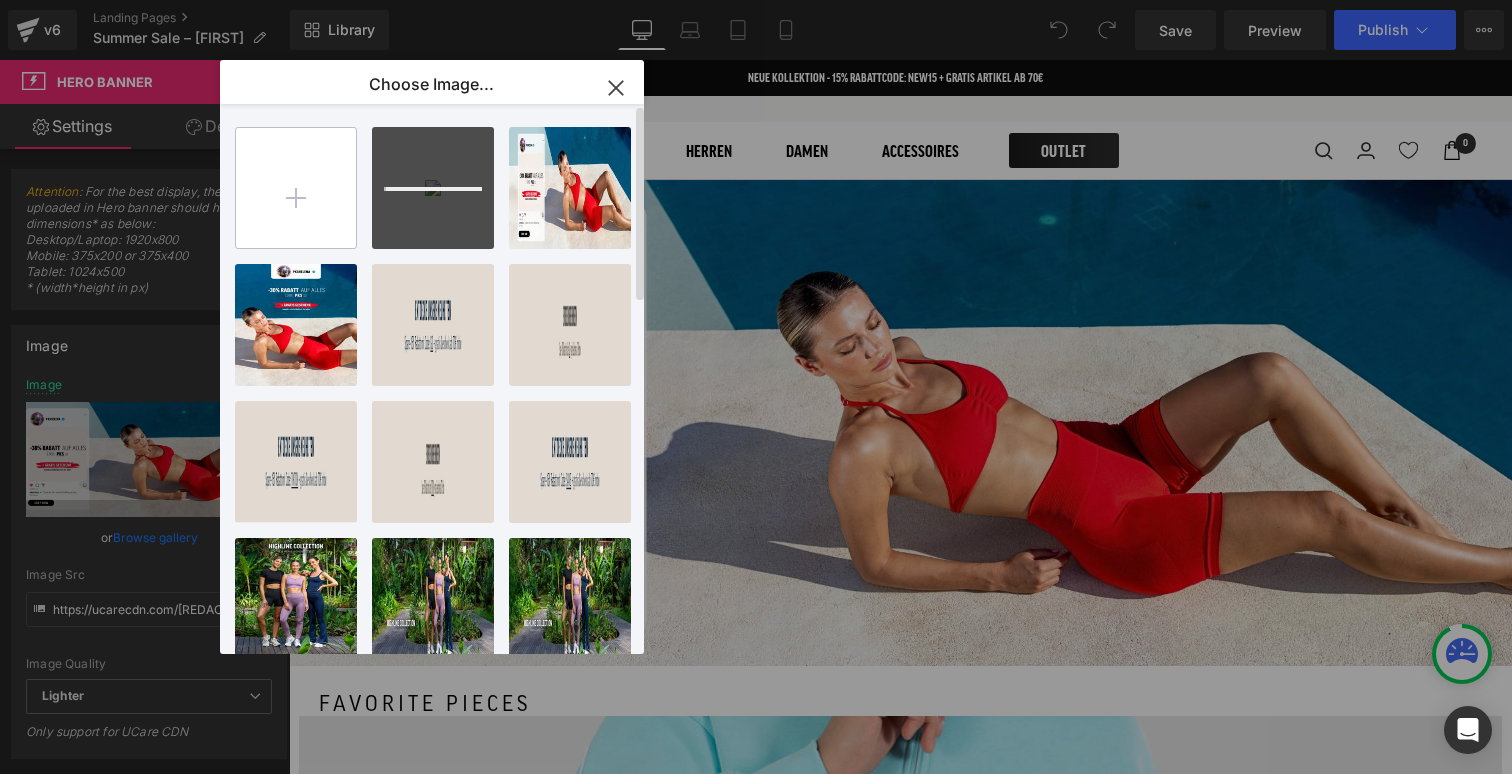 click at bounding box center (296, 188) 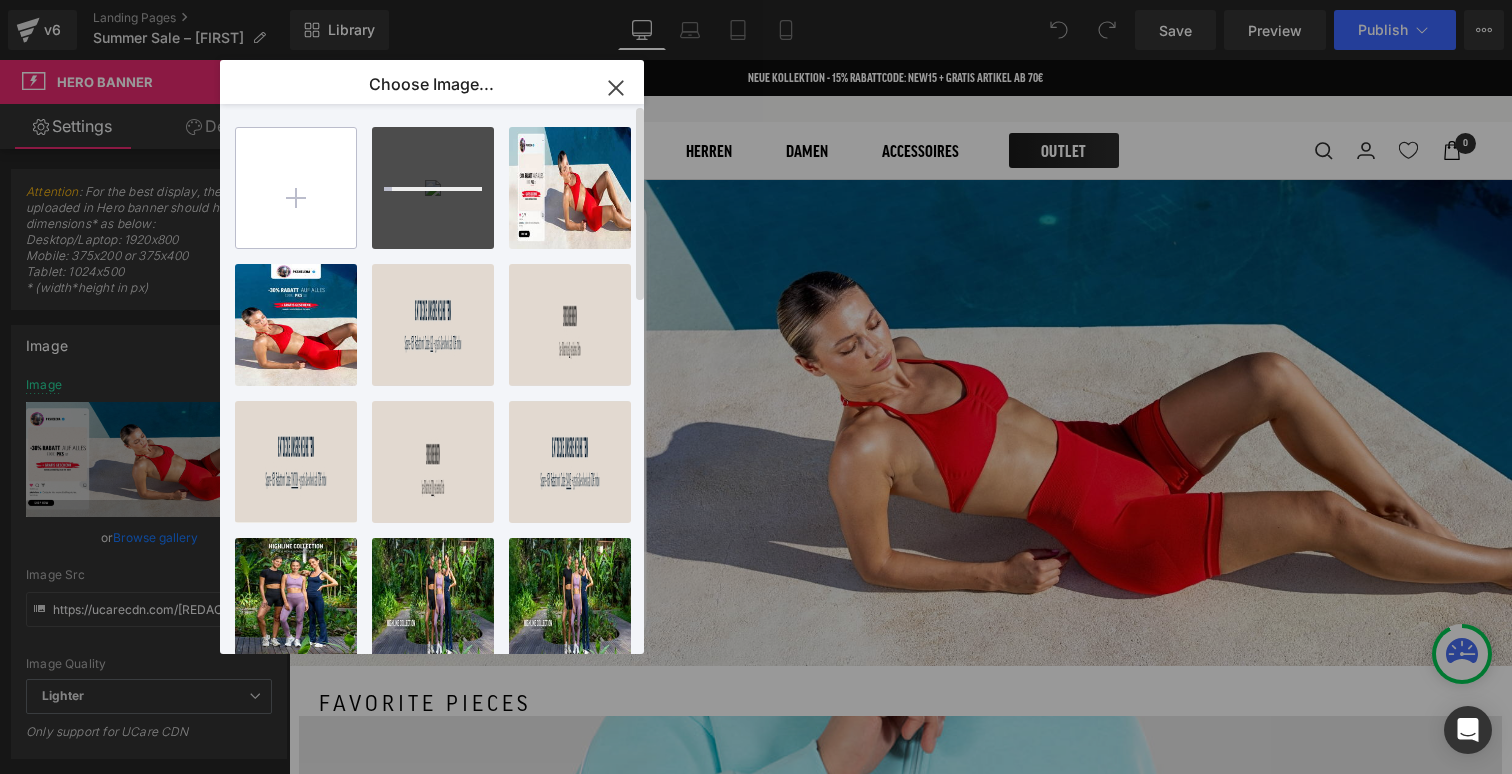 type on "C:\fakepath\katrin.jpg" 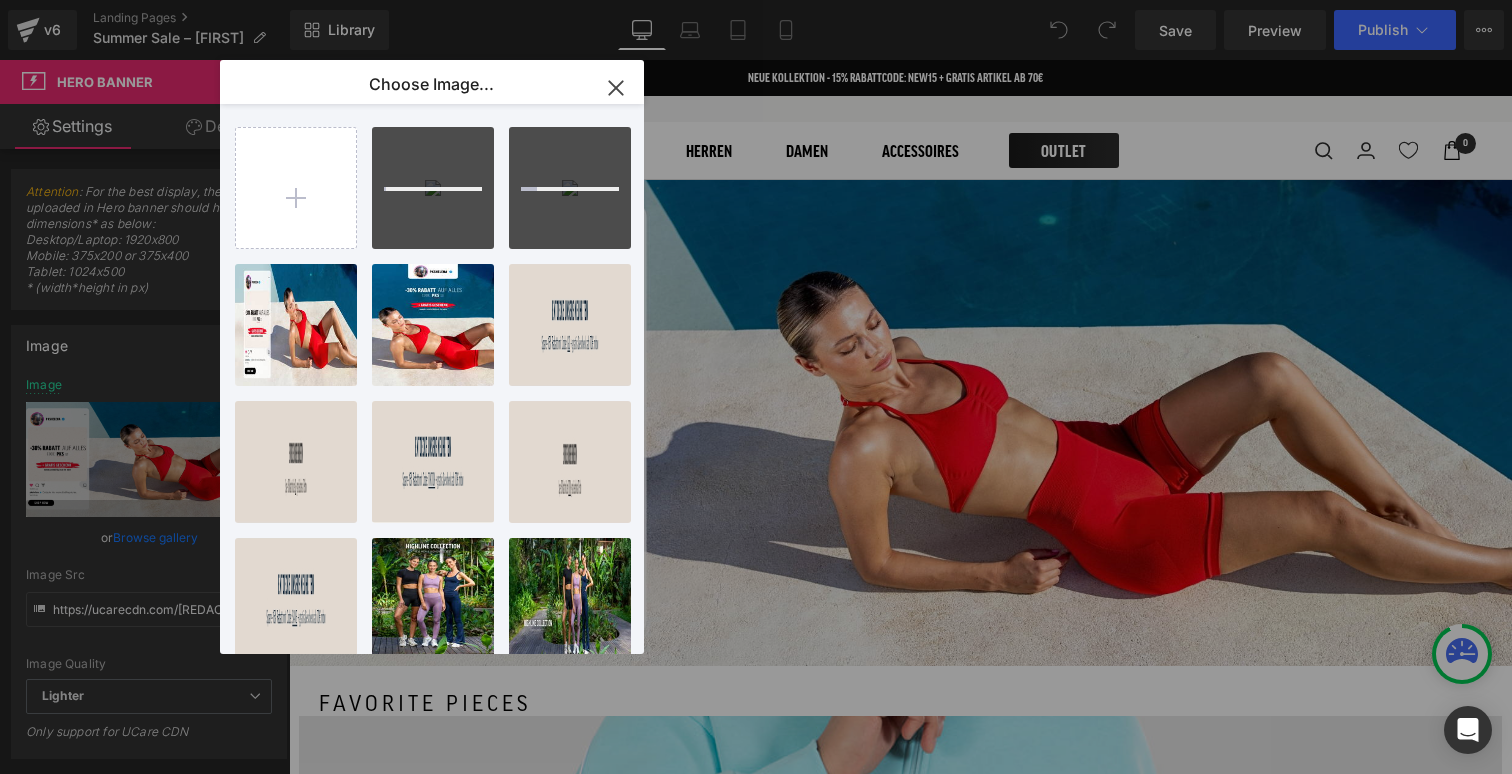 click 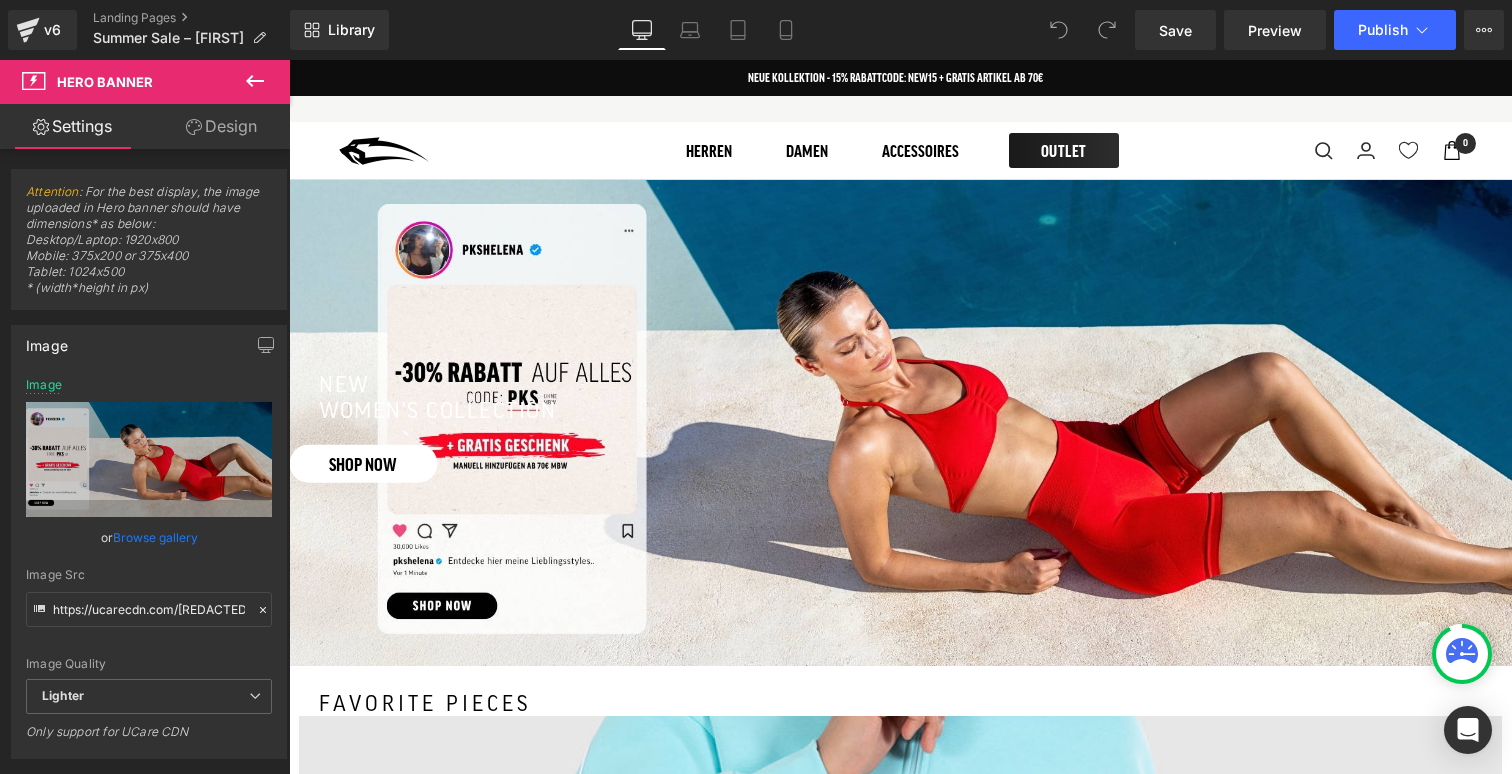 click at bounding box center (900, 417) 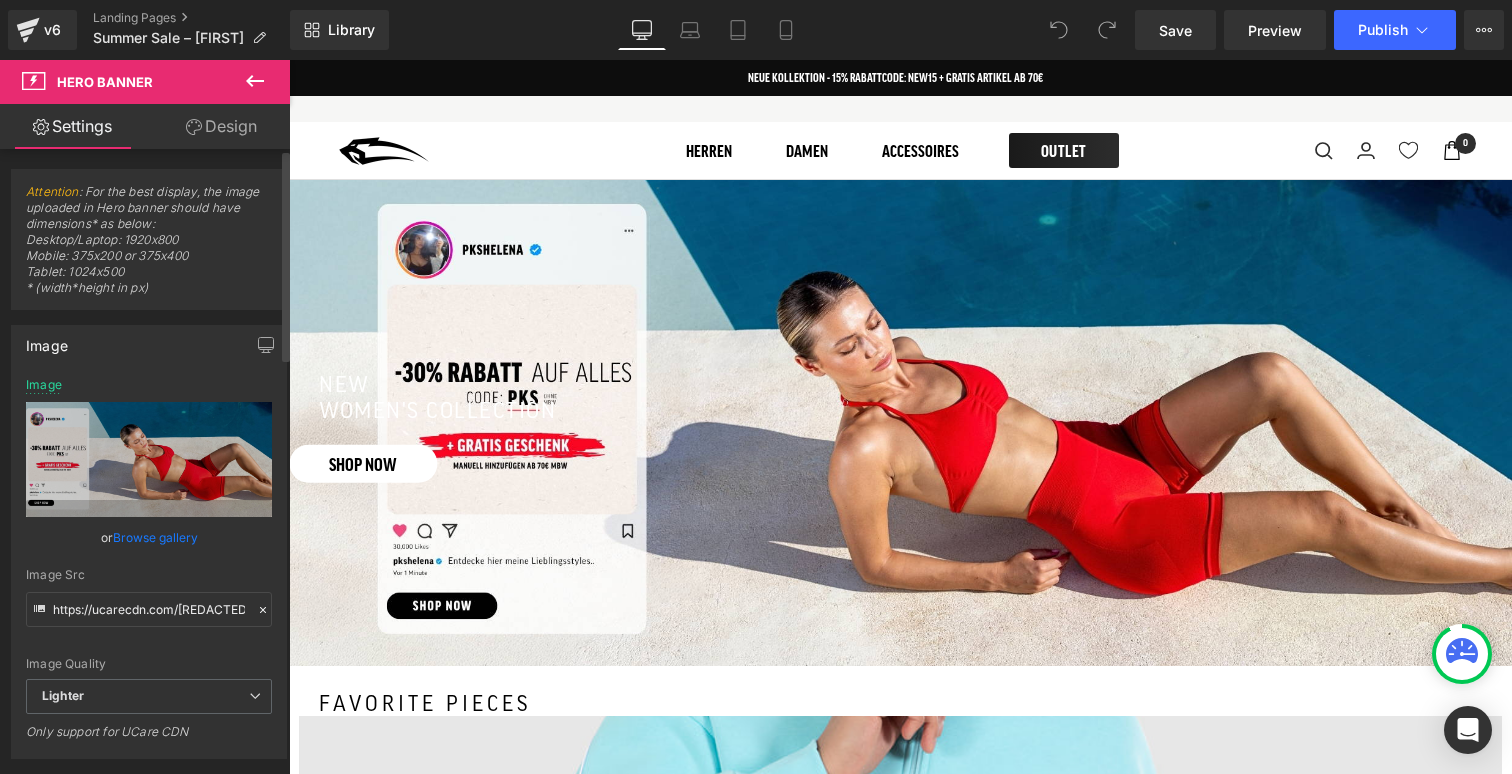 click on "Browse gallery" at bounding box center [155, 537] 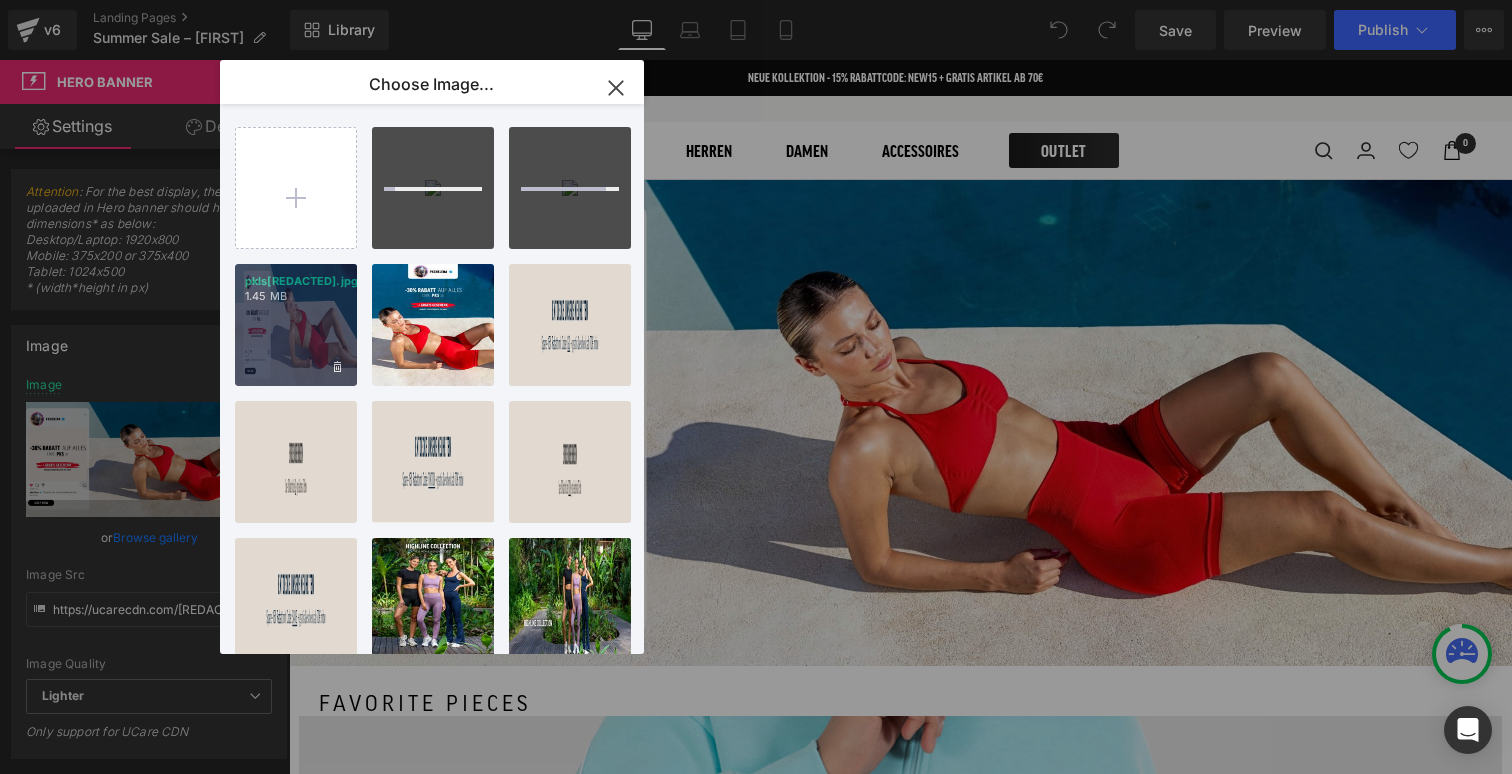 type 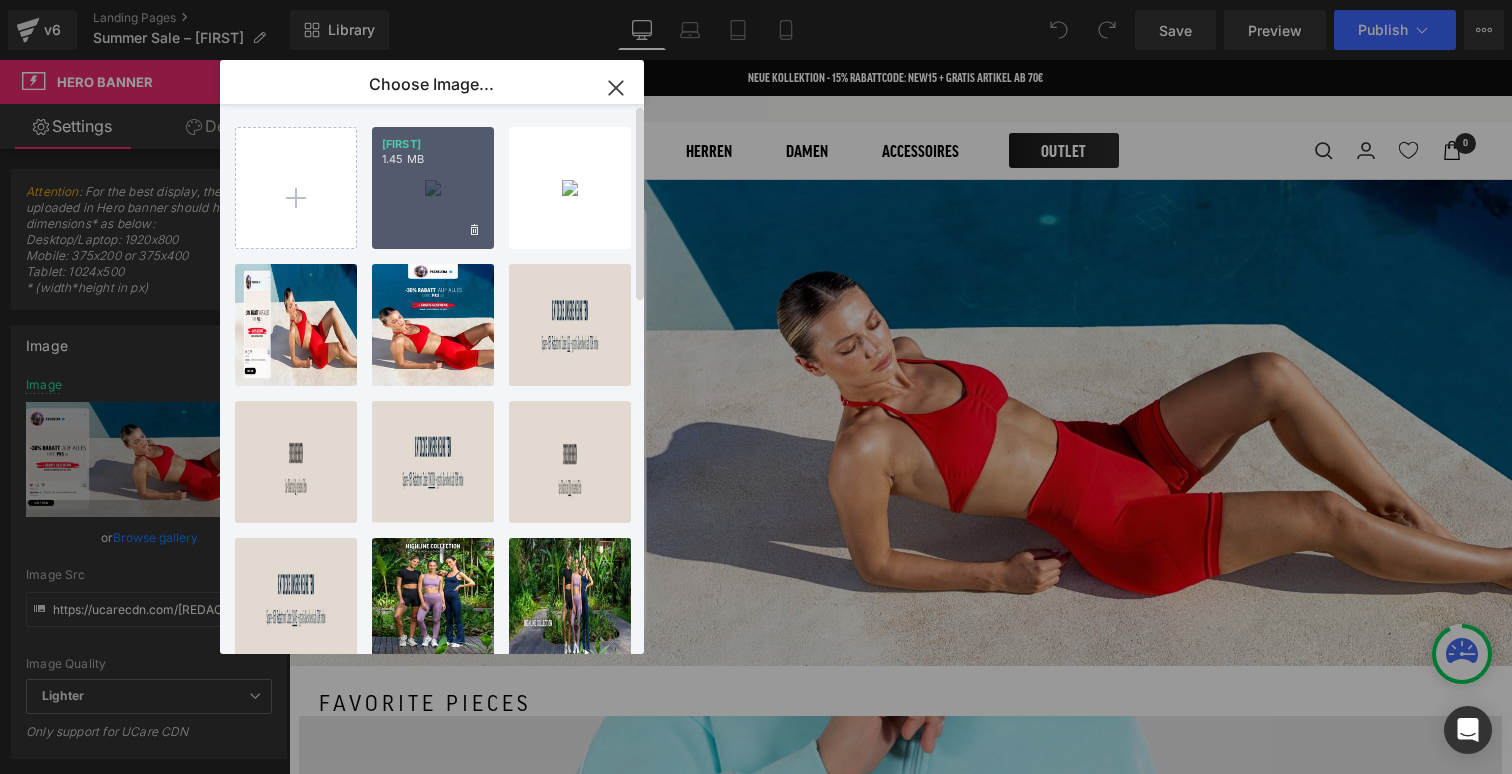 click on "katrin[REDACTED].jpg 1.45 MB" at bounding box center [433, 188] 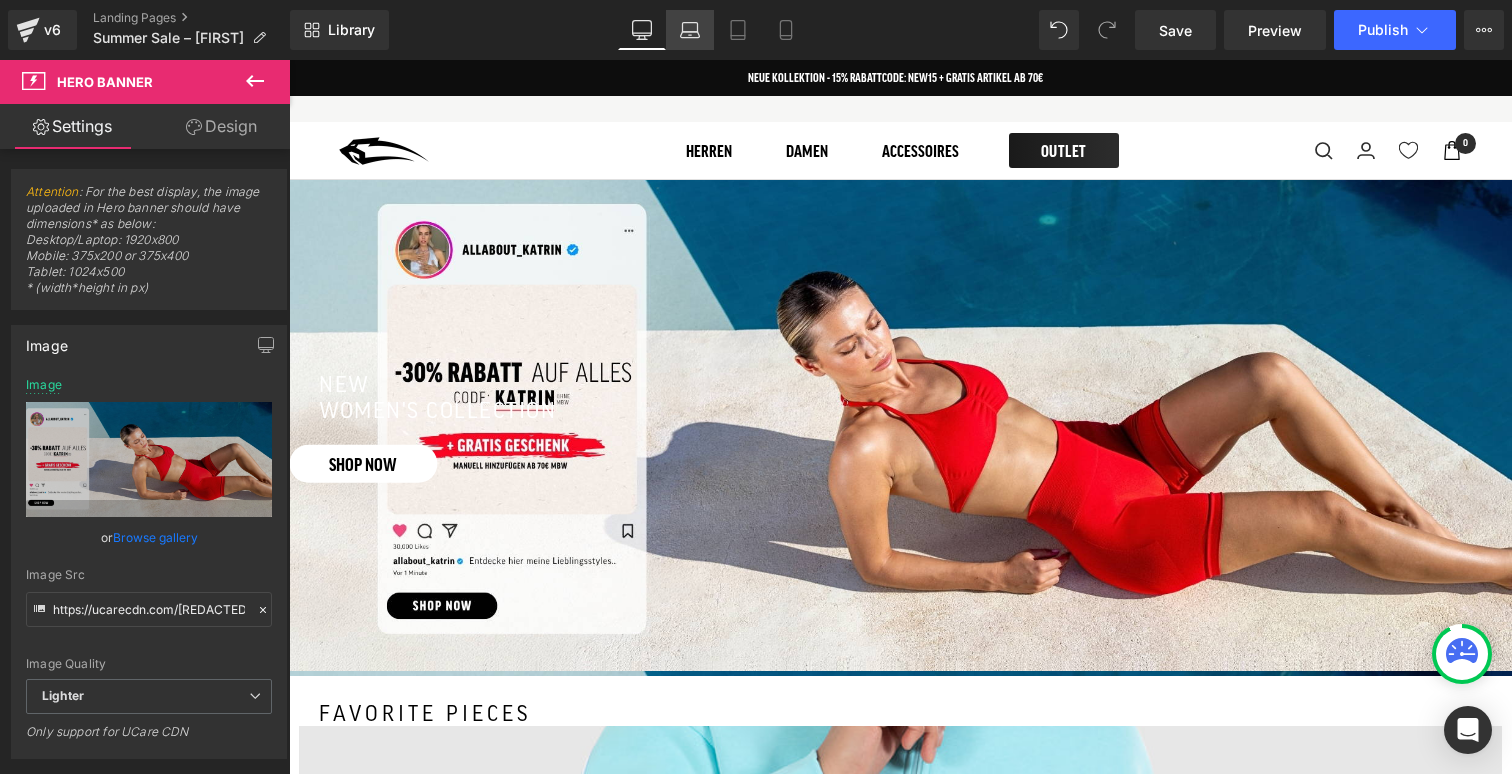 click 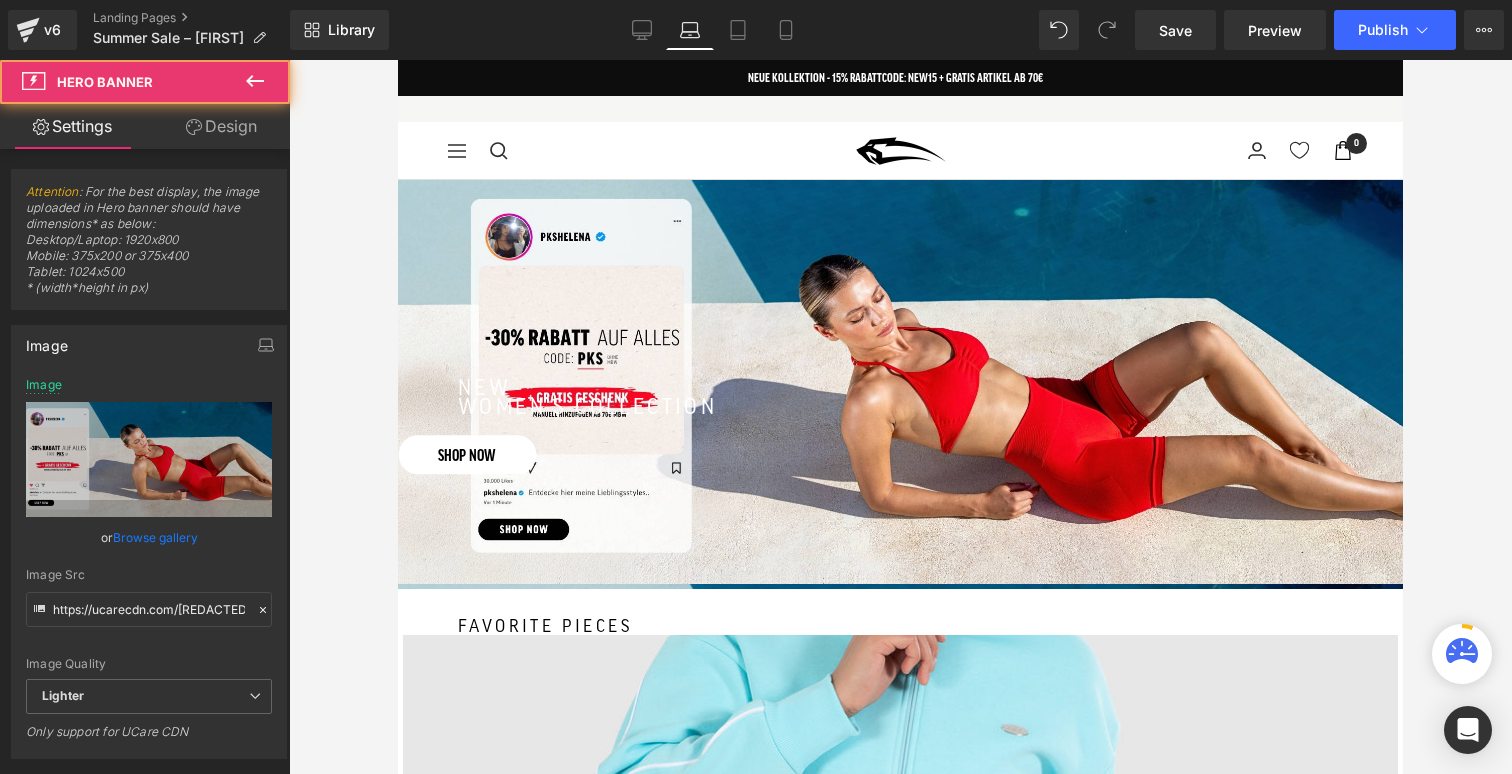 click at bounding box center [900, 417] 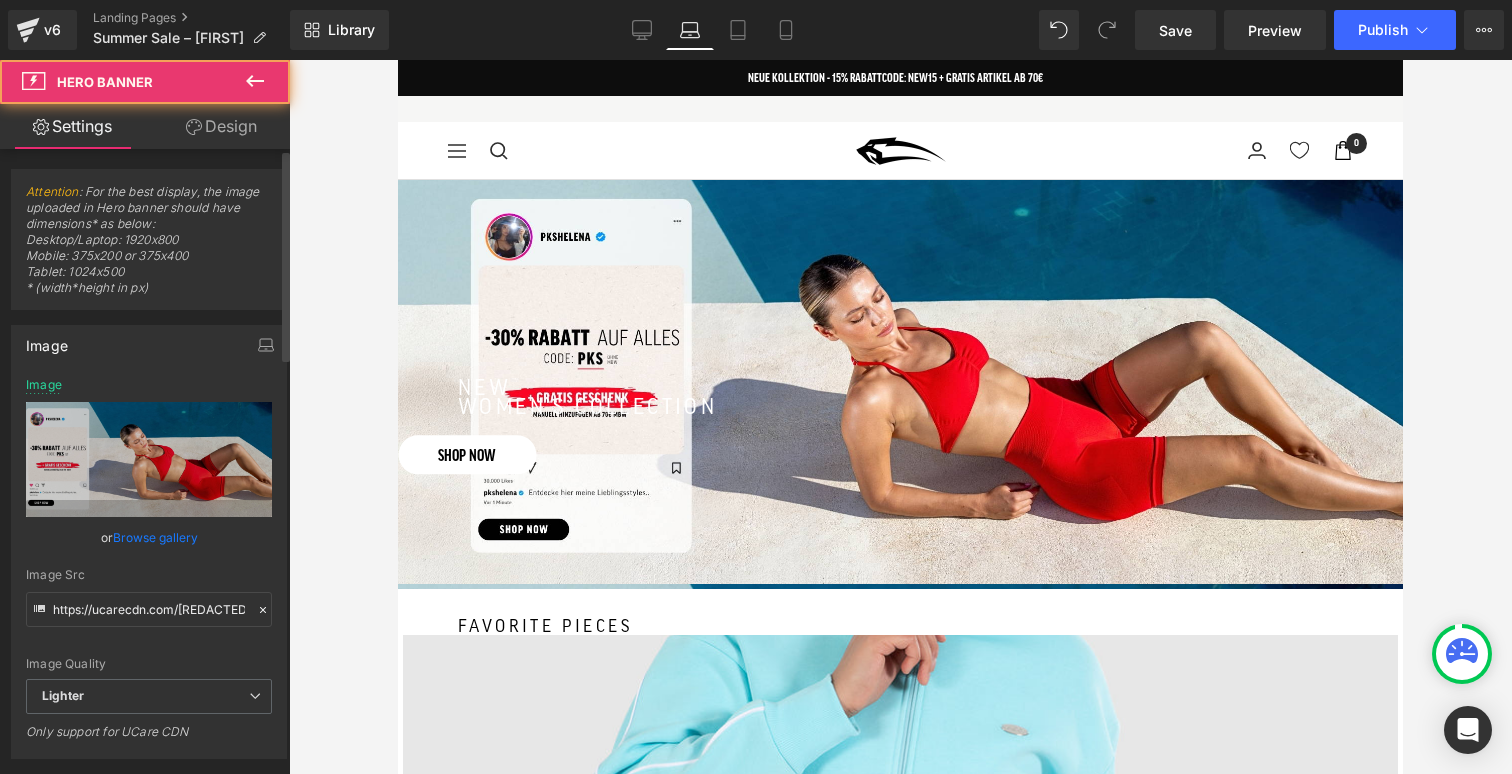 click on "Browse gallery" at bounding box center [155, 537] 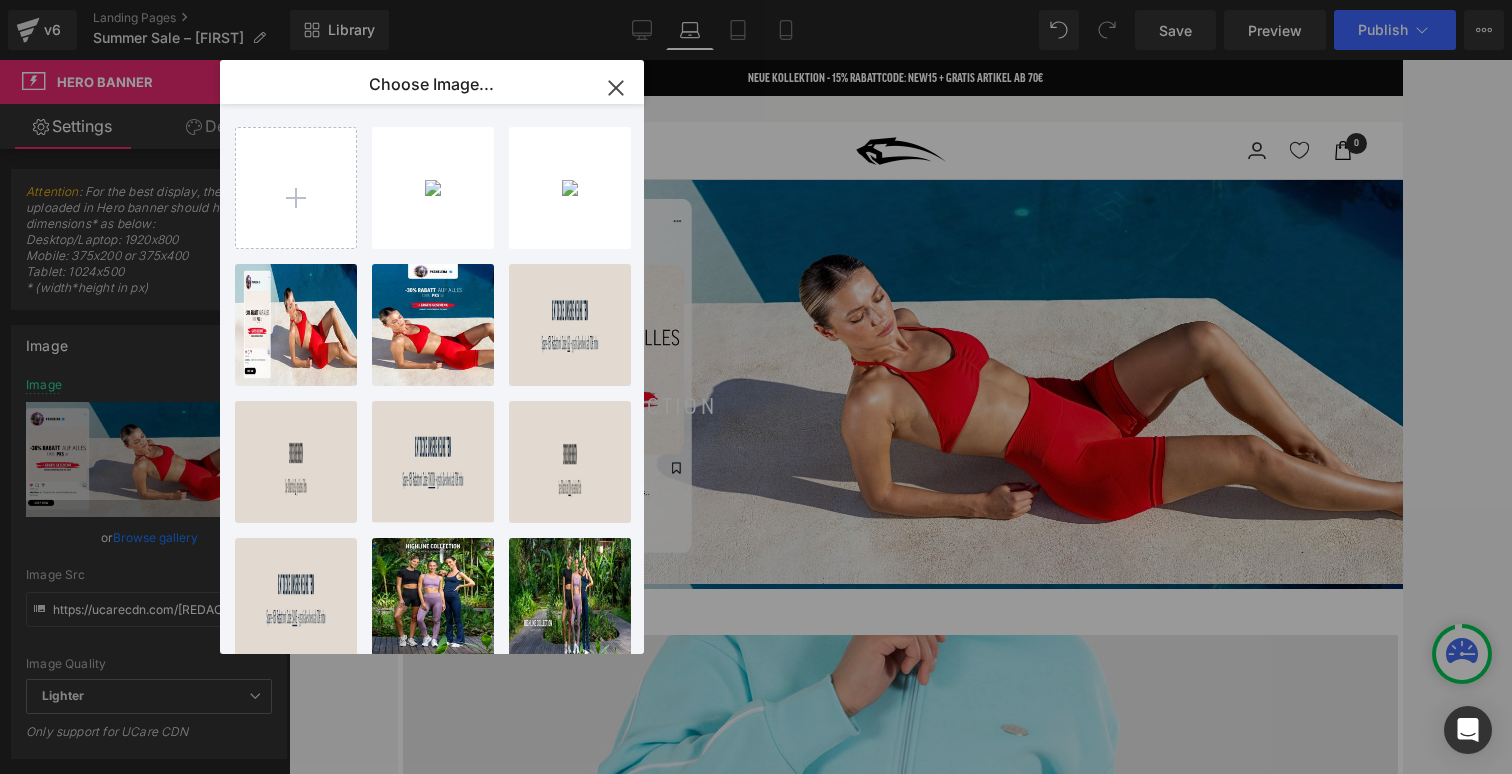 click on "katrin[REDACTED].jpg 1.45 MB Delete image? Yes No kairnmo[REDACTED].jpg 1.54 MB Delete image? Yes No pkls[REDACTED].jpg 1.45 MB Delete image? Yes No pks mob[REDACTED].jpg 1.55 MB Delete image? Yes No GO-[REDACTED].jpg 54.83 KB Delete image? Yes No GO-[REDACTED].jpg 28.06 KB Delete image? Yes No TIKTOK-[REDACTED].jpg 54.54 KB Delete image? Yes No TIKTOK-[REDACTED].jpg 28.73 KB Delete image? Yes No SAVE-[REDACTED].jpg 52.55 KB Delete image? Yes No gym and[REDACTED].jpg 2.87 MB Delete image? Yes No gym and[REDACTED].jpg 2.52 MB Delete image? Yes No gym and[REDACTED].jpg 2.57 MB Delete image? Yes No SAVE-[REDACTED].jpg 28.14 KB Delete image? Yes No [REDACTED]-[REDACTED].jpg 1.47 MB Delete image? Yes No [REDACTED]-[REDACTED].jpg 1.15 MB Delete image? Yes No [REDACTED]-[REDACTED].jpg 921.94 KB Delete image? Yes No [REDACTED]-[REDACTED].jpg 842.84 KB Delete image? Yes No Summer [REDACTED].jpg 139.95 KB Delete image? Yes No Design [REDACTED].png 245.20 KB Delete image? Yes No ntk[REDACTED].jpg 1.45 MB Delete image? Yes No [REDACTED]-[REDACTED].jpg 1.55 MB Delete image? Yes No [REDACTED]-[REDACTED].jpg 1.45 MB Delete image? Yes No [REDACTED]-[REDACTED].jpg" at bounding box center [443, 383] 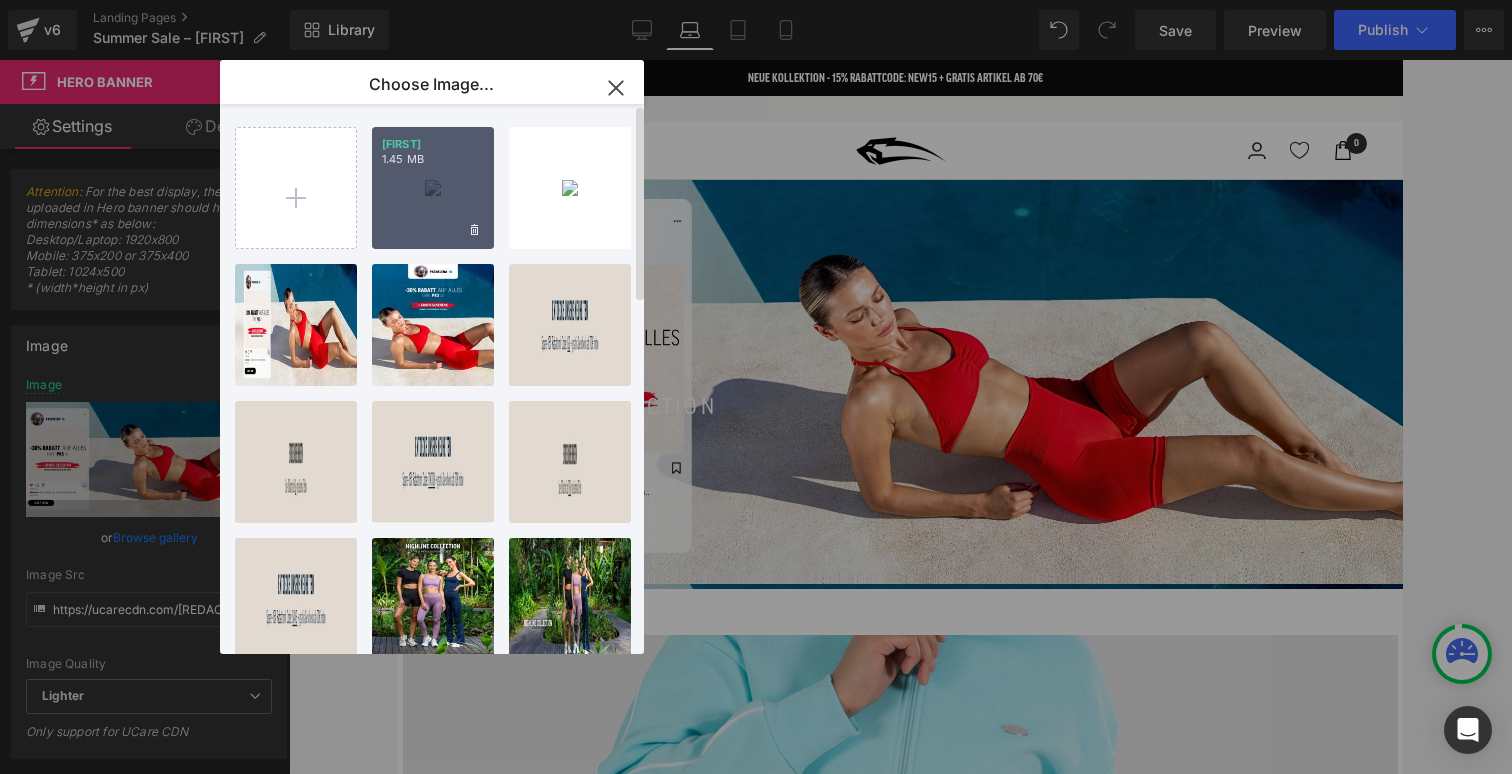 click on "katrin[REDACTED].jpg 1.45 MB" at bounding box center [433, 188] 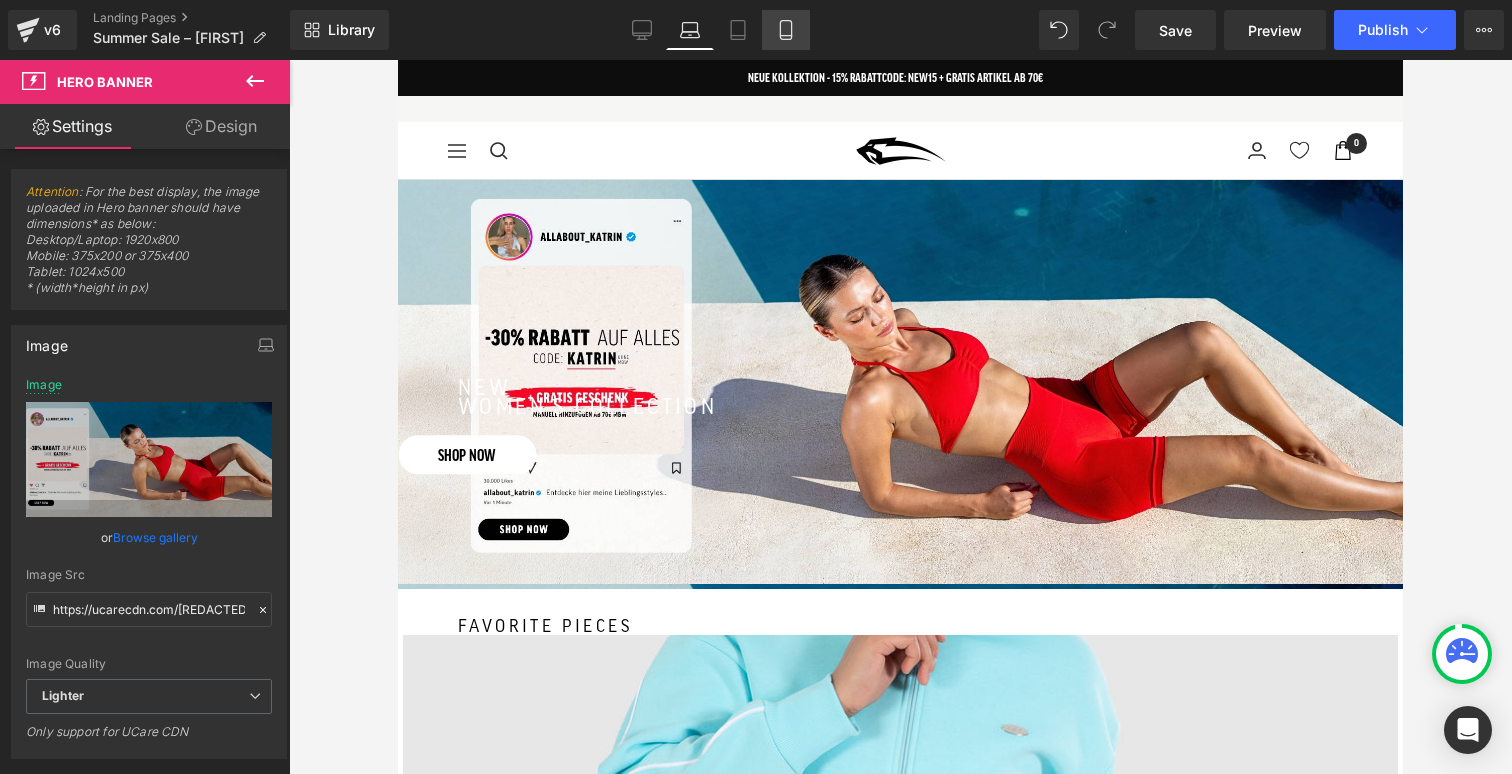 click 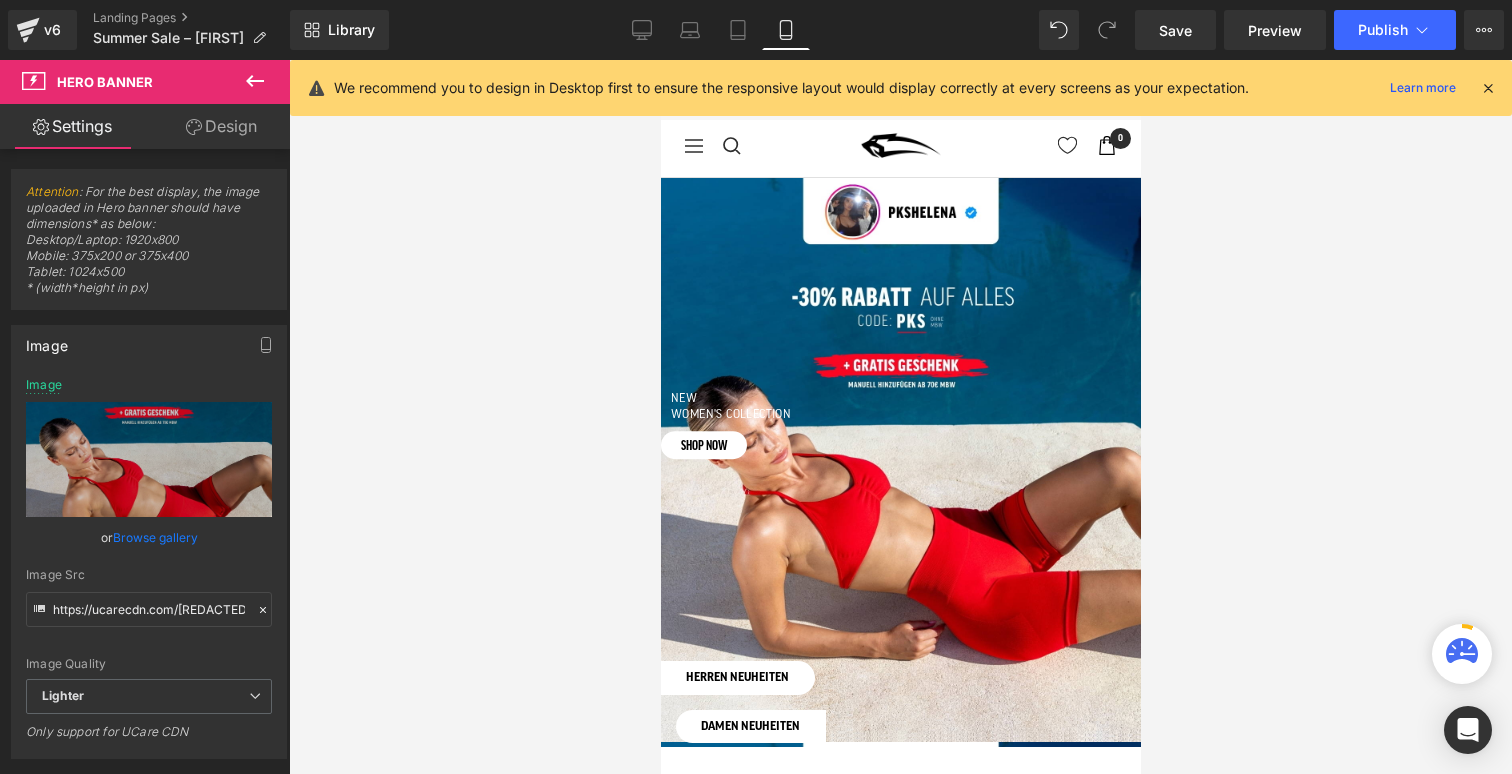 click at bounding box center [900, 415] 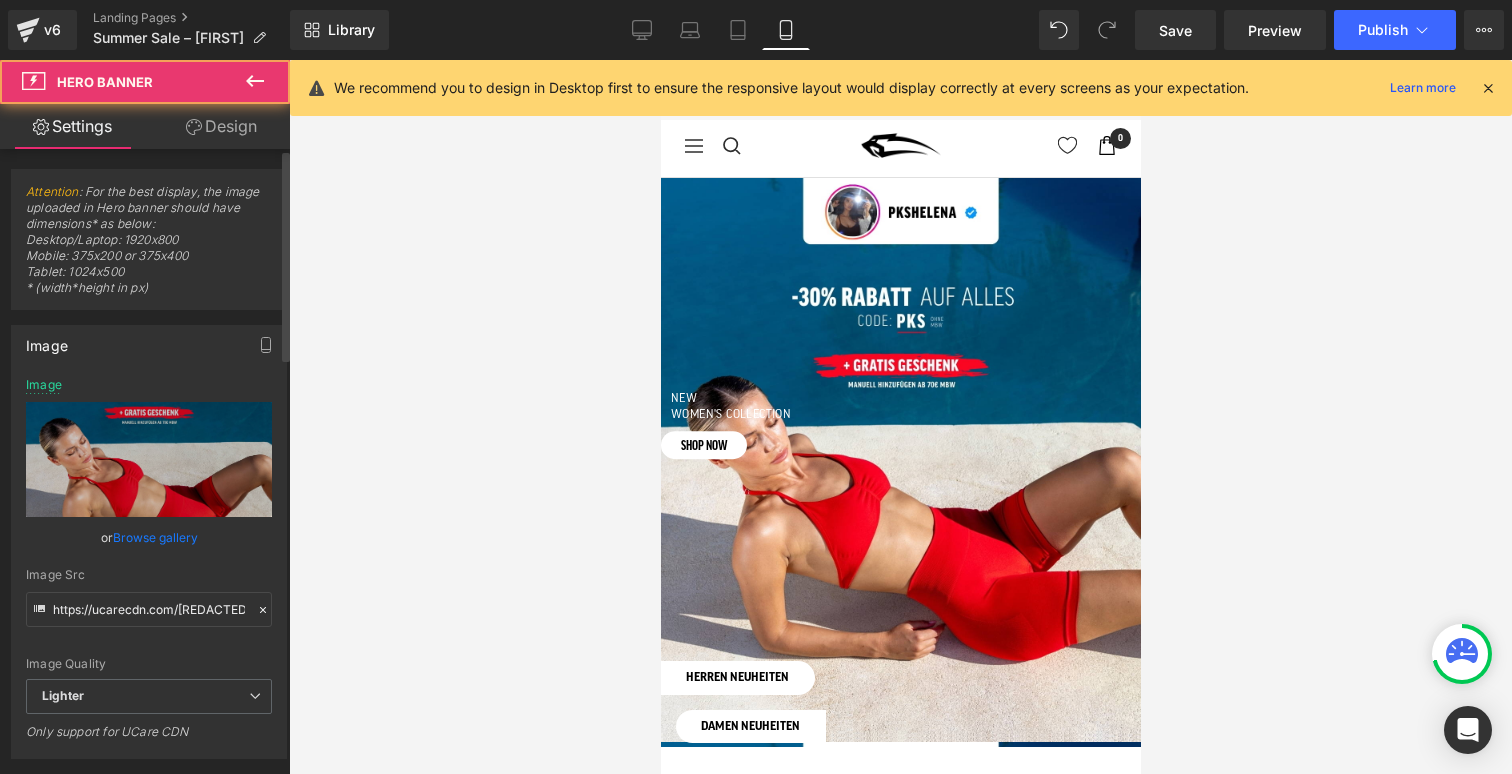 click on "Browse gallery" at bounding box center (155, 537) 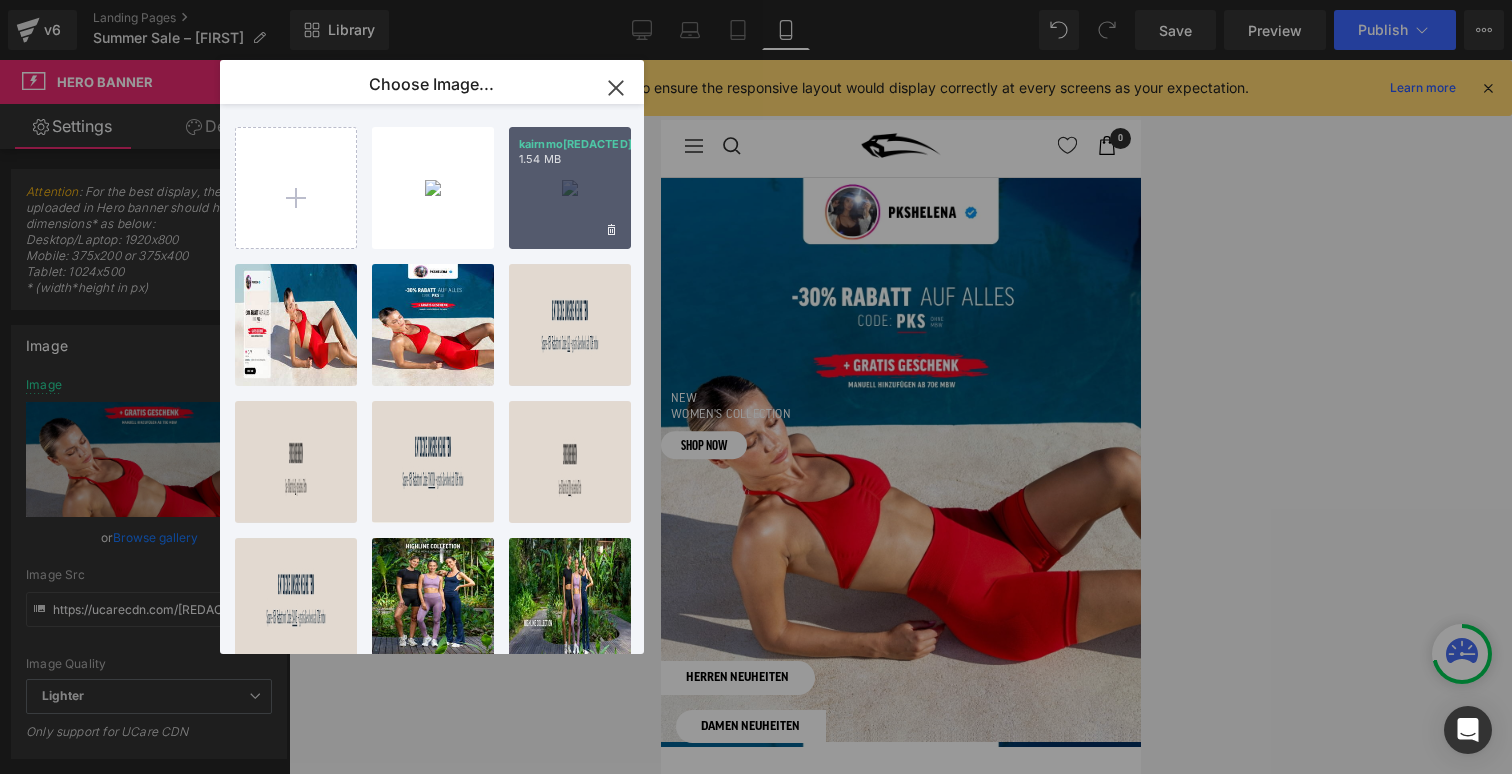 click on "kairnmo[REDACTED].jpg 1.54 MB" at bounding box center [570, 188] 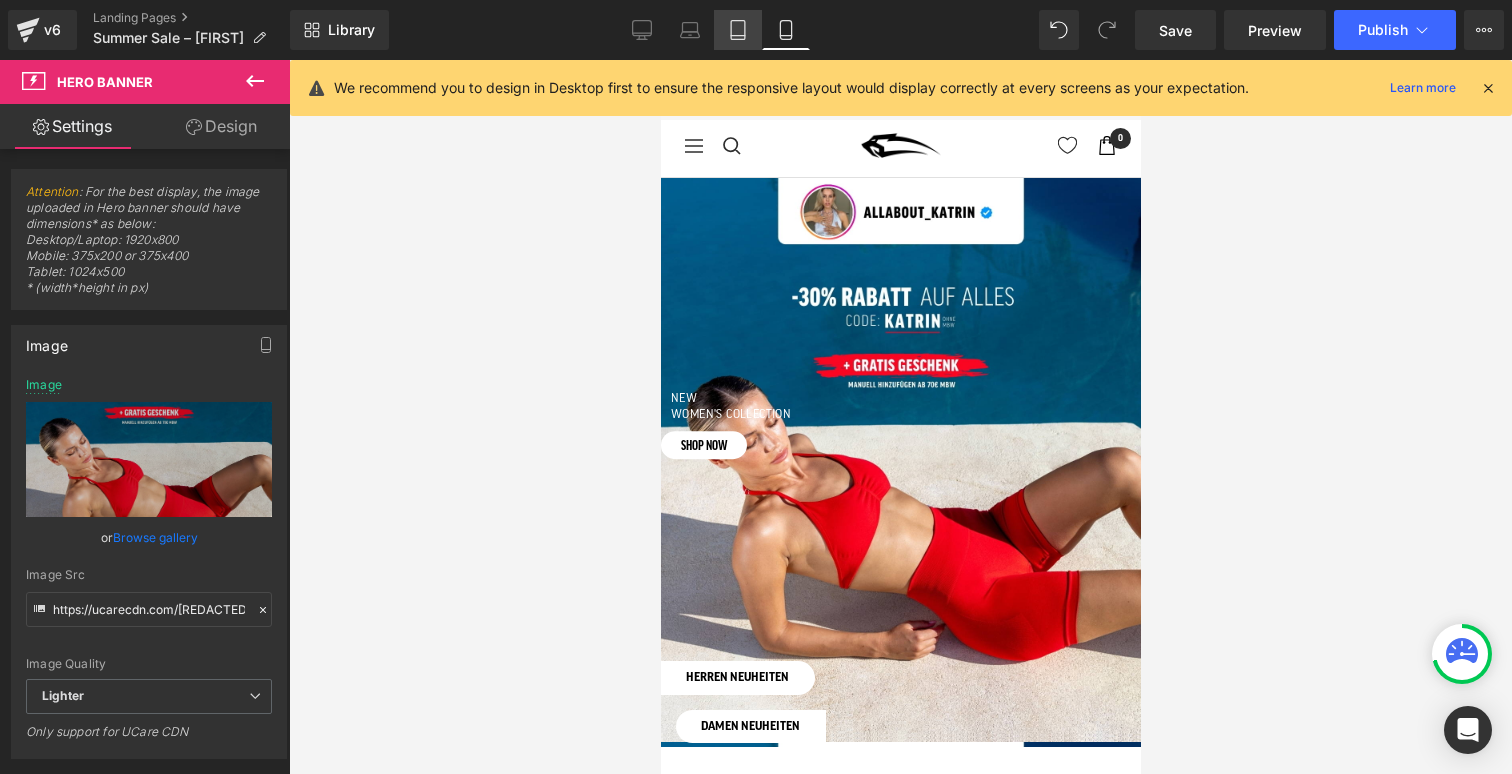 click 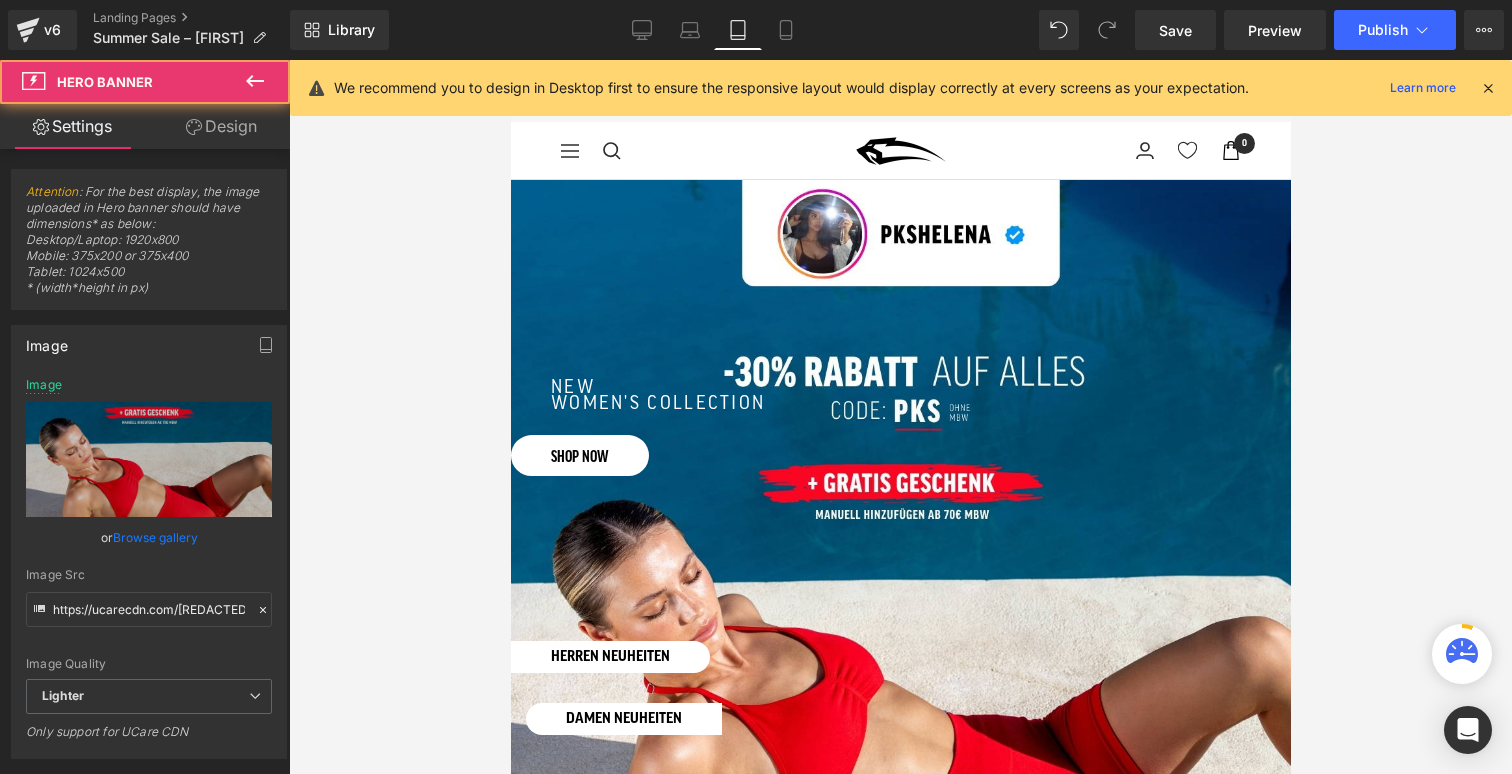 click at bounding box center (900, 417) 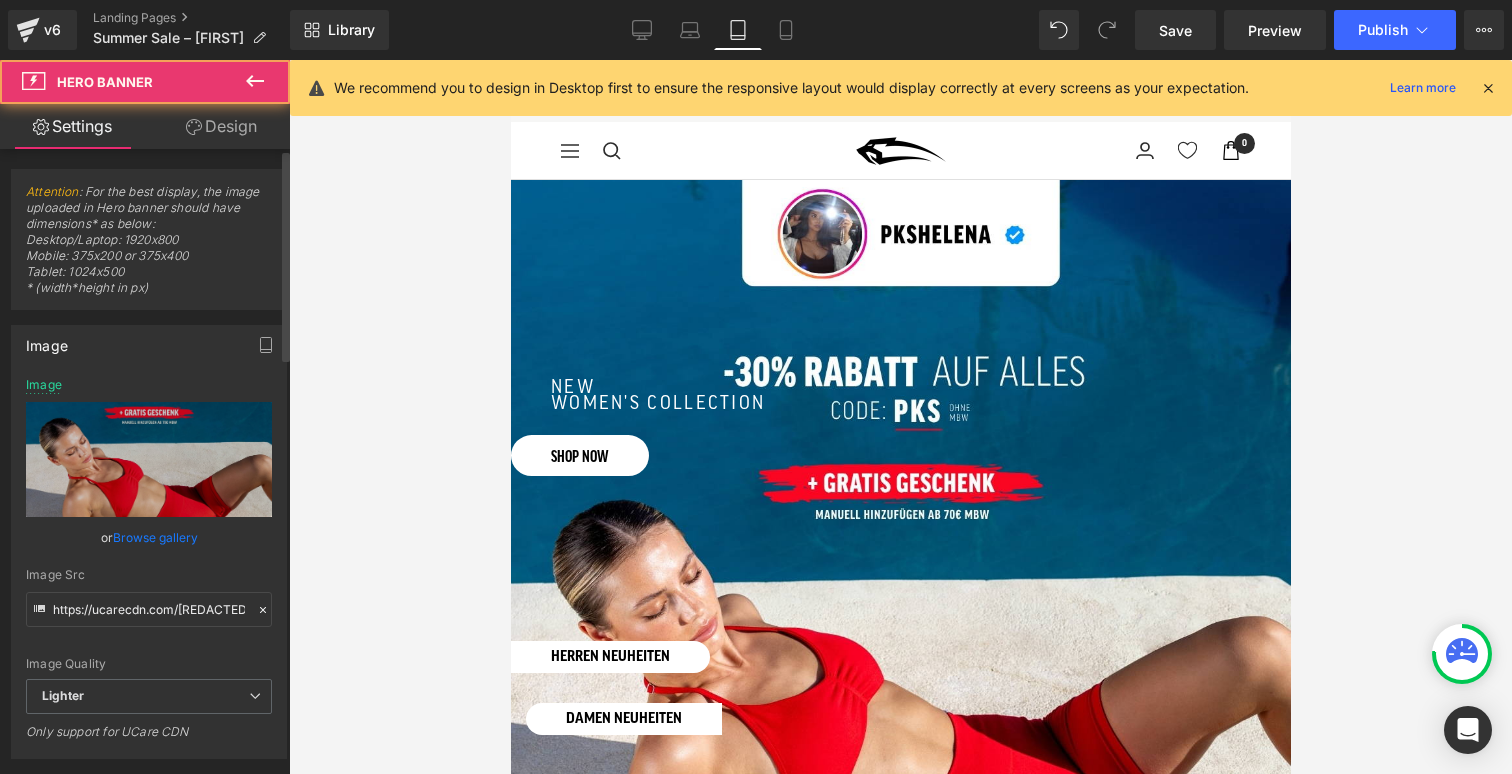 click on "Browse gallery" at bounding box center (155, 537) 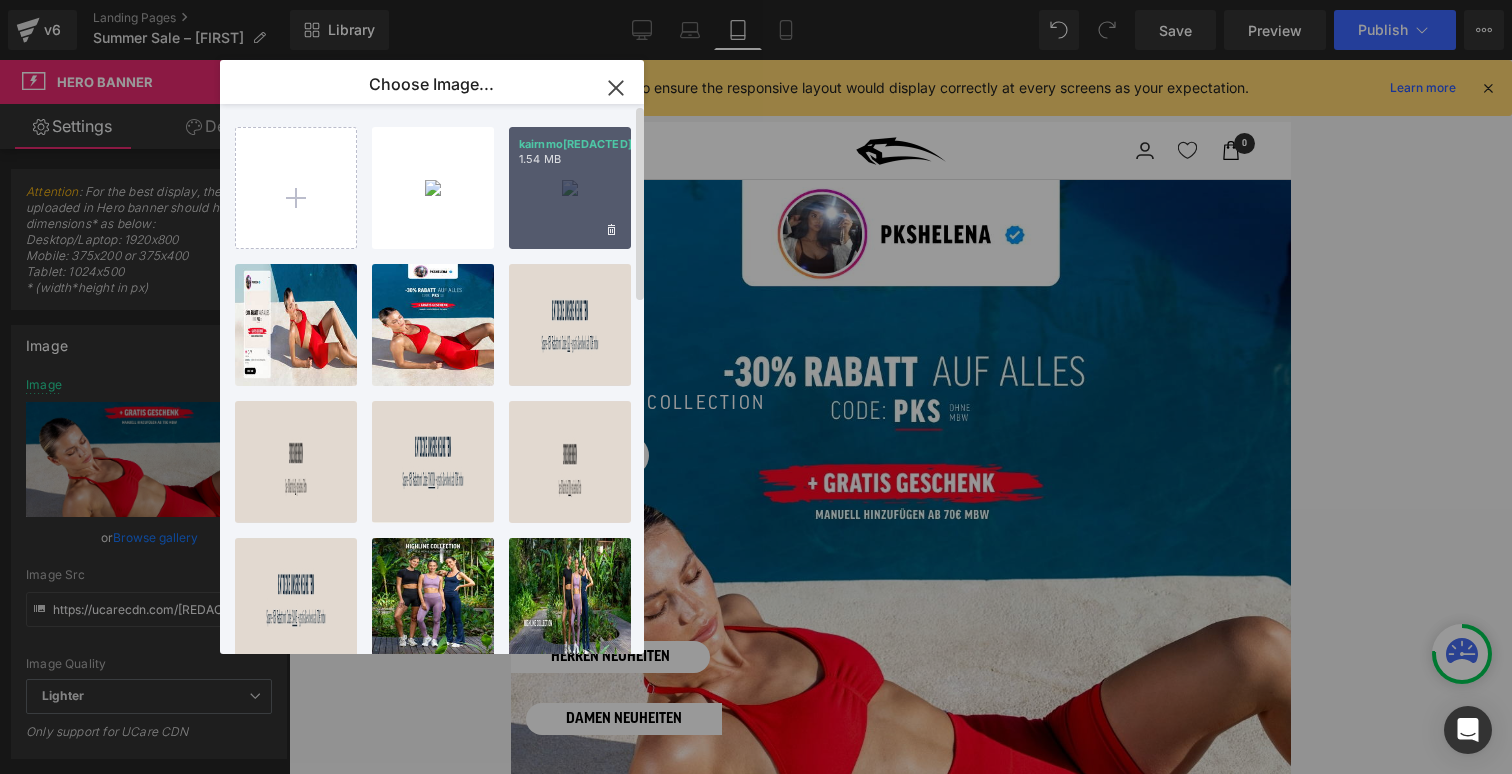 click on "kairnmo[REDACTED].jpg 1.54 MB" at bounding box center [570, 188] 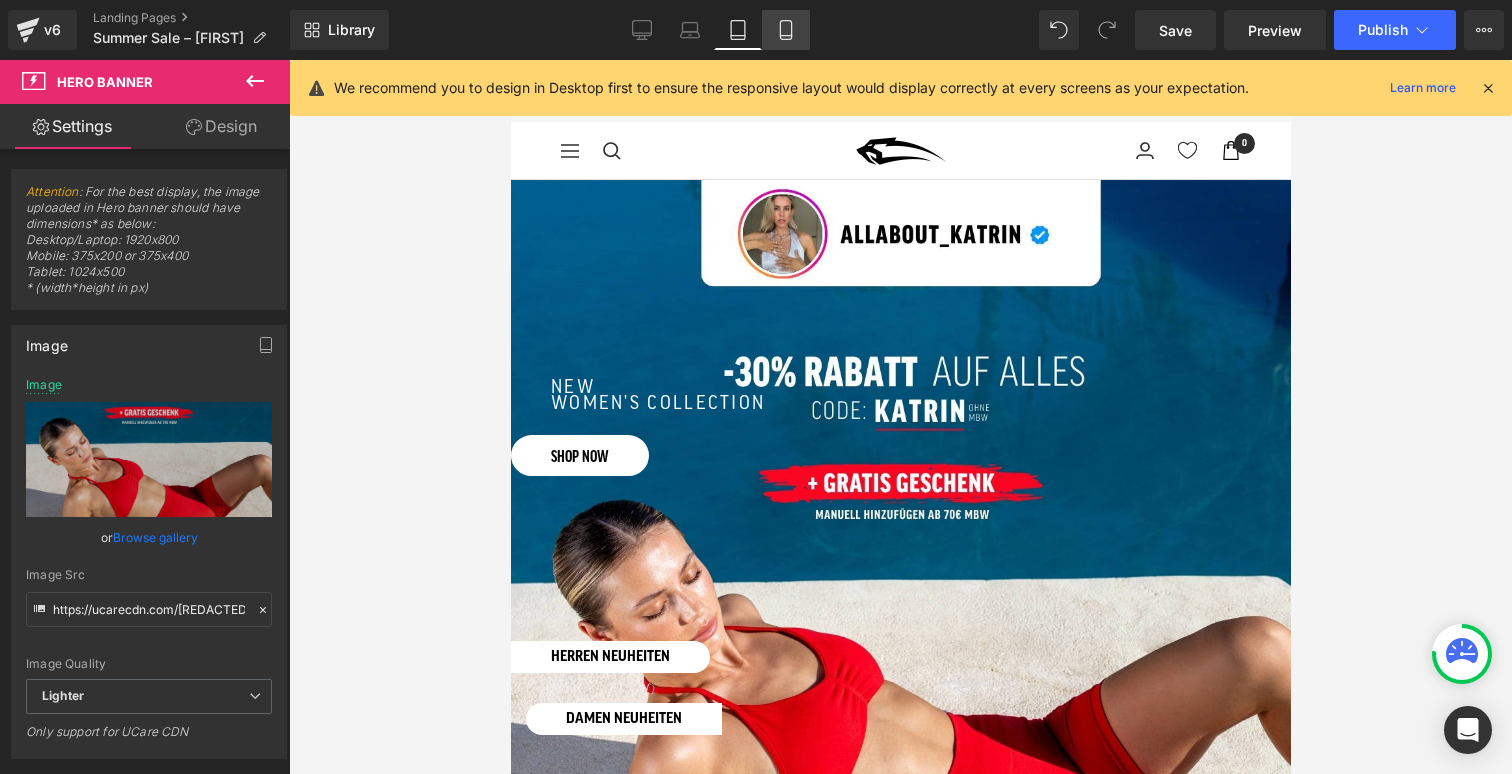 click 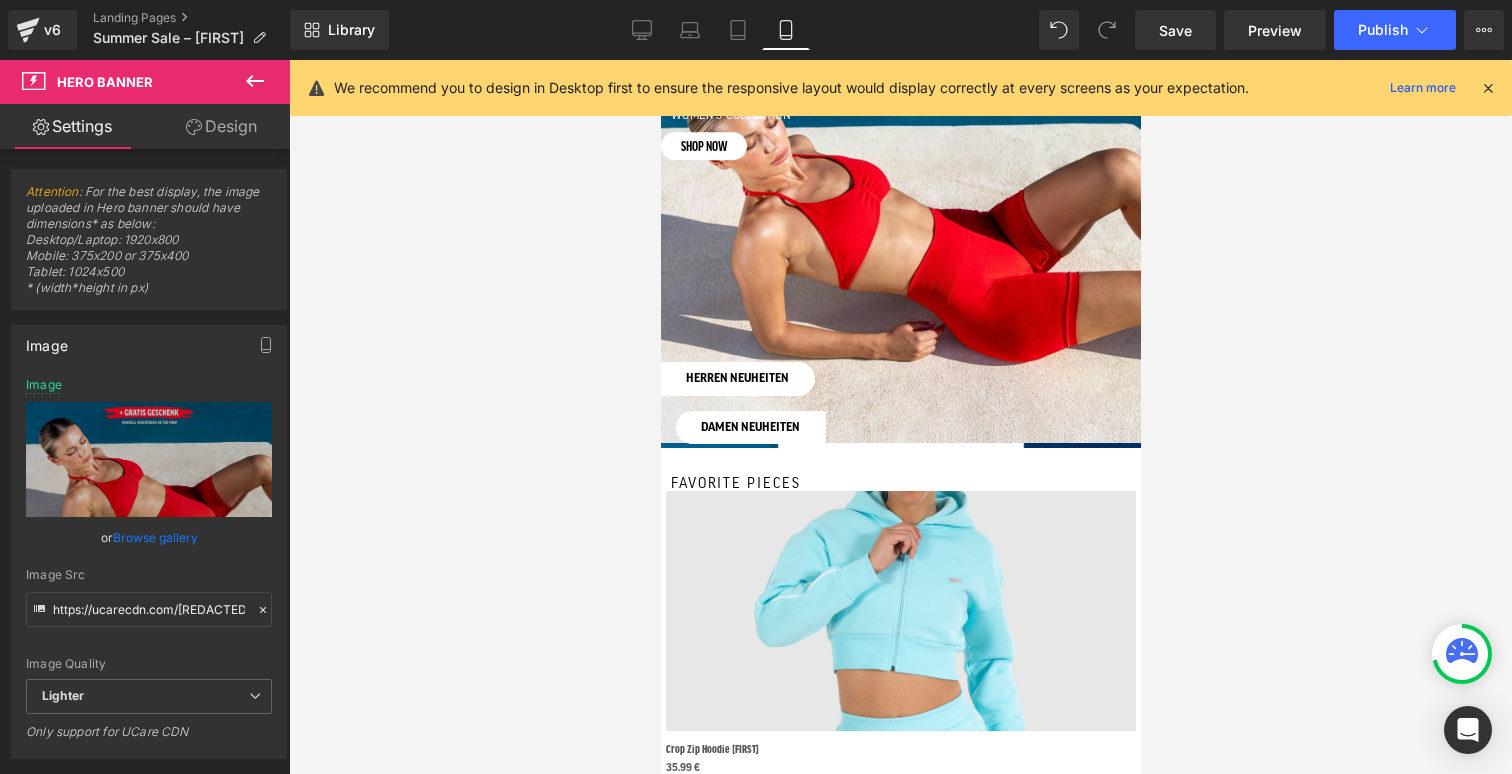 scroll, scrollTop: 593, scrollLeft: 0, axis: vertical 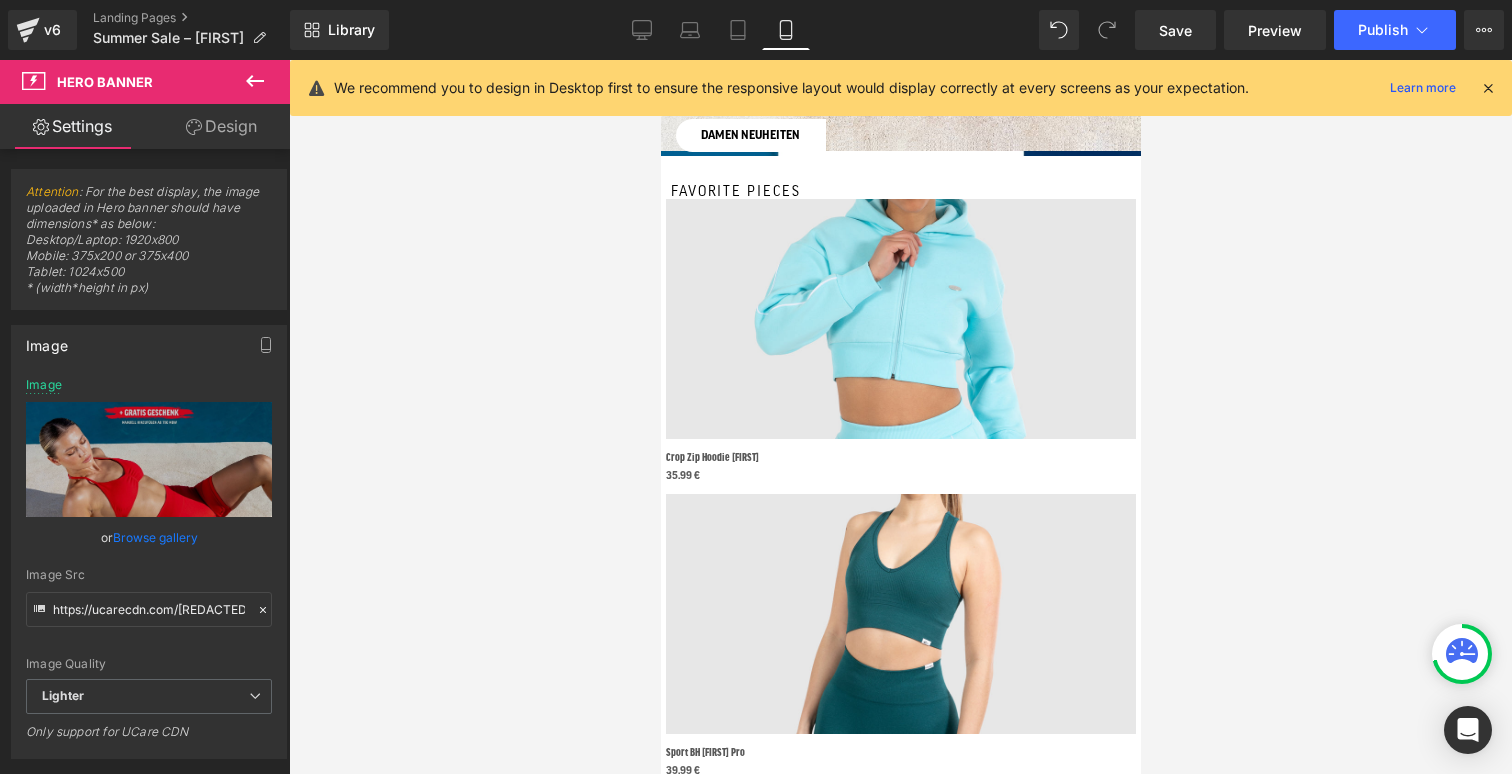 click at bounding box center (900, 319) 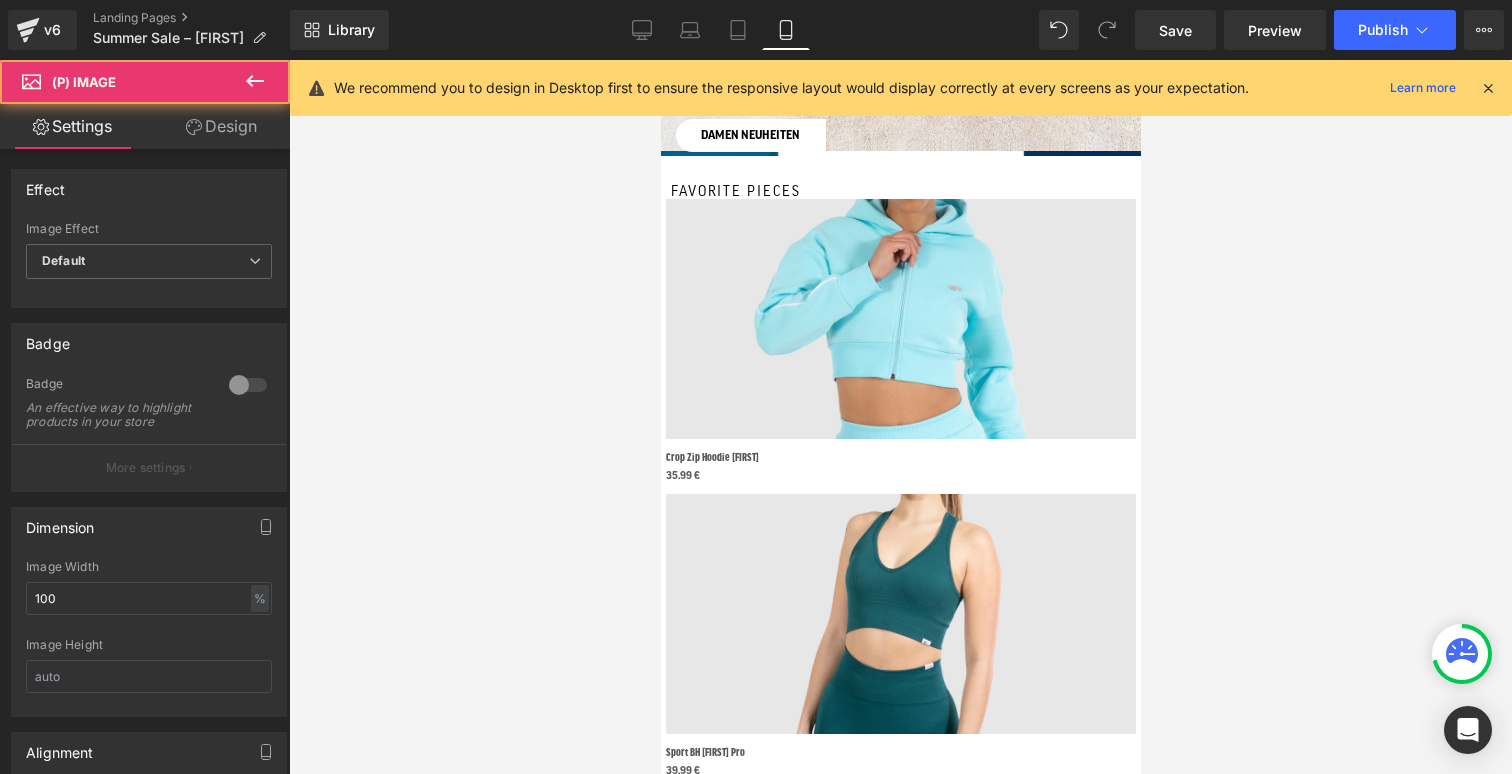 click on "Product" at bounding box center [660, 60] 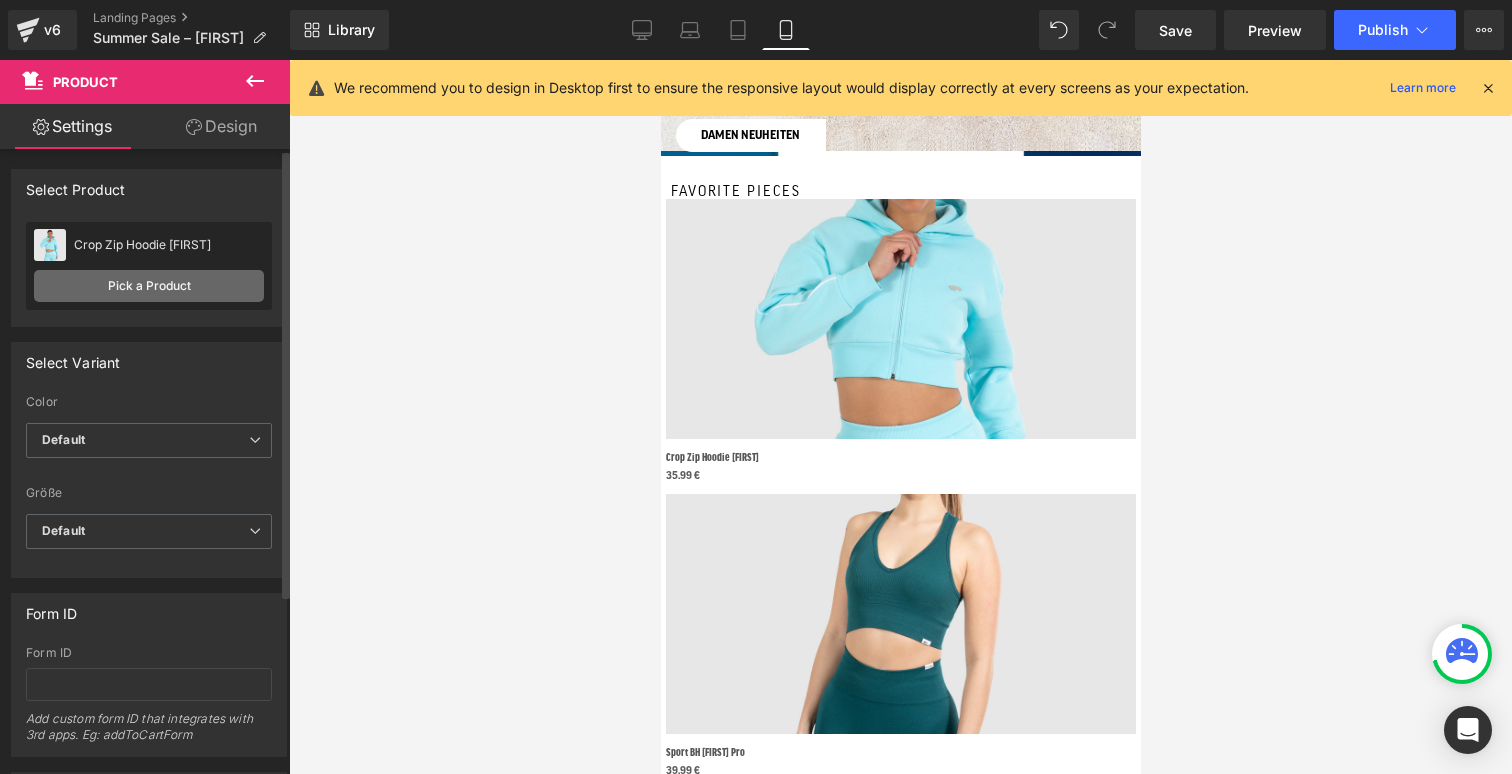 click on "Pick a Product" at bounding box center [149, 286] 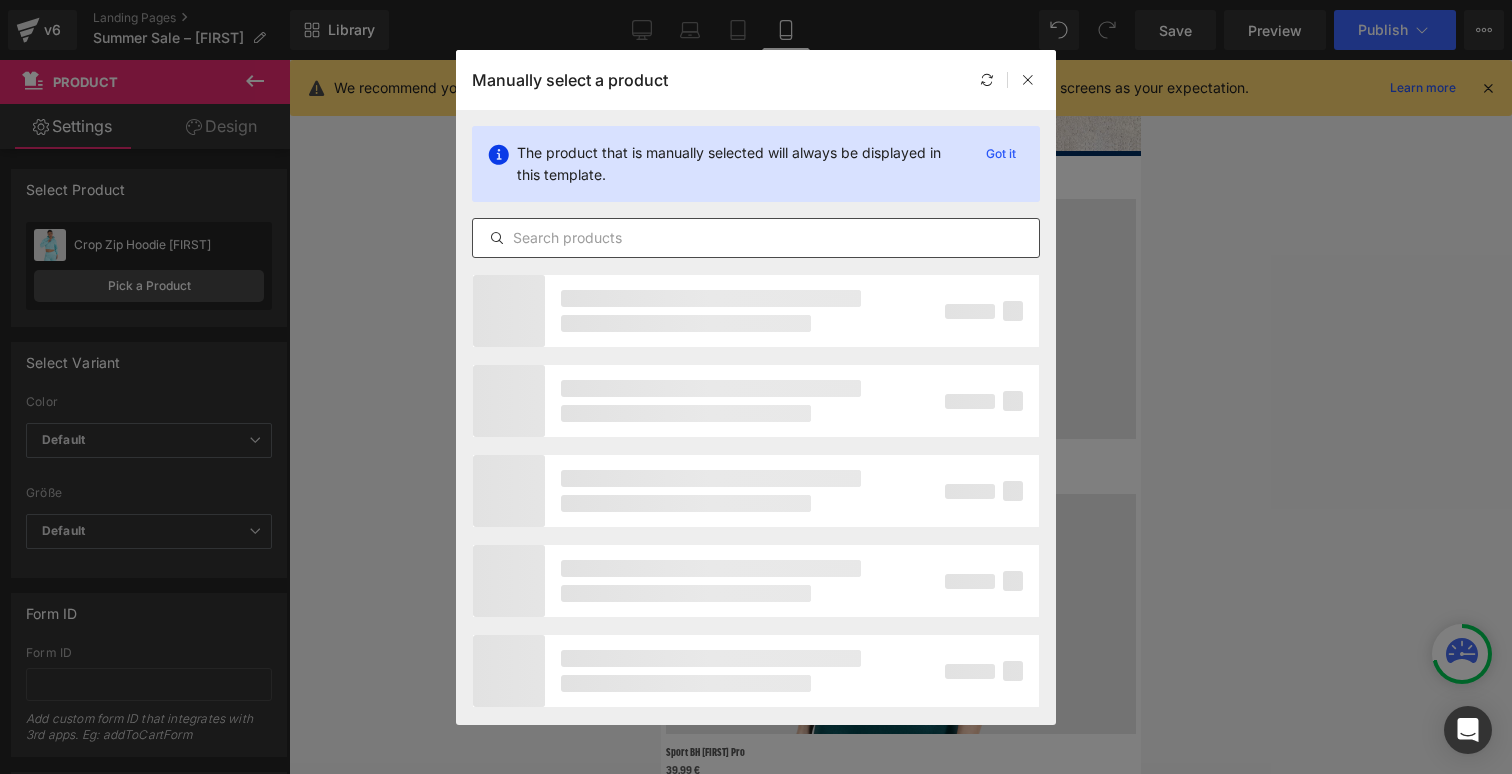 click at bounding box center [756, 238] 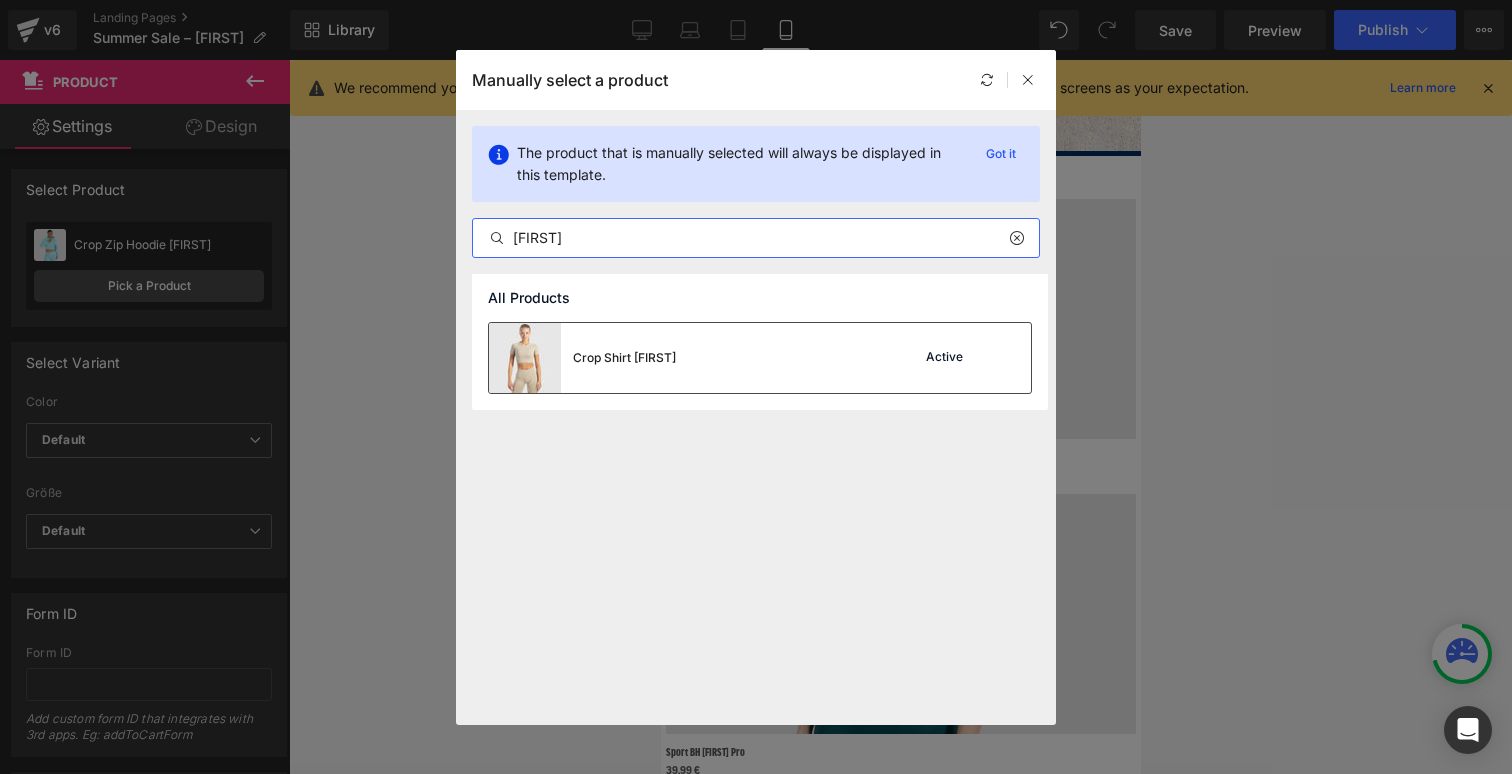 type on "[FIRST]" 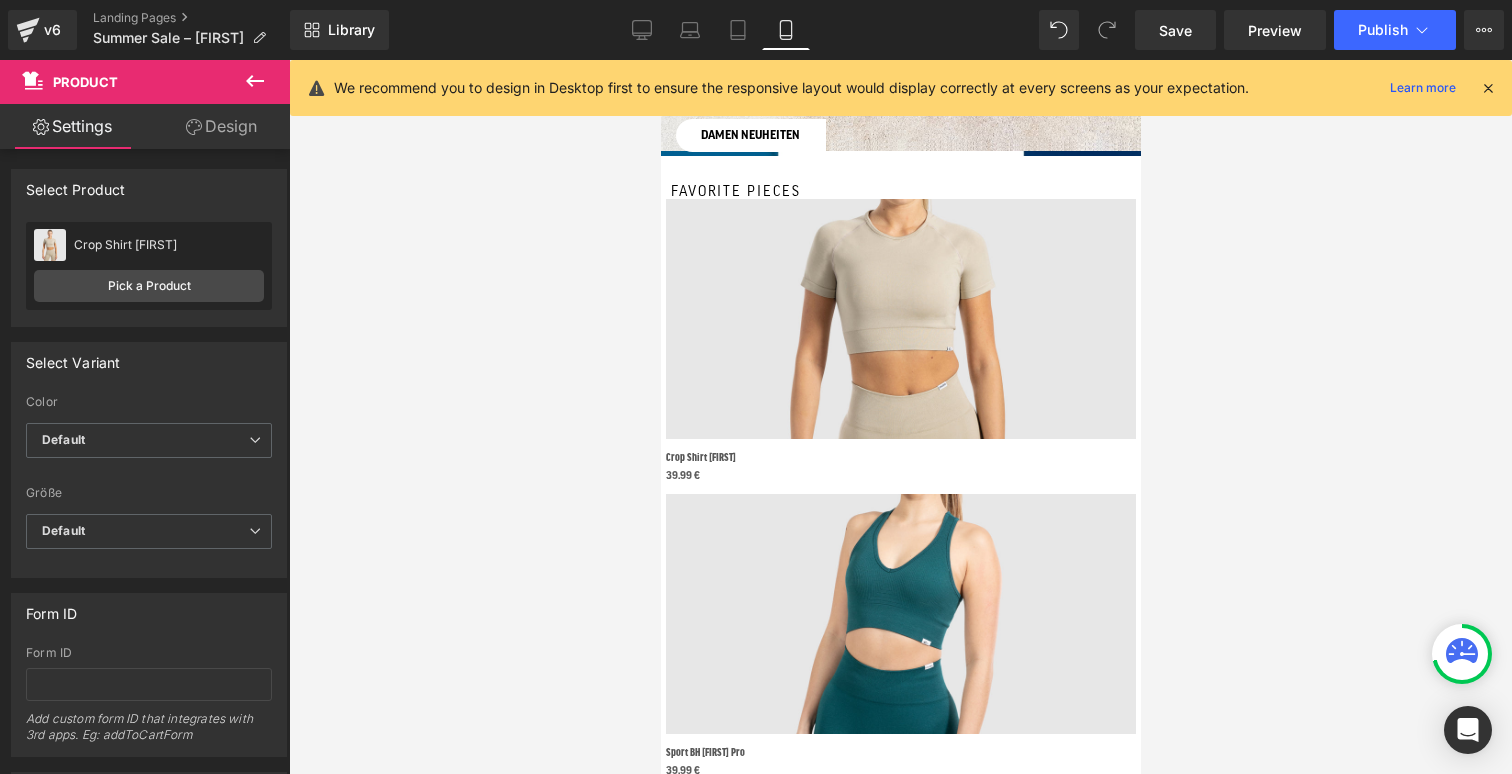 click on "Product" at bounding box center (660, 60) 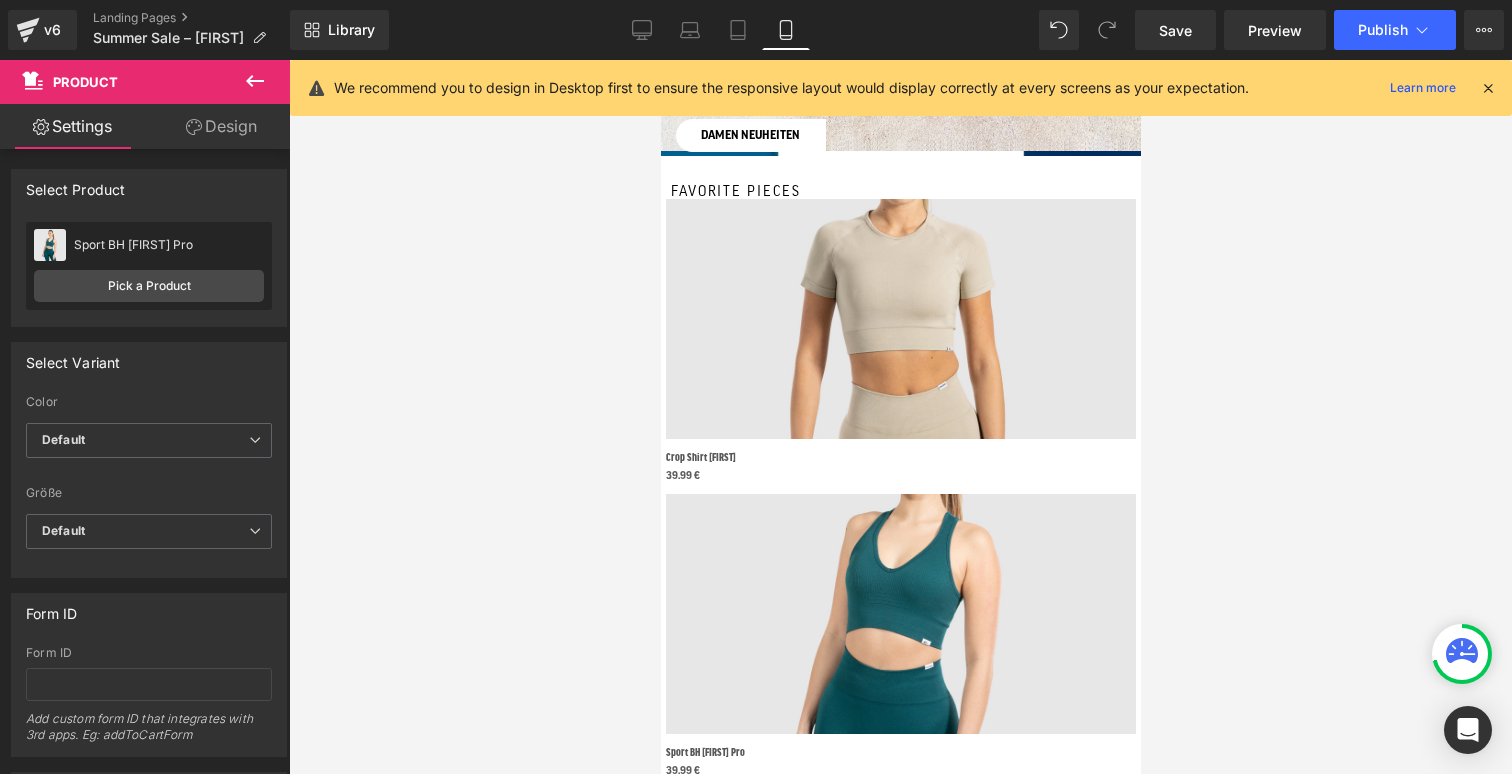 click on "Product" at bounding box center [660, 60] 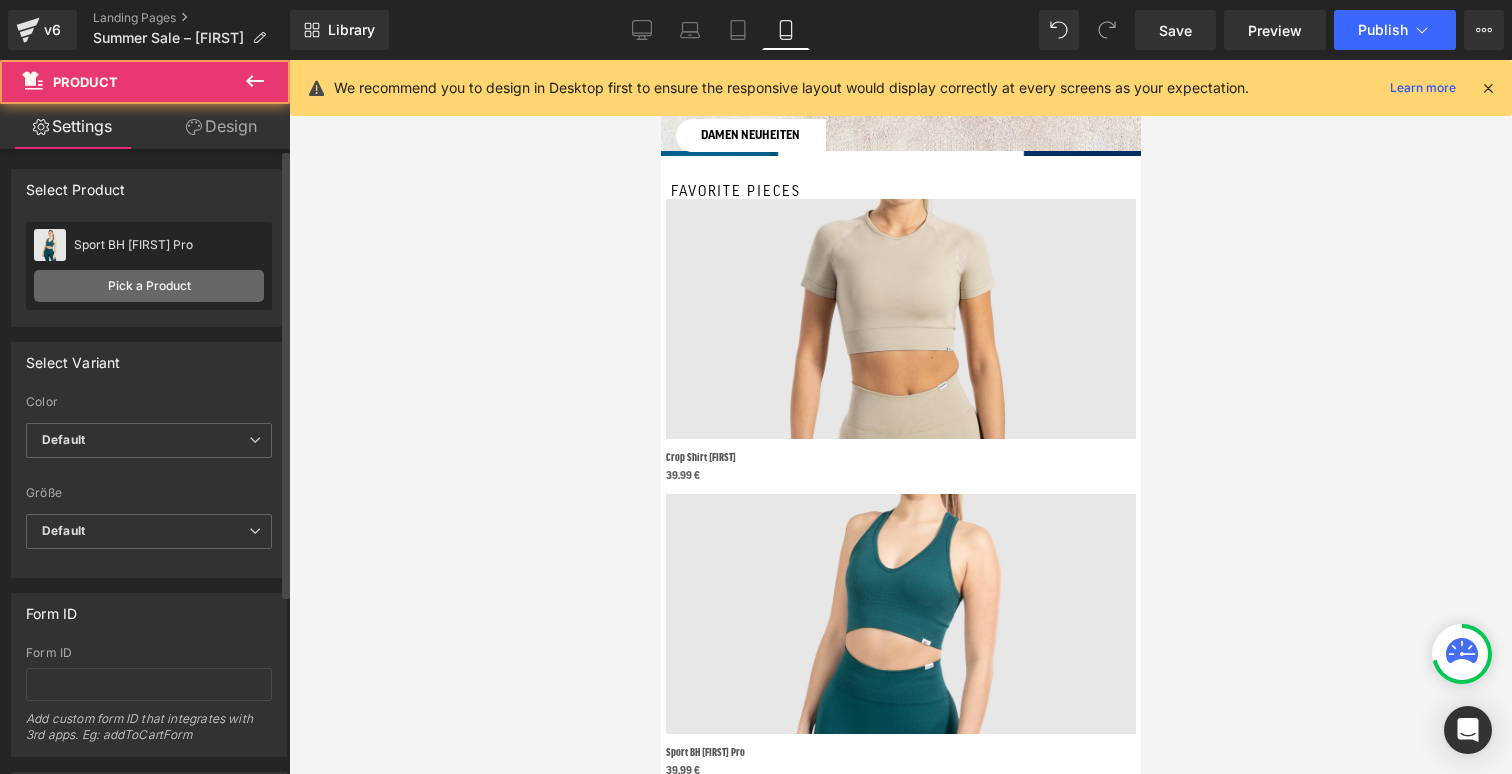 click on "Pick a Product" at bounding box center [149, 286] 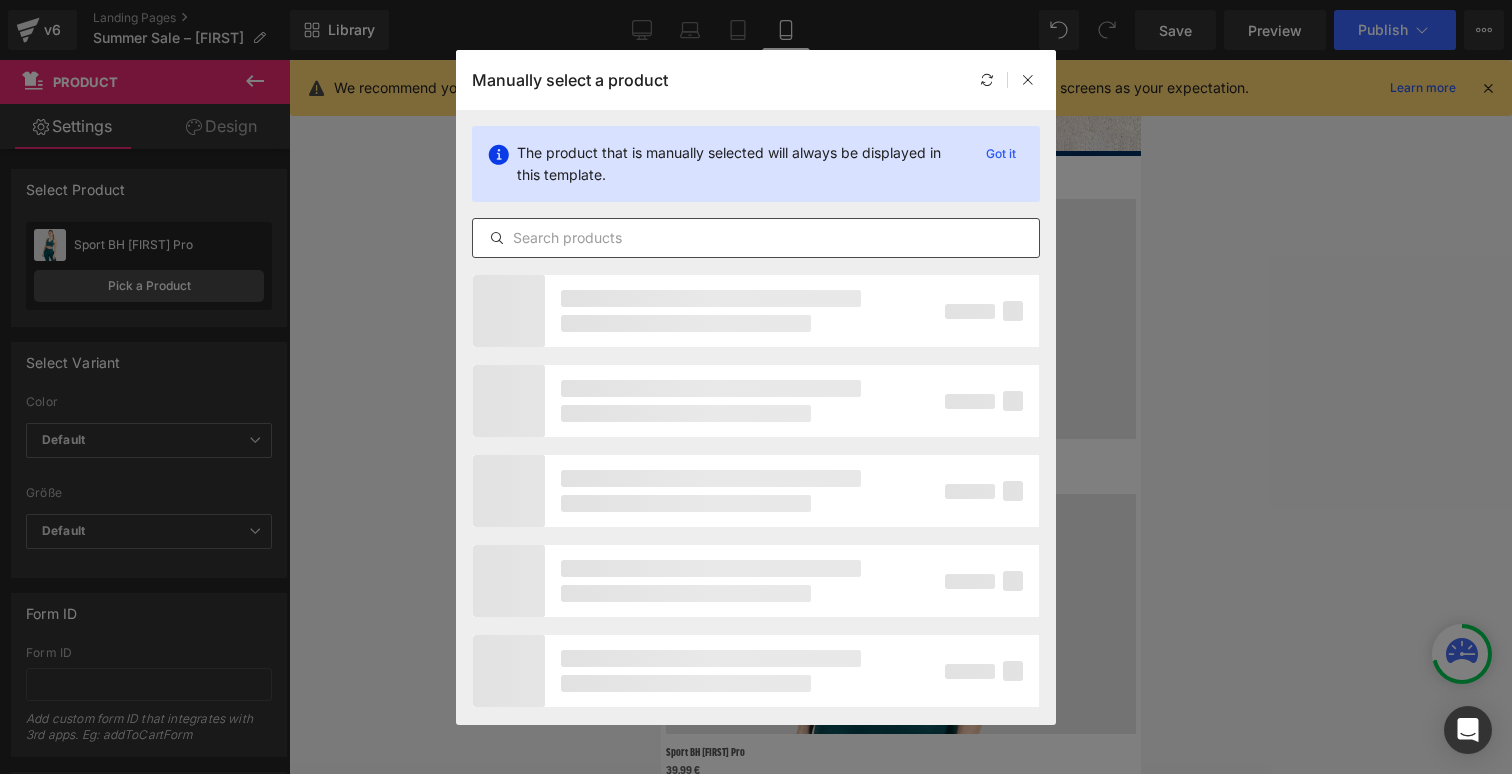 click at bounding box center [756, 238] 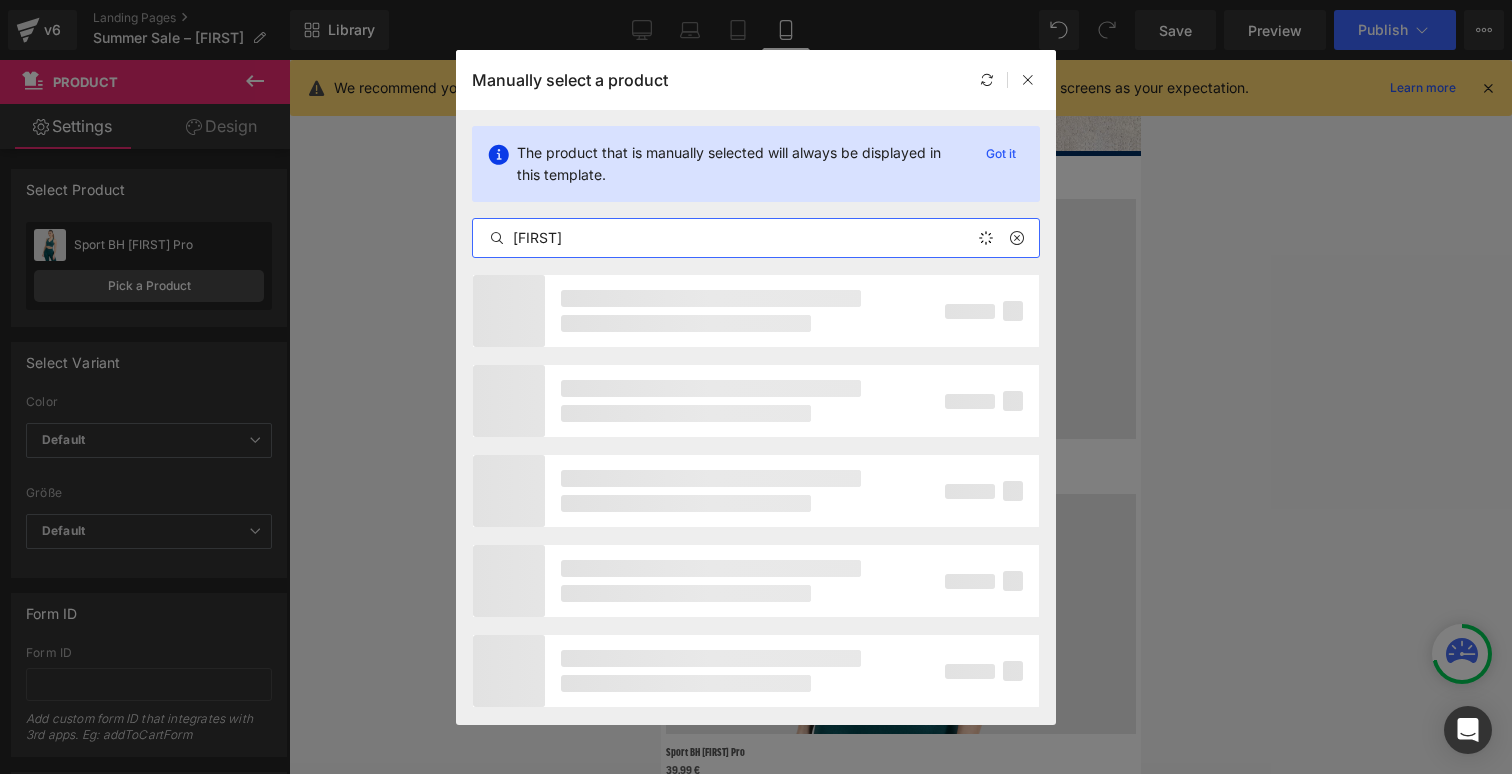 type on "[FIRST]" 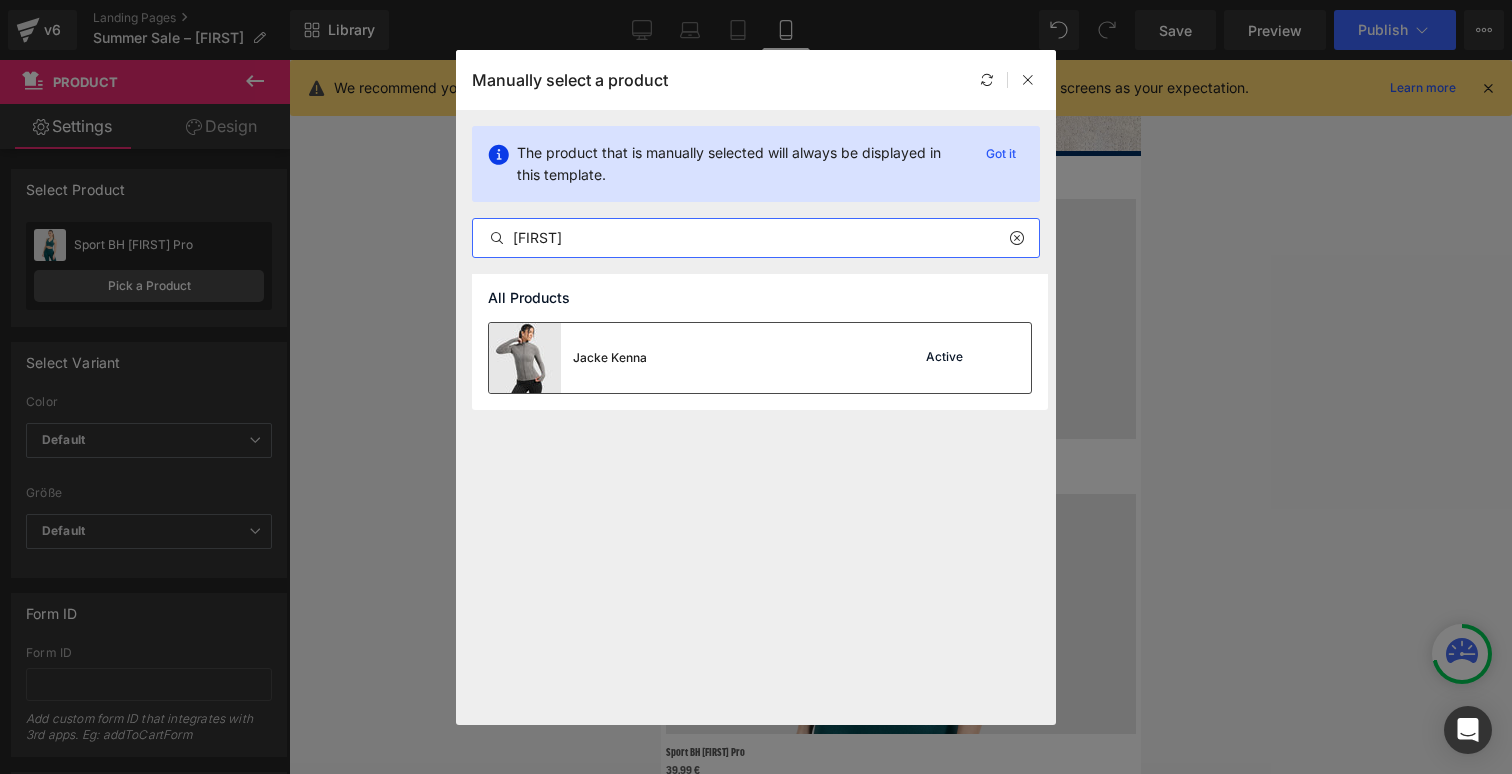click at bounding box center [525, 358] 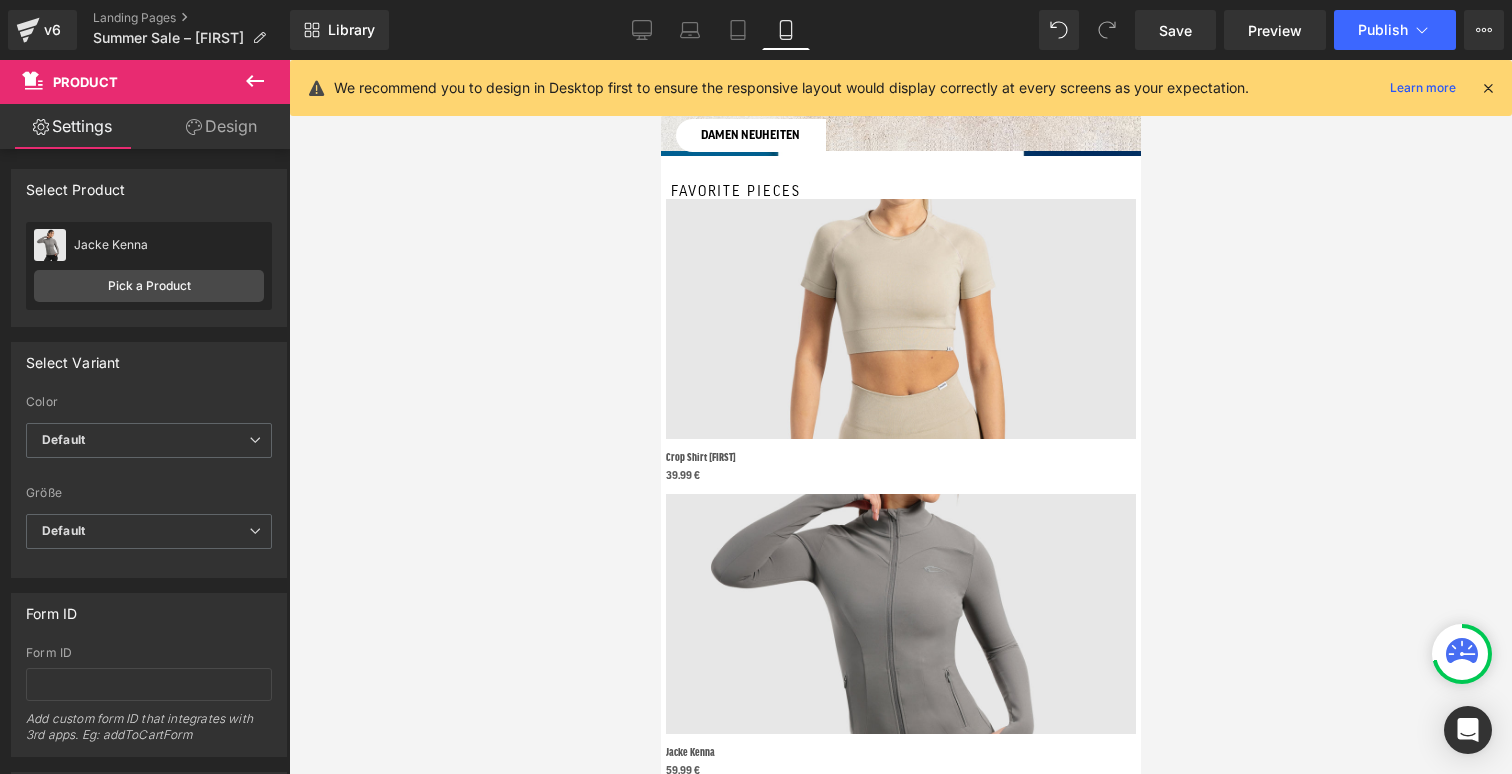 click on "Product" at bounding box center [660, 60] 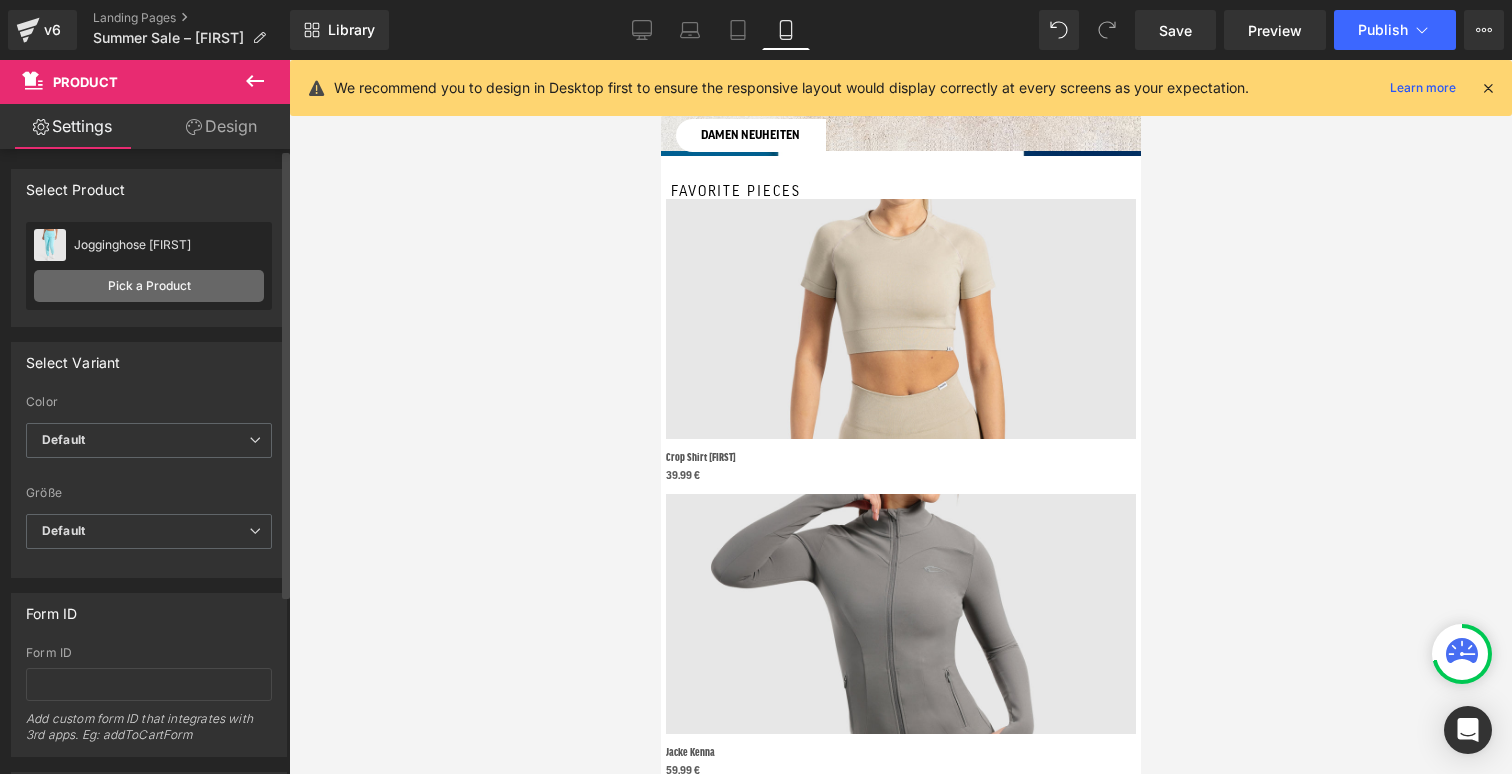 click on "Pick a Product" at bounding box center (149, 286) 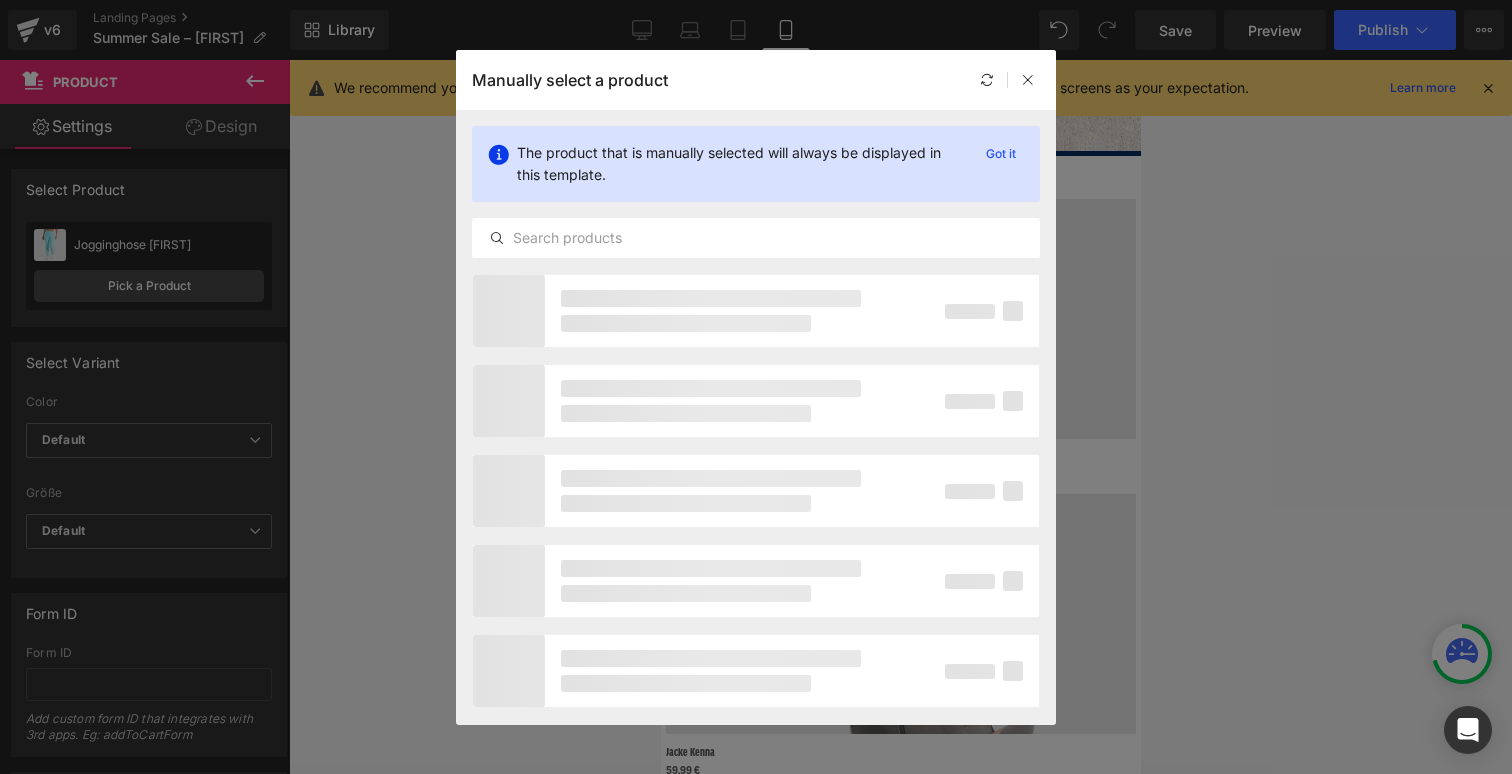 click on "The product that is manually selected will always be displayed in this template. Got it" 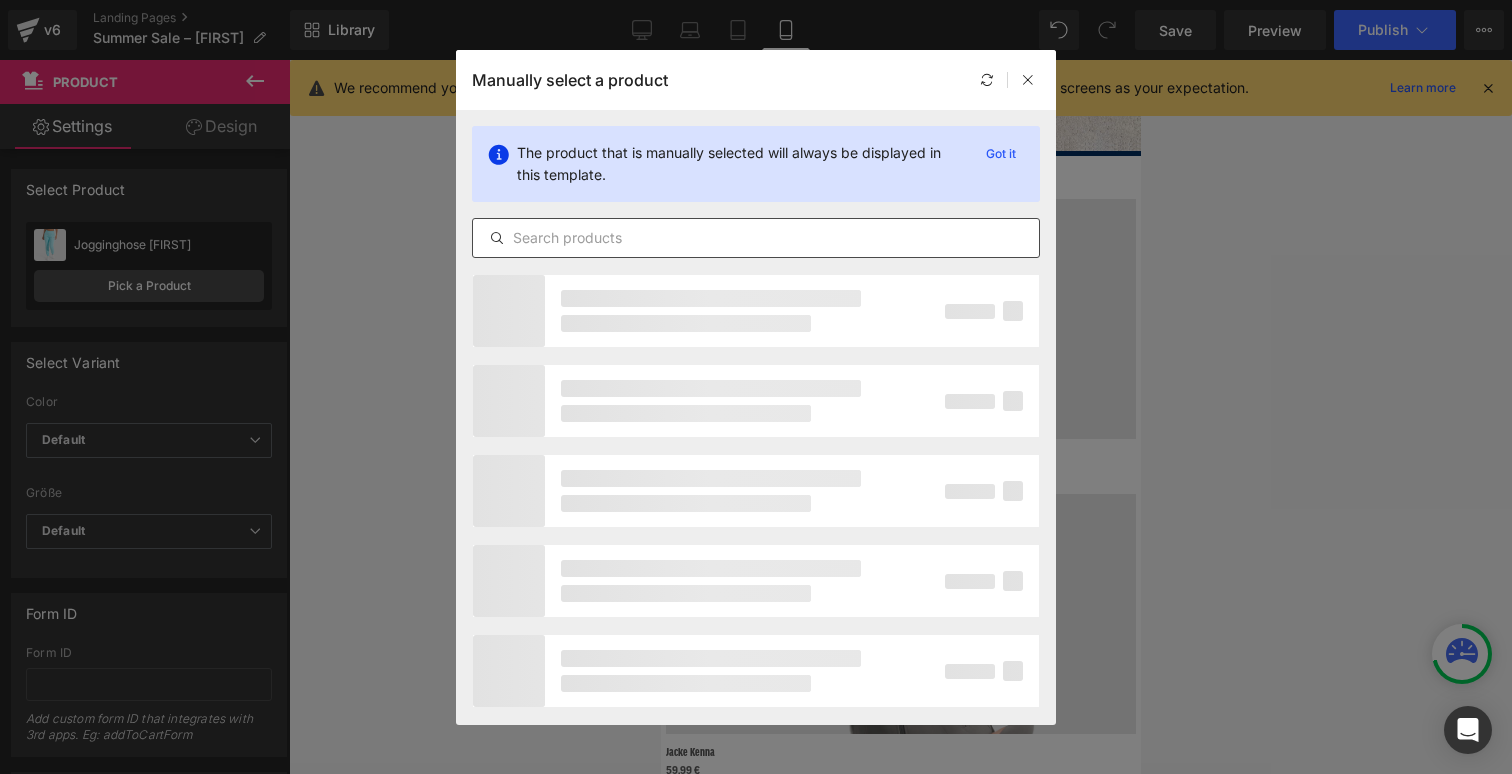 click at bounding box center (756, 238) 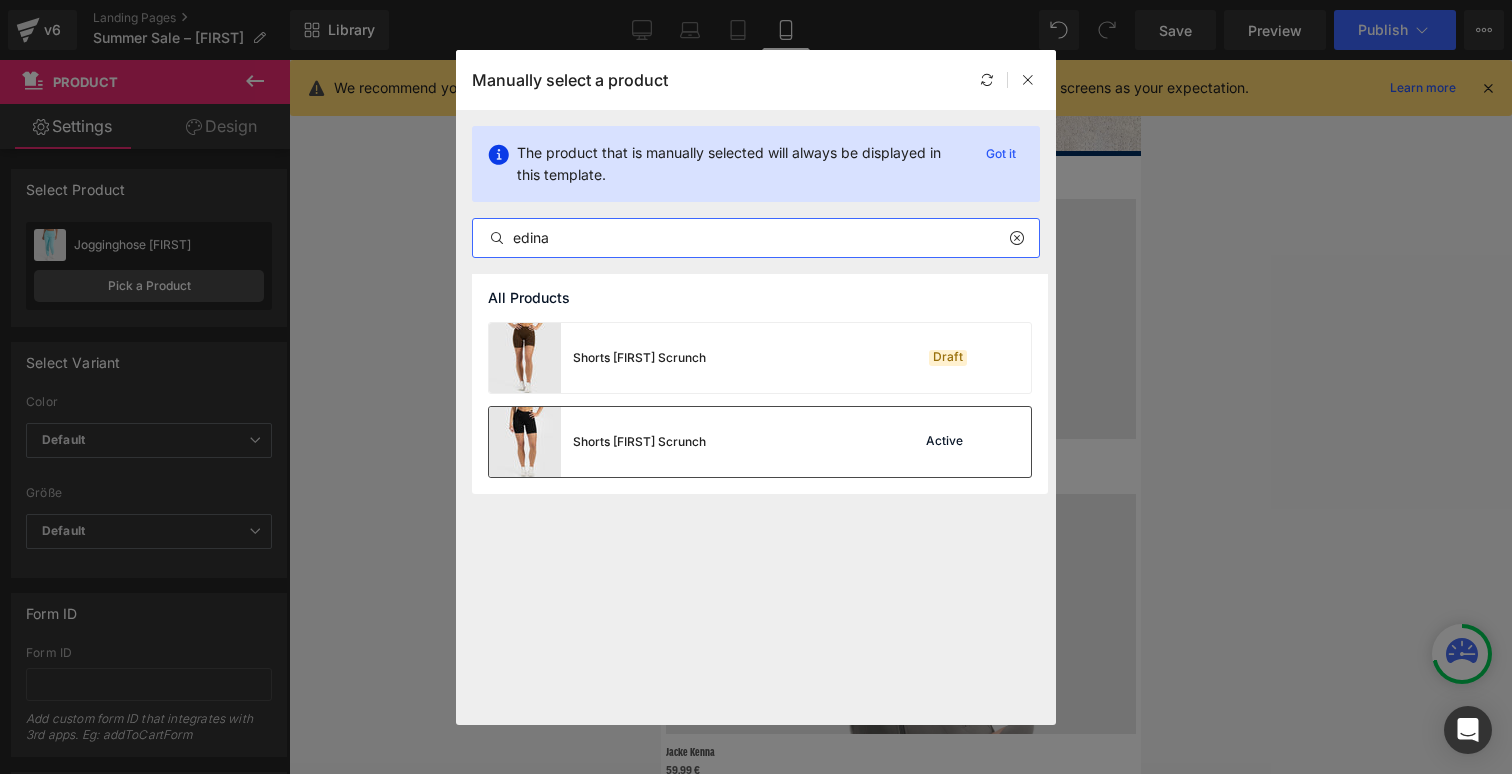type on "edina" 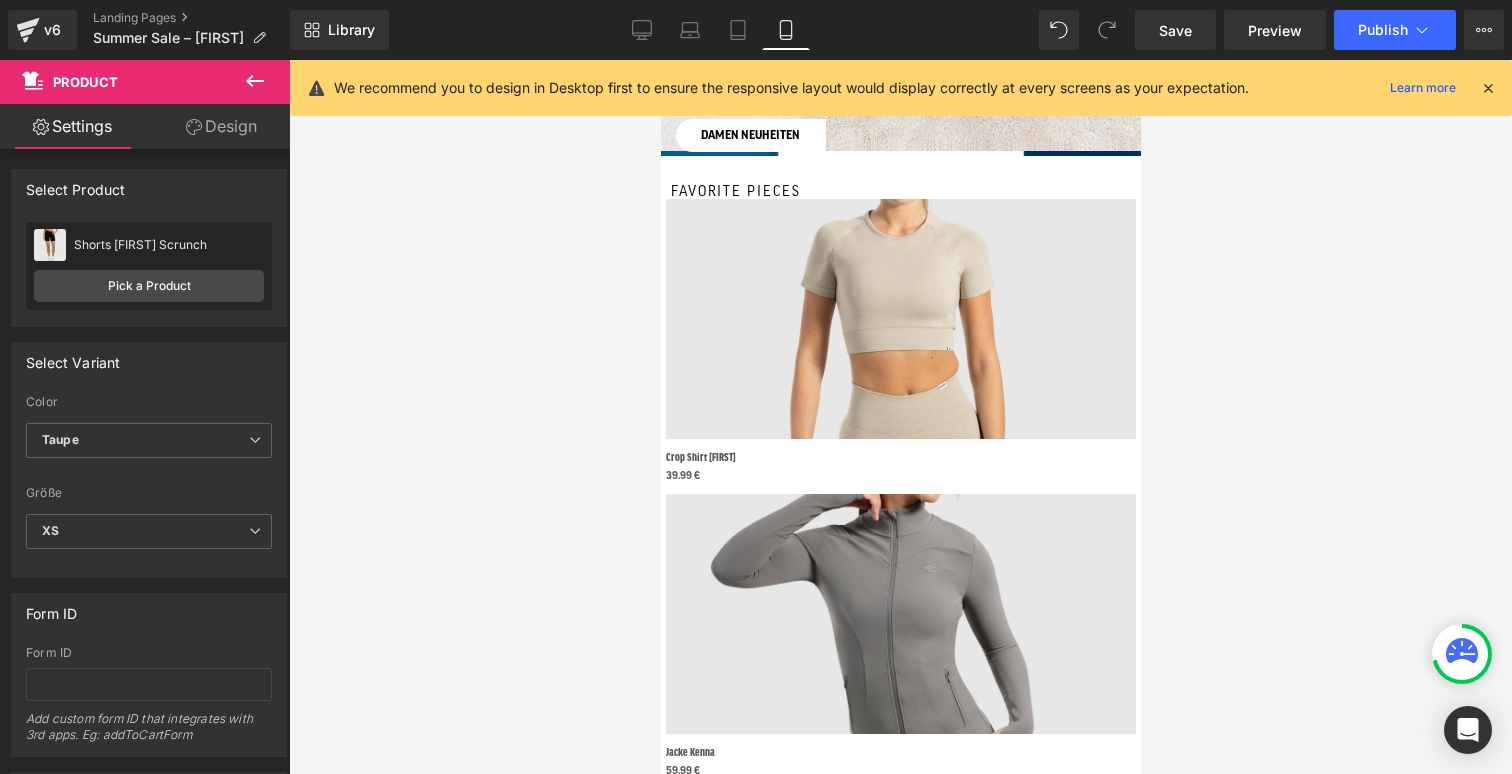click on "Product" at bounding box center [660, 60] 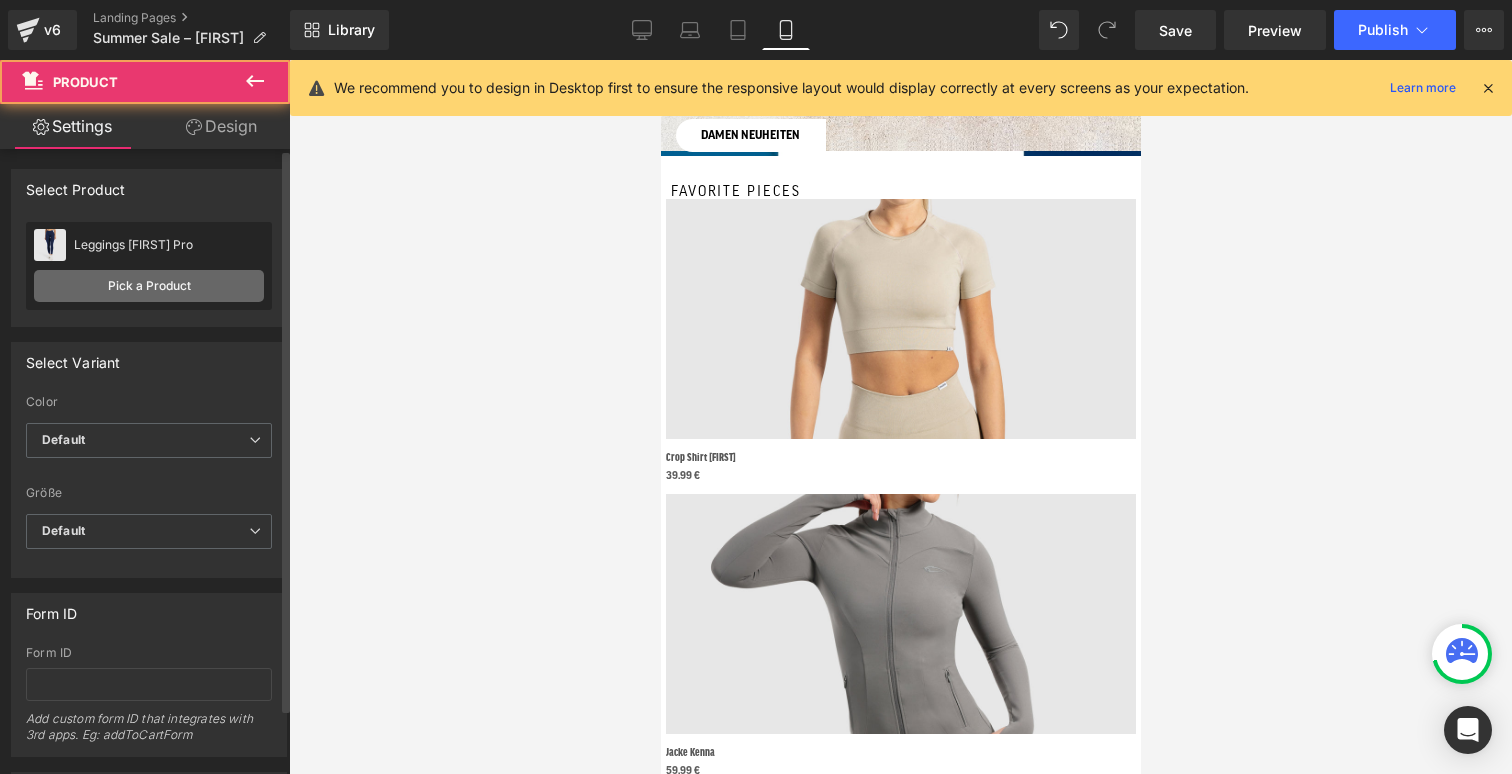click on "Pick a Product" at bounding box center [149, 286] 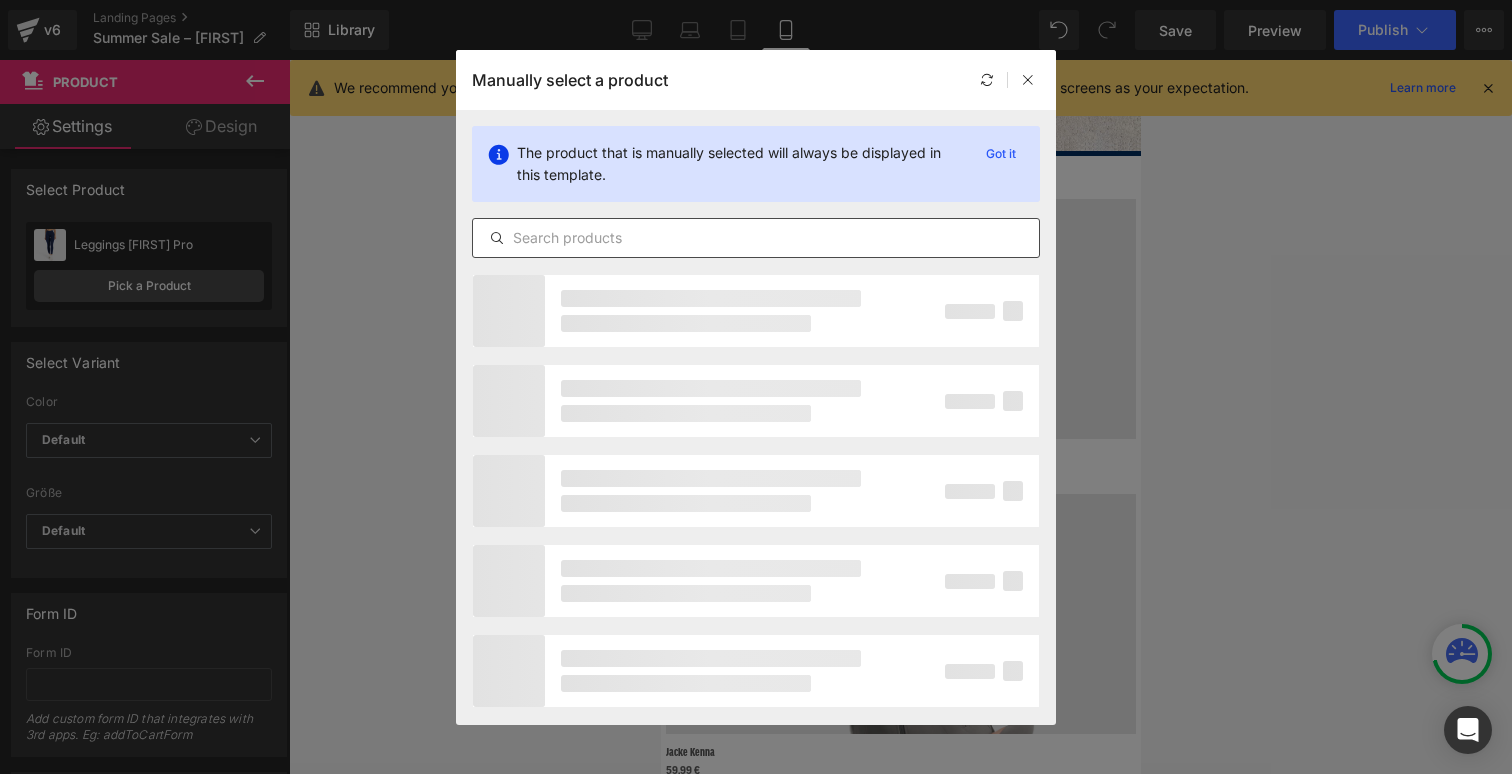 click at bounding box center [756, 238] 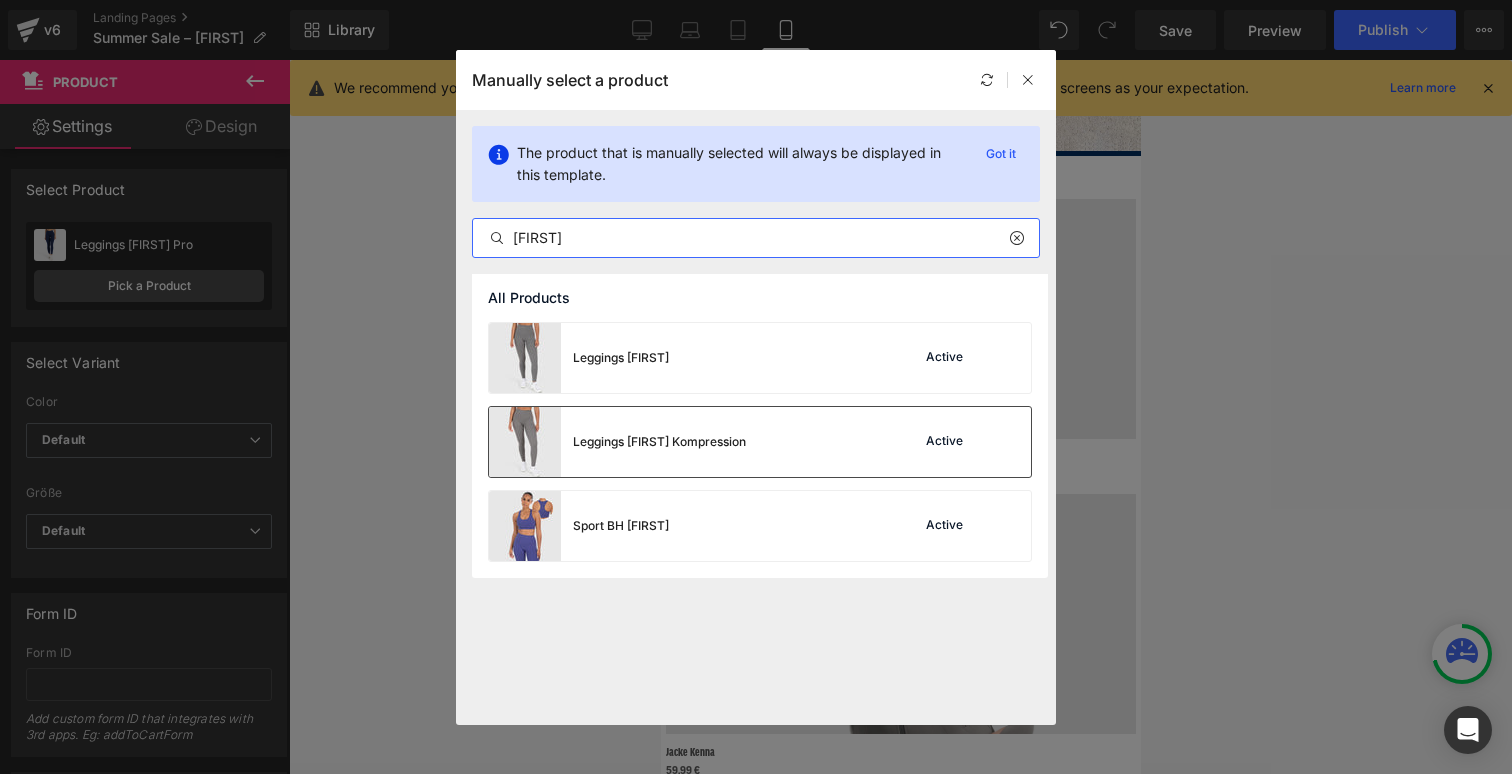 type on "[FIRST]" 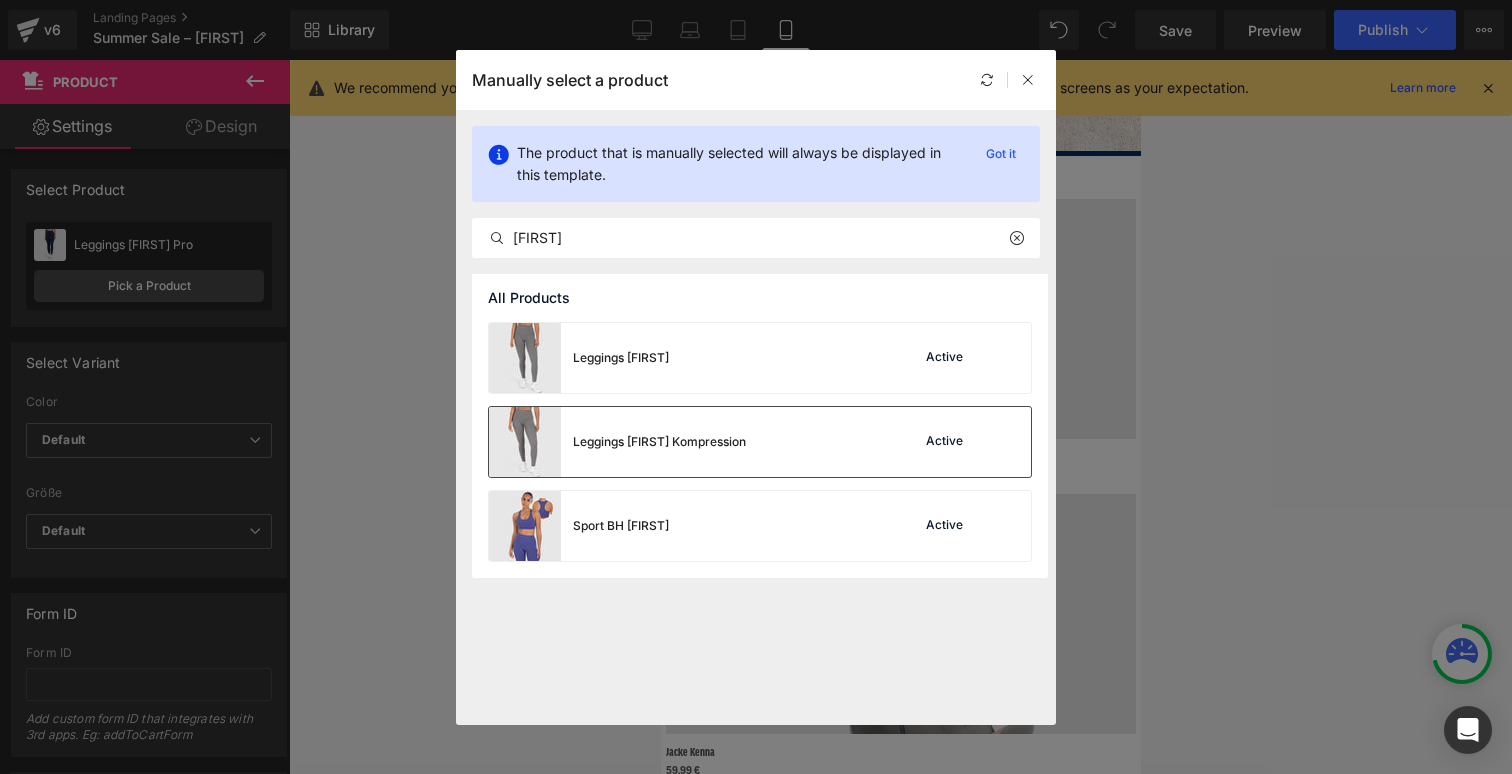 click on "Leggings [FIRST] Kompression" at bounding box center (659, 442) 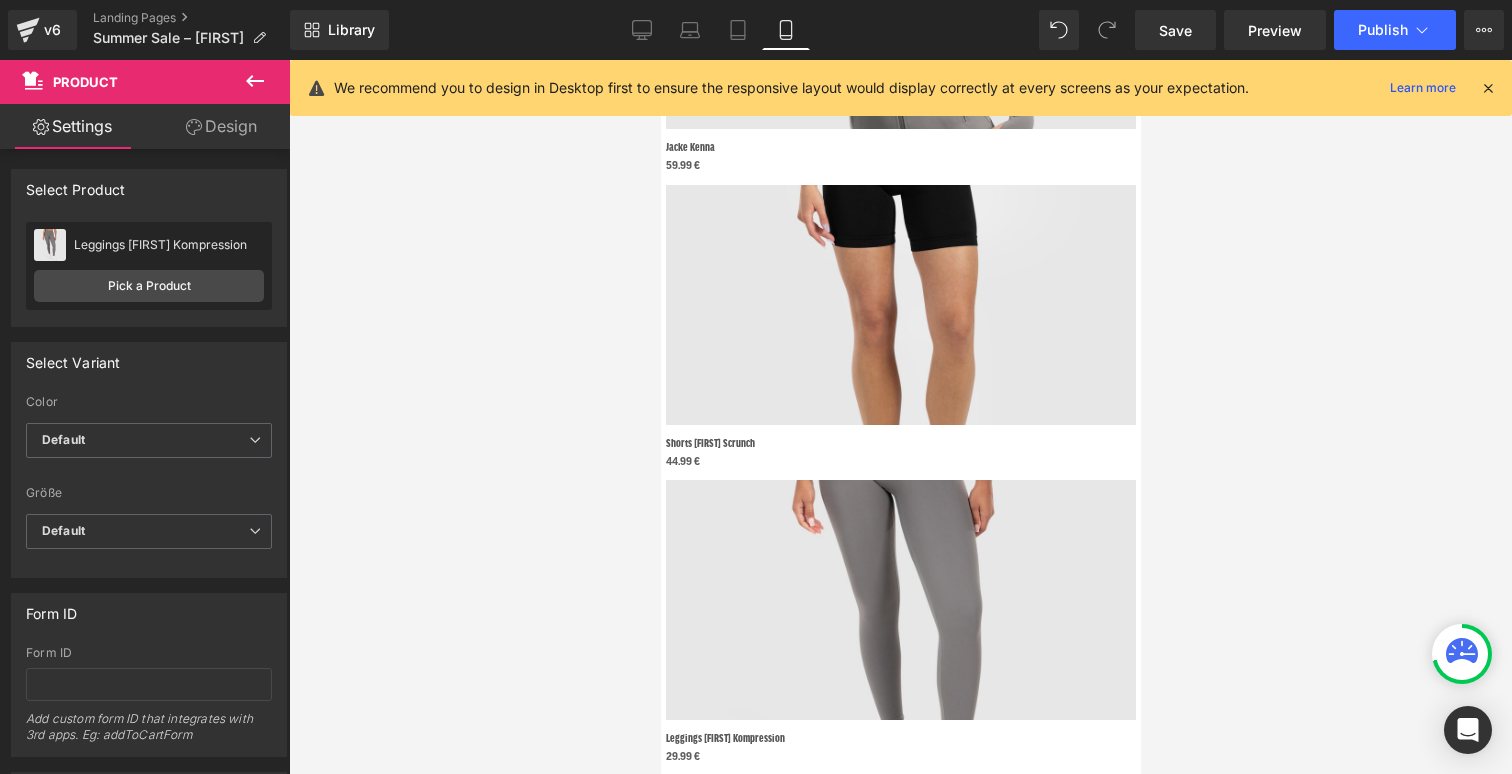 scroll, scrollTop: 1186, scrollLeft: 0, axis: vertical 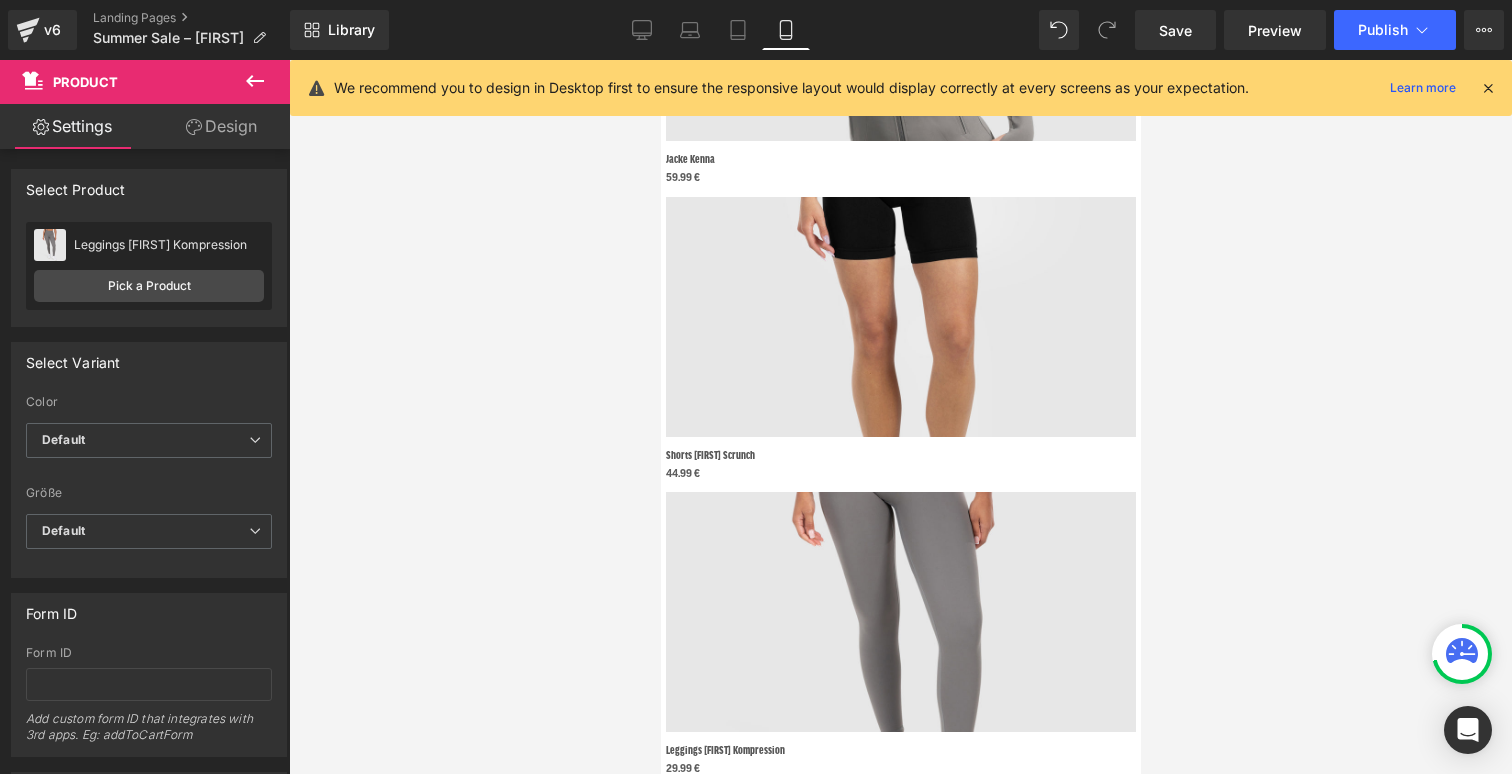 click on "Product" at bounding box center [660, 60] 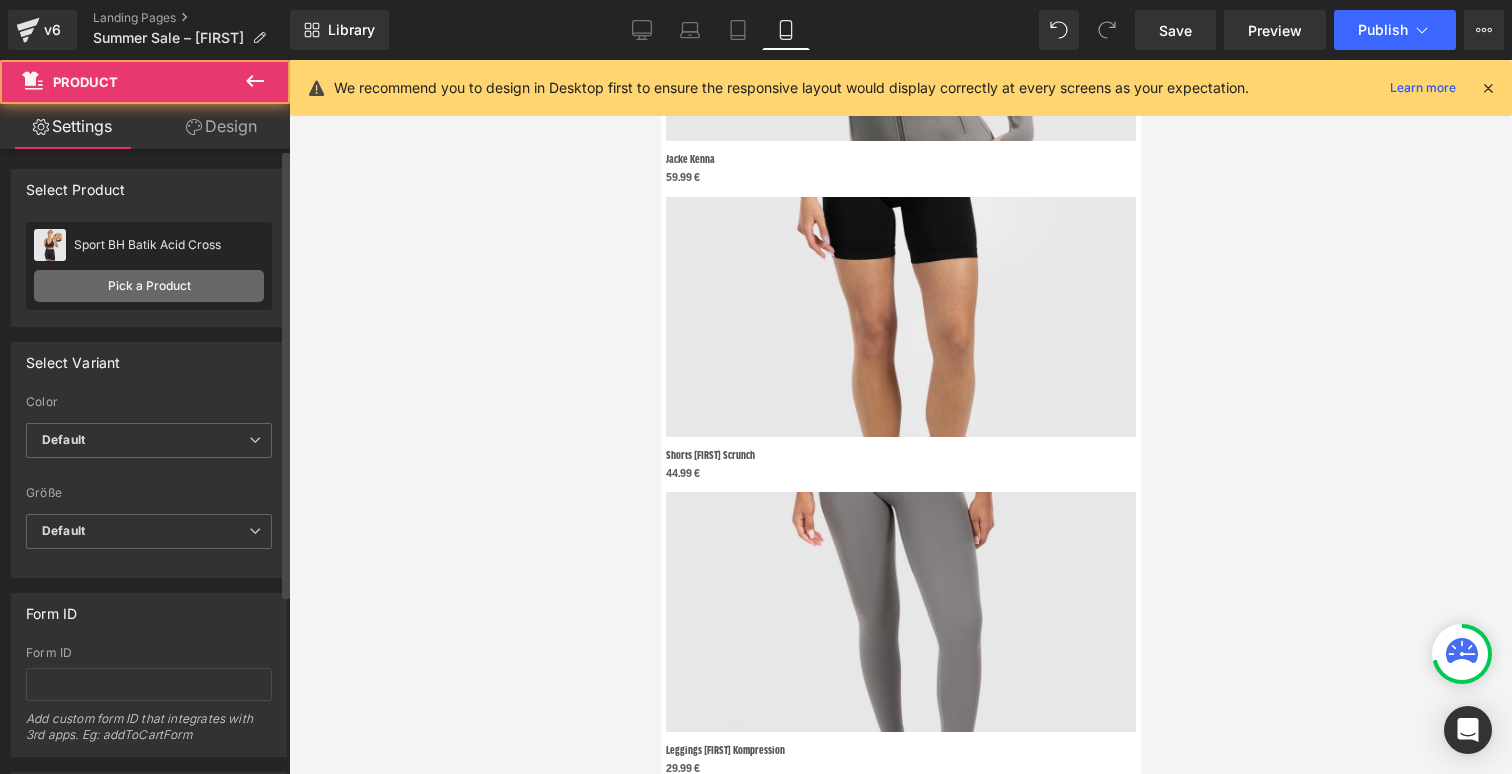 click on "Pick a Product" at bounding box center [149, 286] 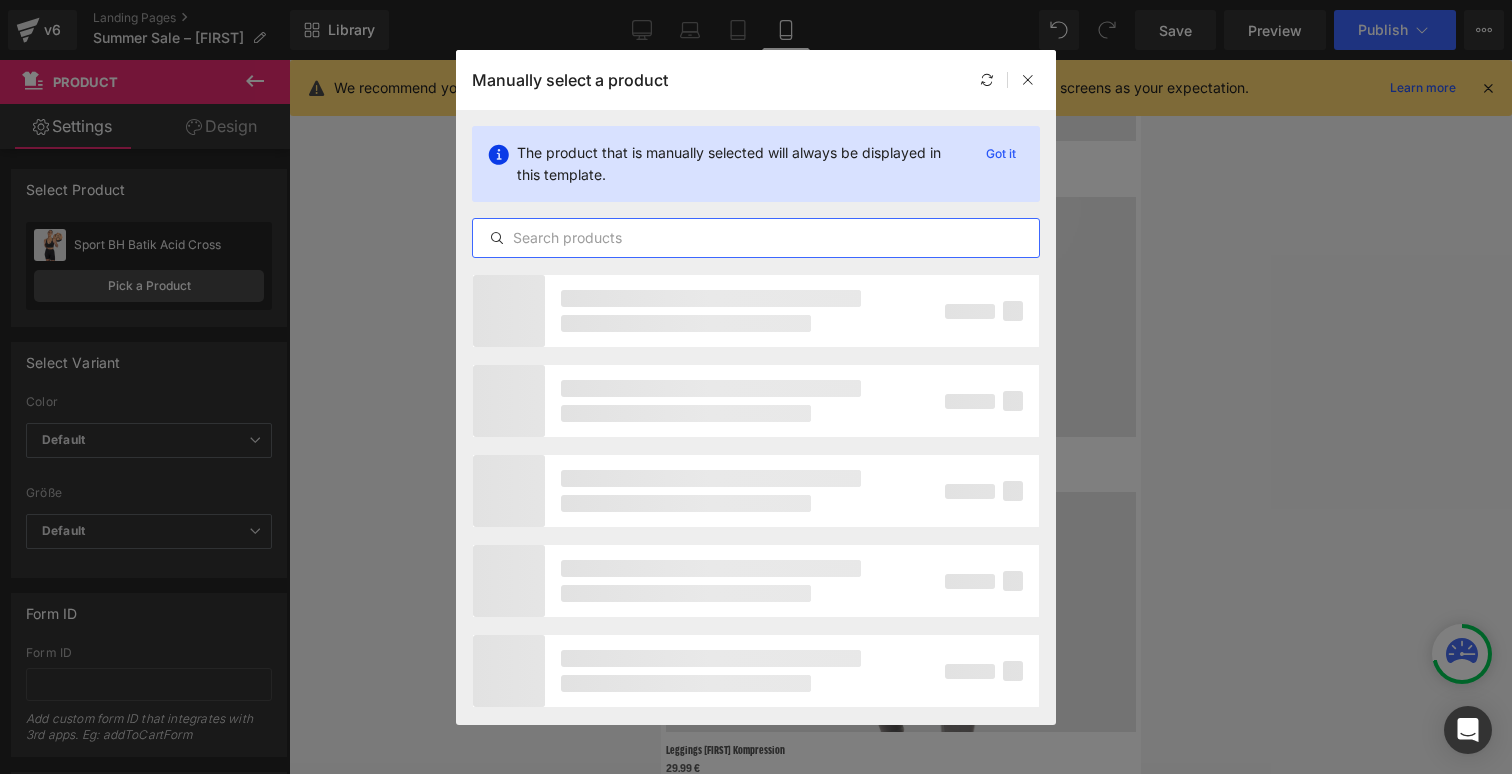 click at bounding box center (756, 238) 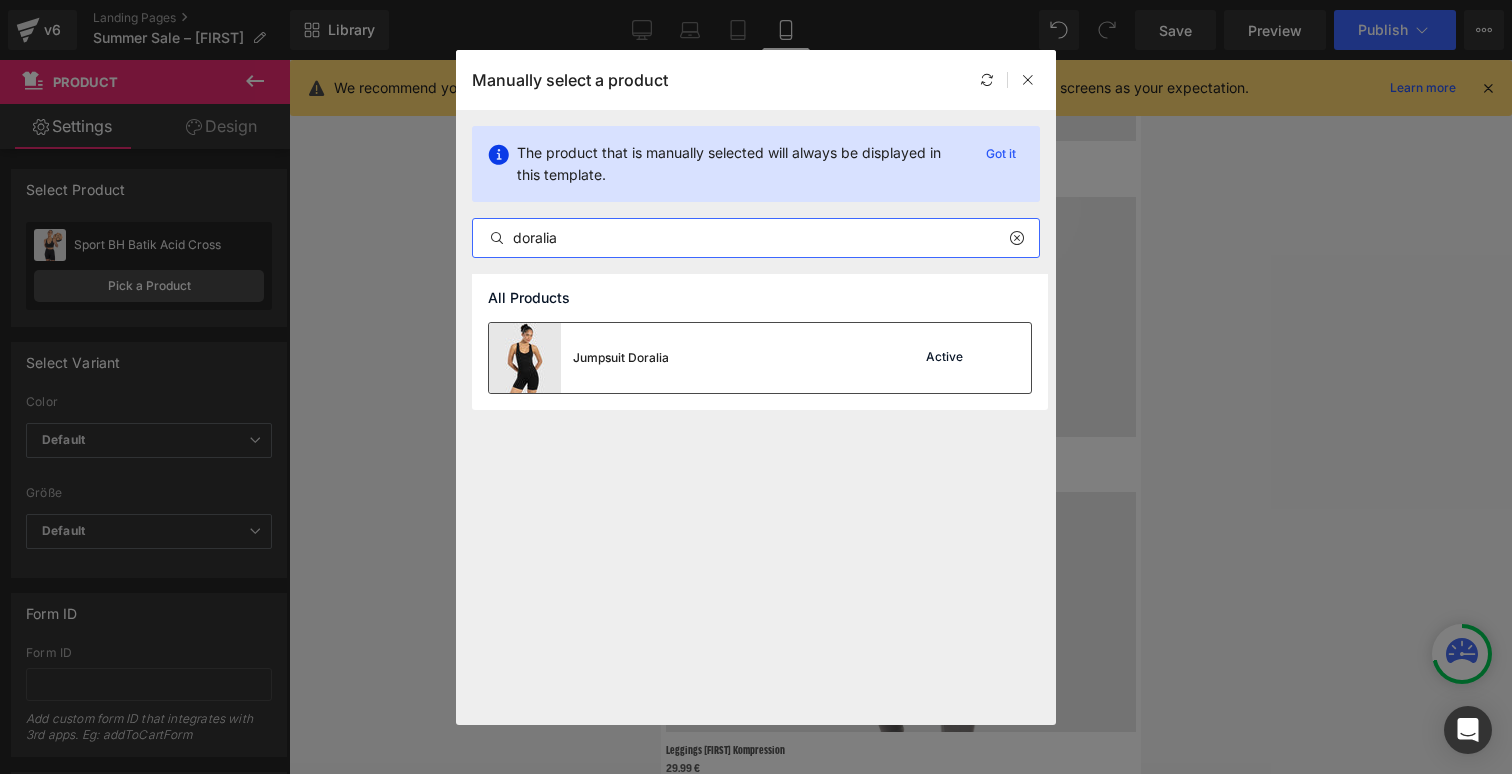 type on "doralia" 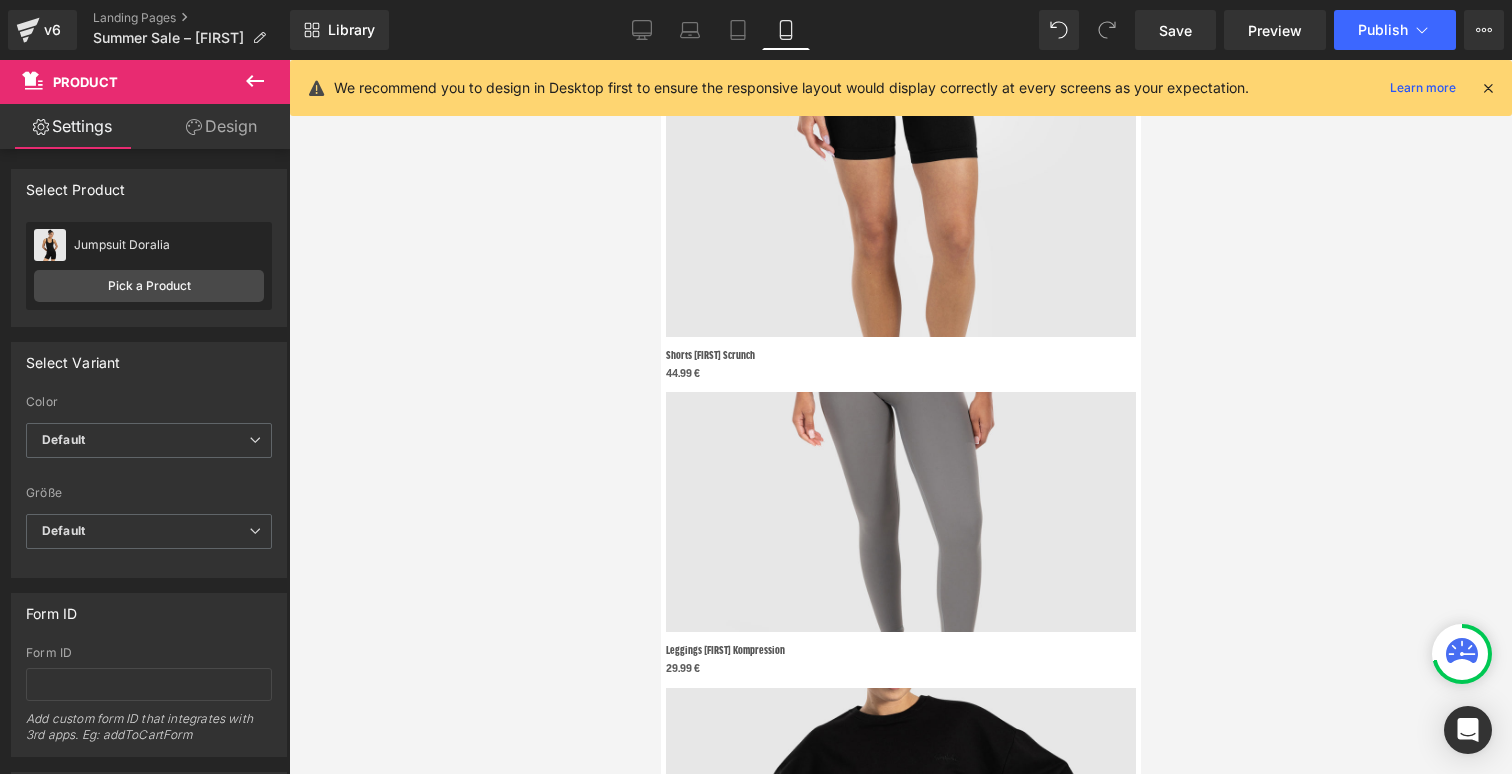 scroll, scrollTop: 1307, scrollLeft: 0, axis: vertical 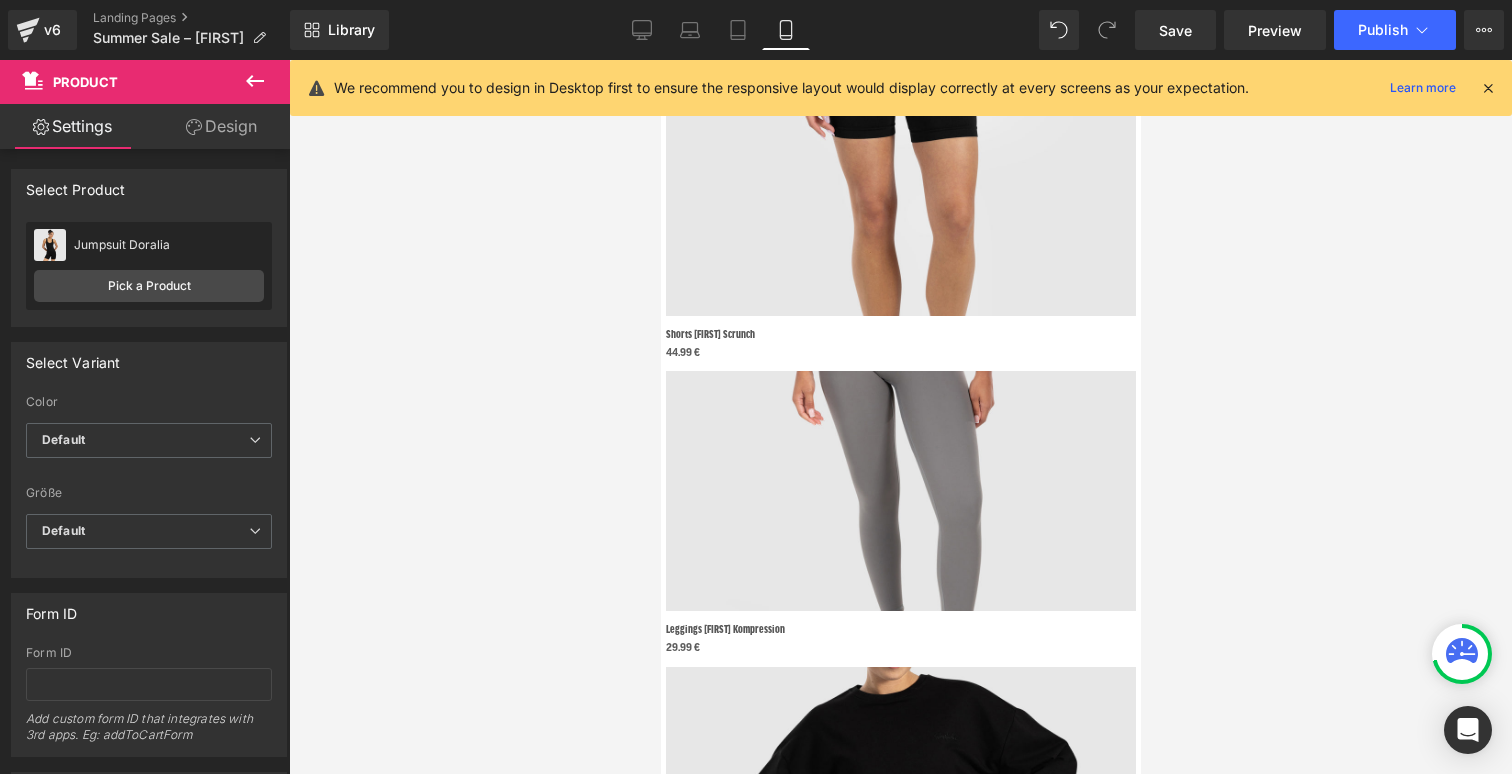 click on "Product" at bounding box center (660, 60) 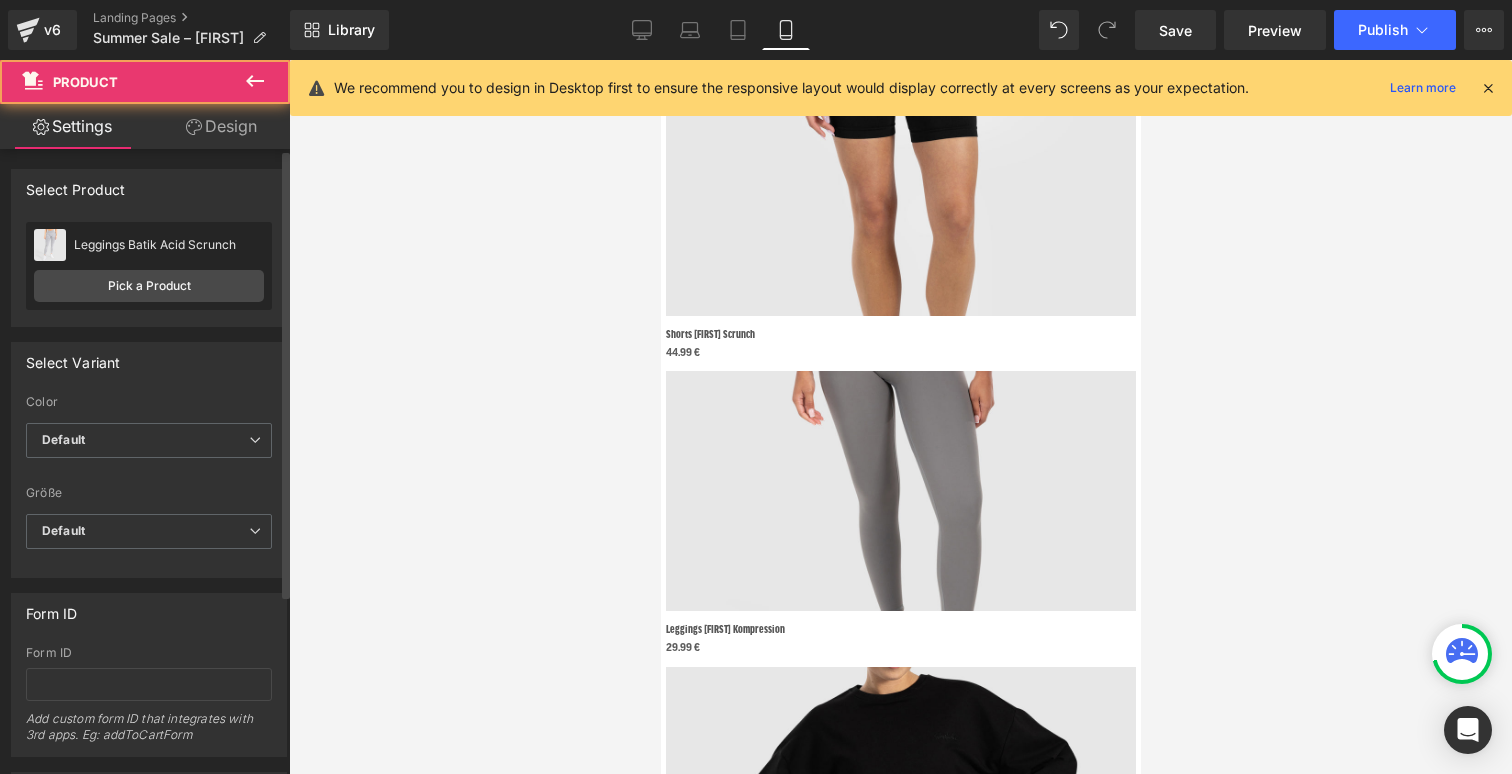 click on "Leggings Batik Acid Scrunch Leggings Batik Acid Scrunch Pick a Product" at bounding box center [149, 266] 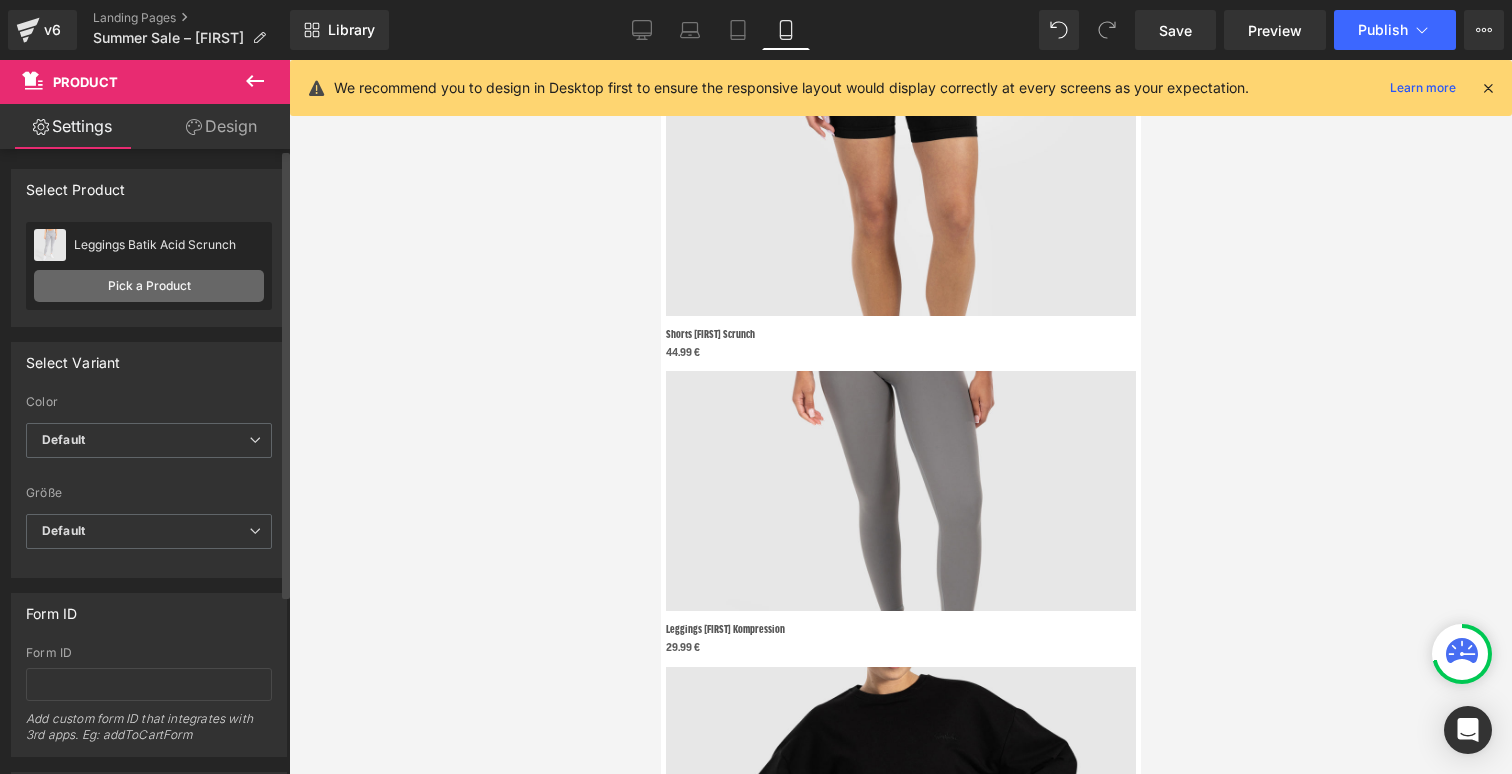 click on "Pick a Product" at bounding box center [149, 286] 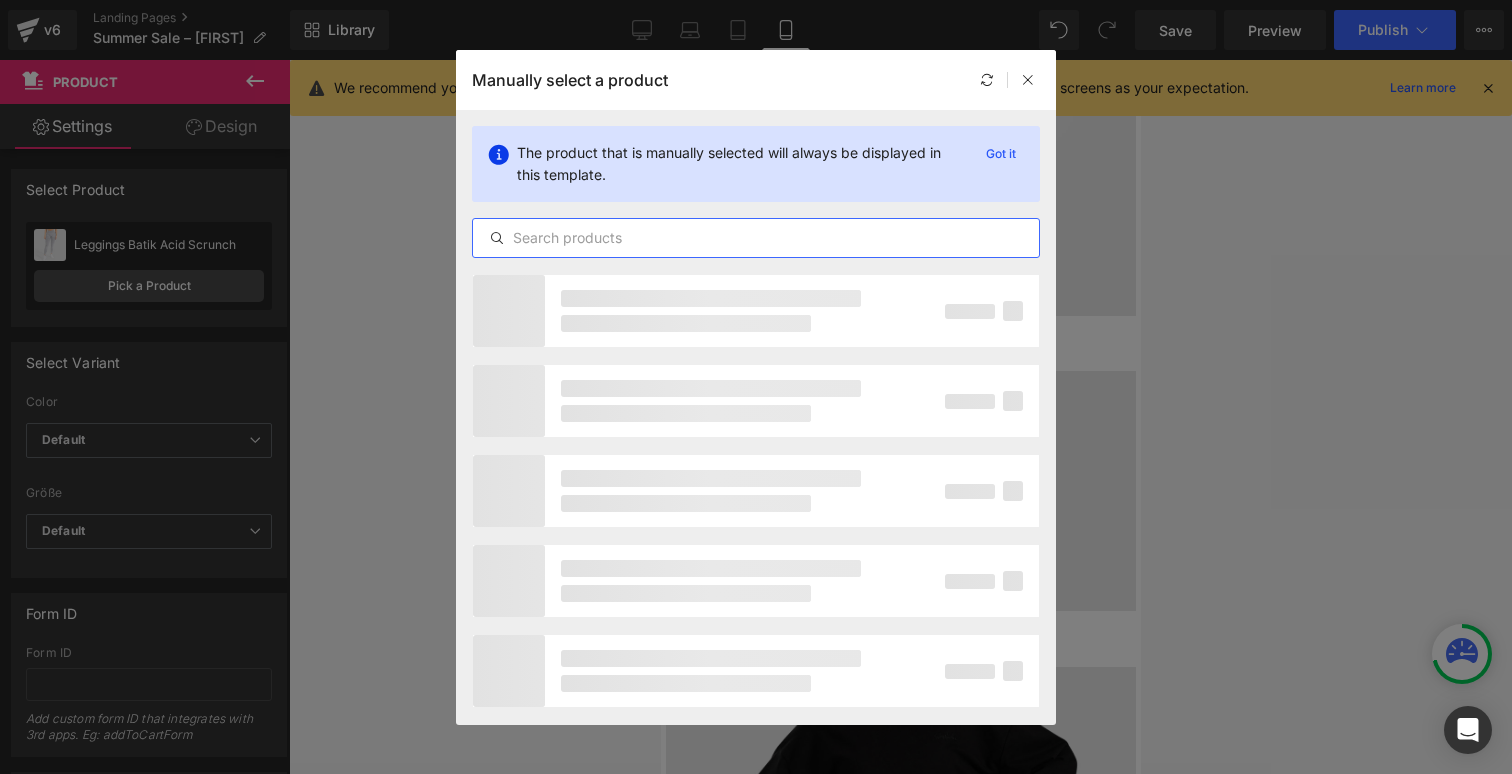 click at bounding box center (756, 238) 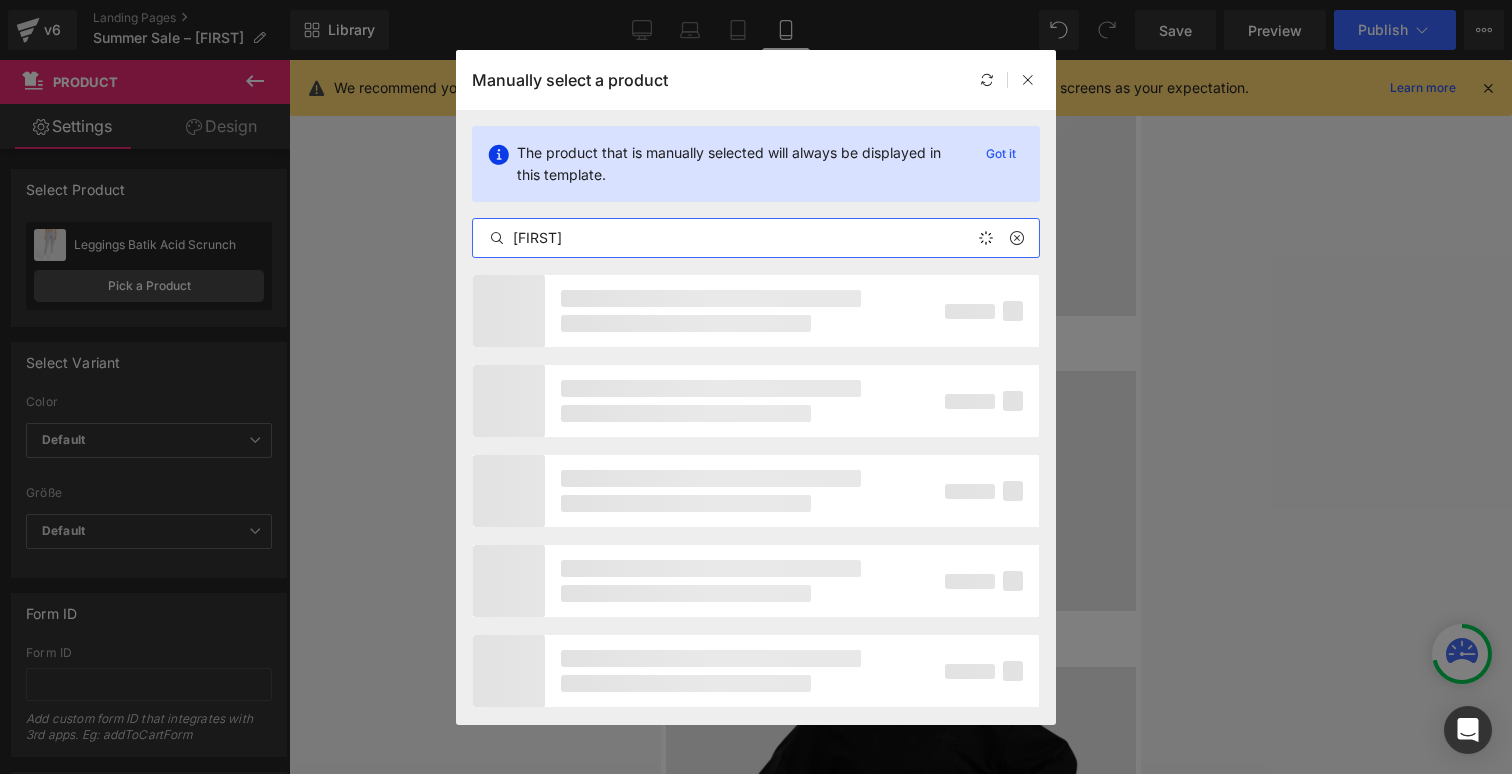 type on "[FIRST]" 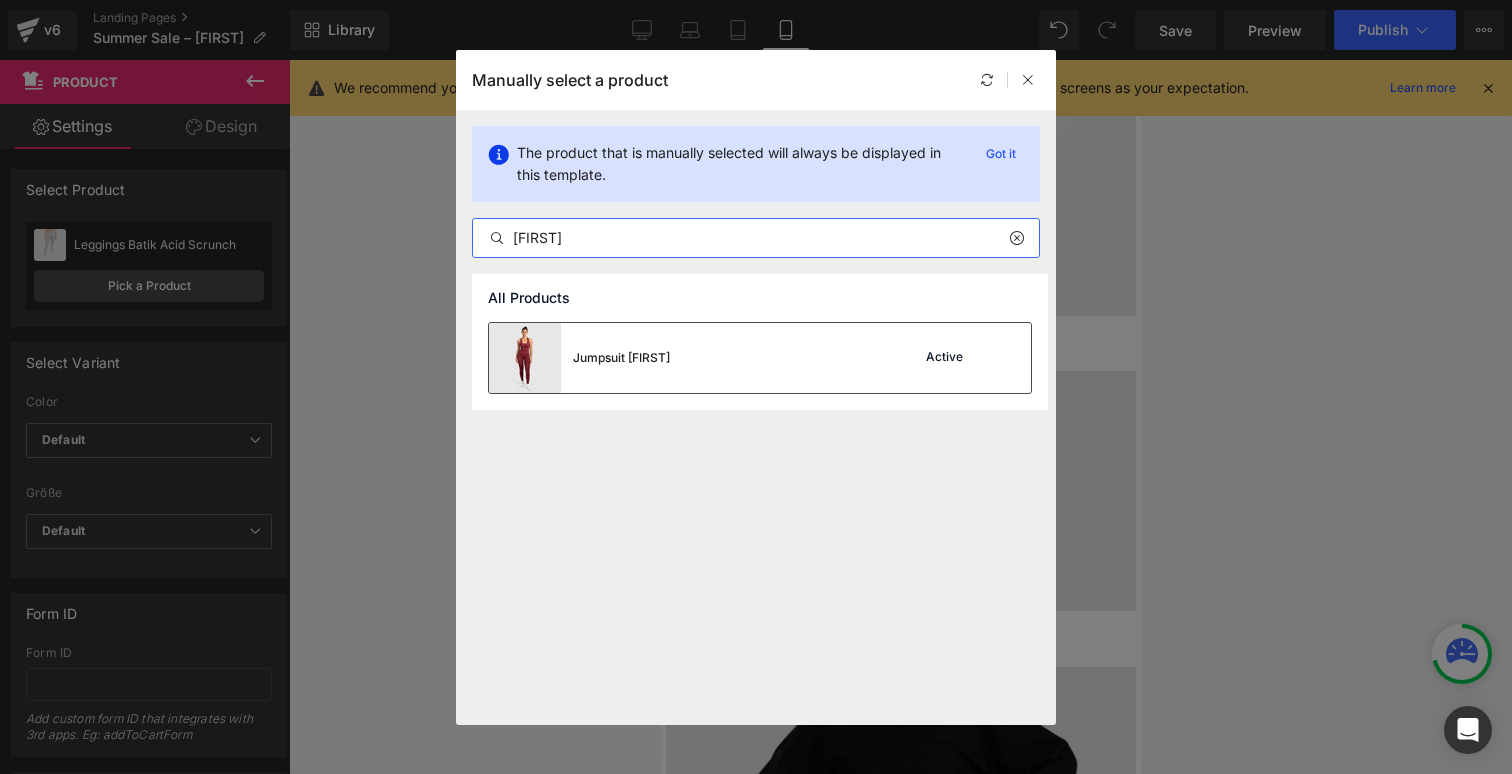 click at bounding box center [525, 358] 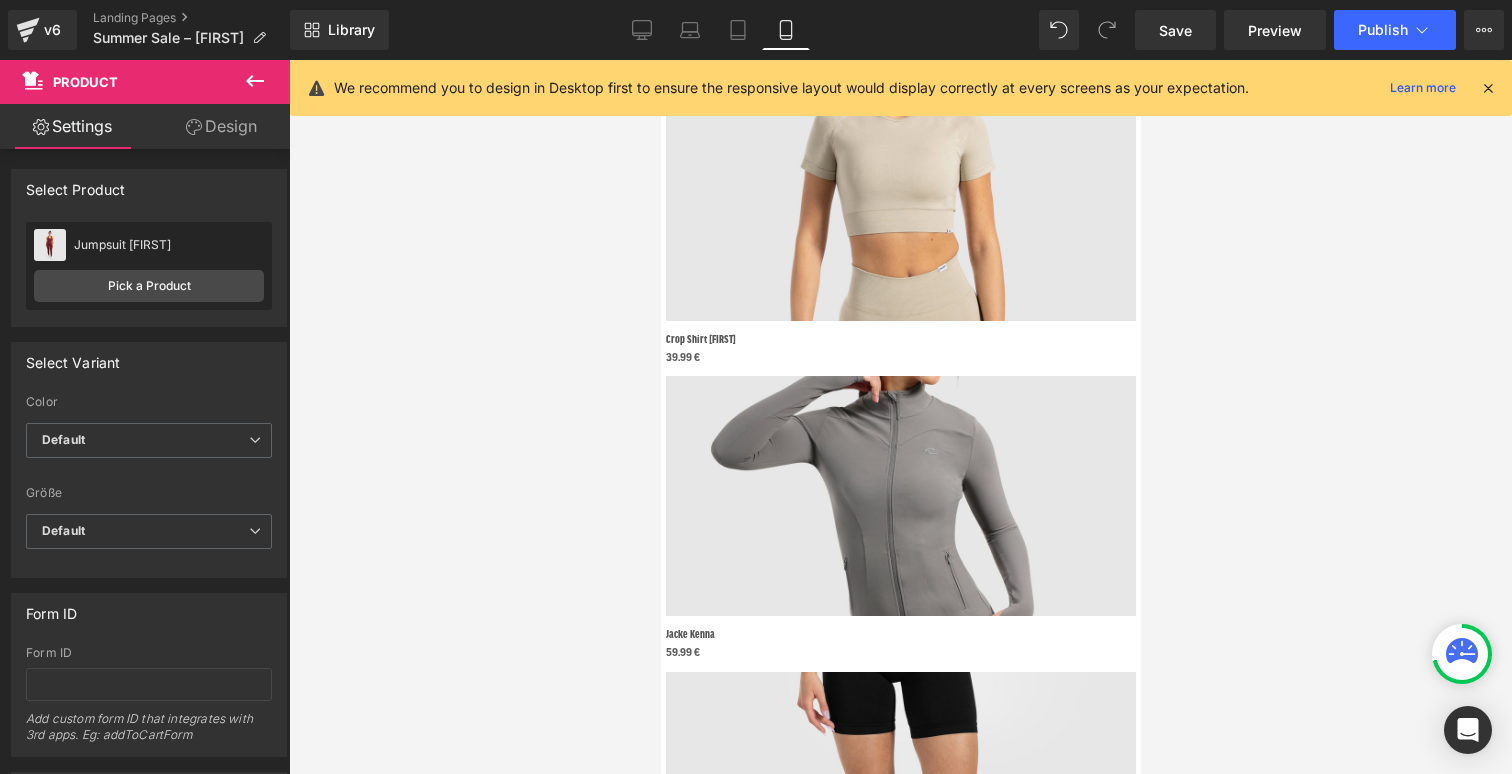 scroll, scrollTop: 0, scrollLeft: 0, axis: both 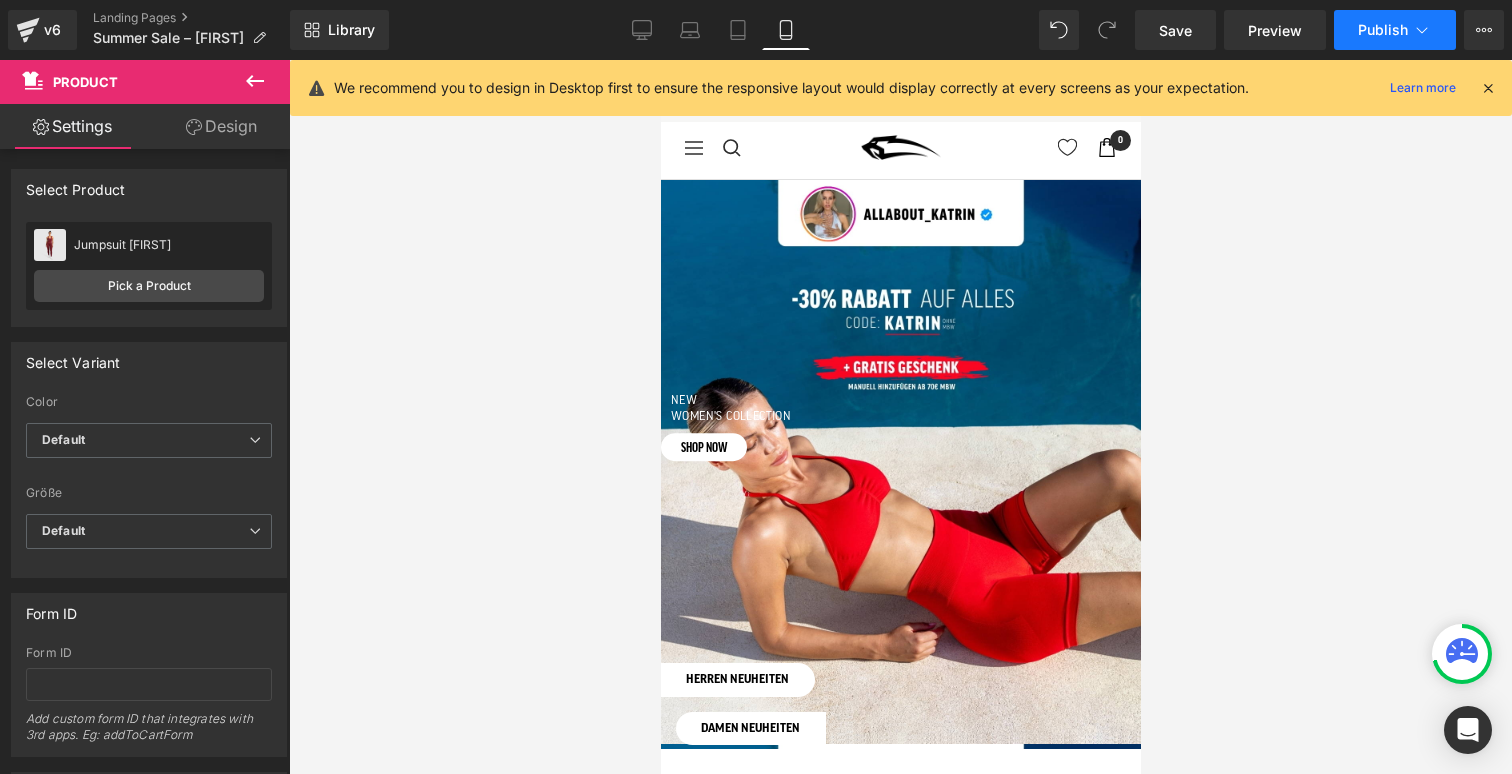 click on "Publish" at bounding box center [1395, 30] 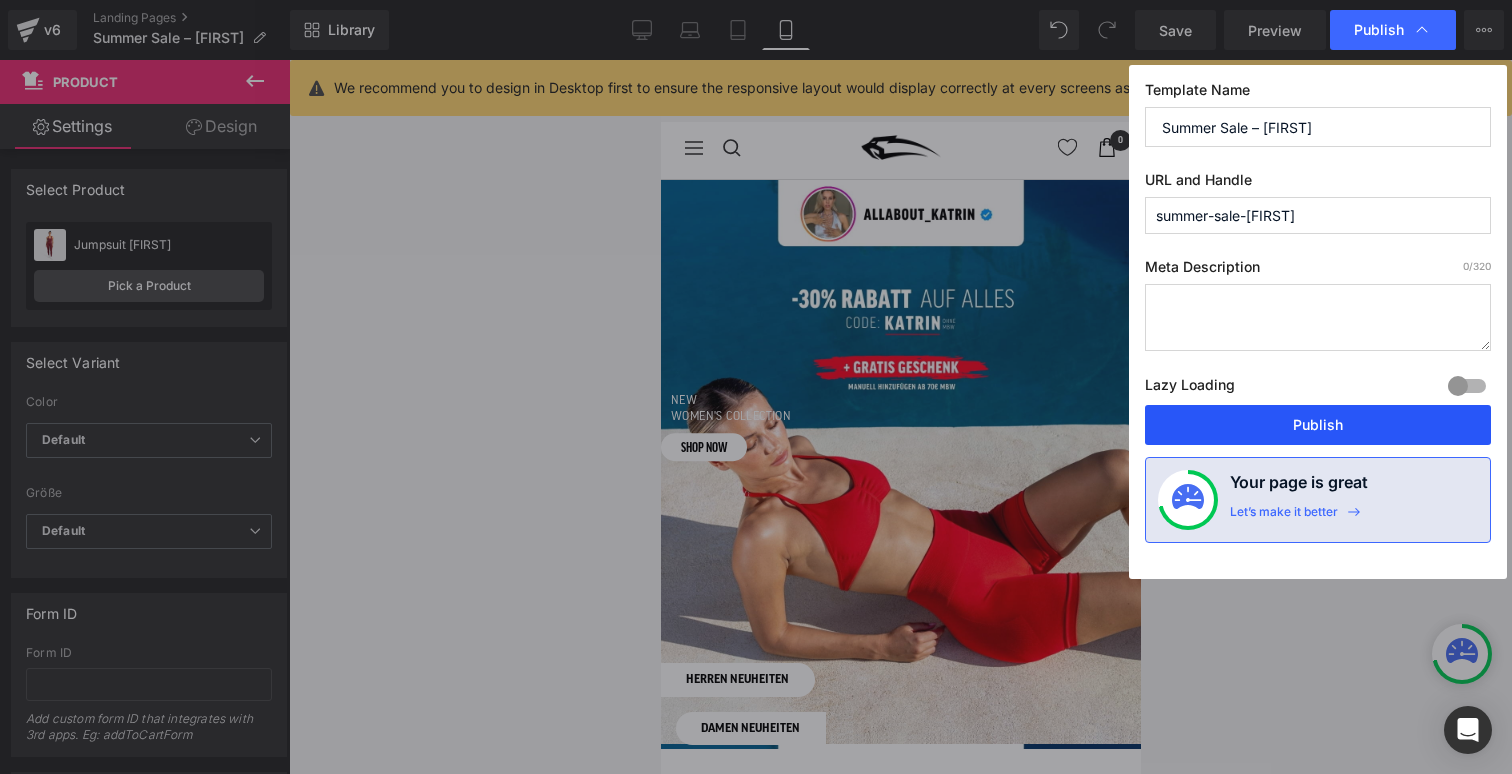 click on "Publish" at bounding box center (1318, 425) 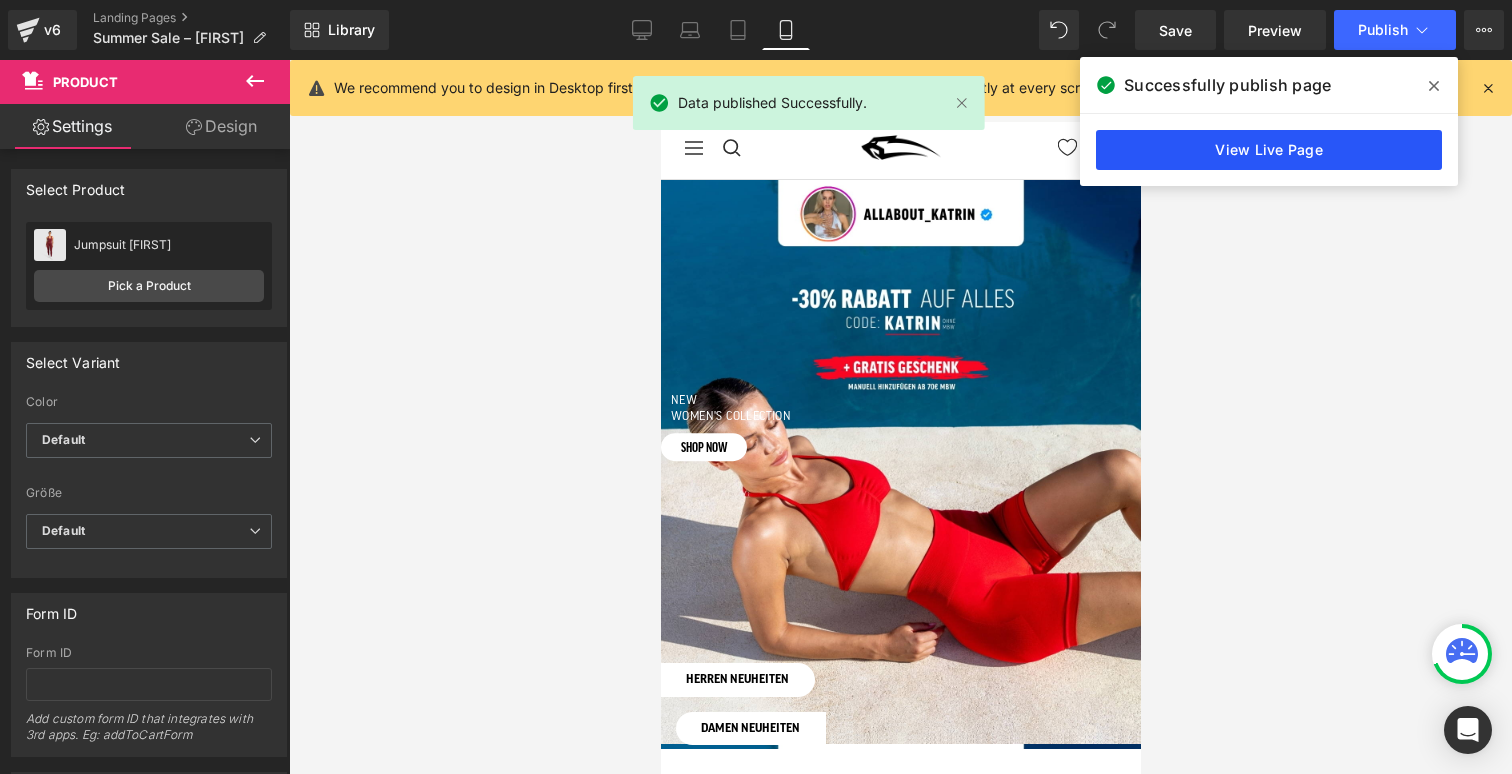 click on "View Live Page" at bounding box center (1269, 150) 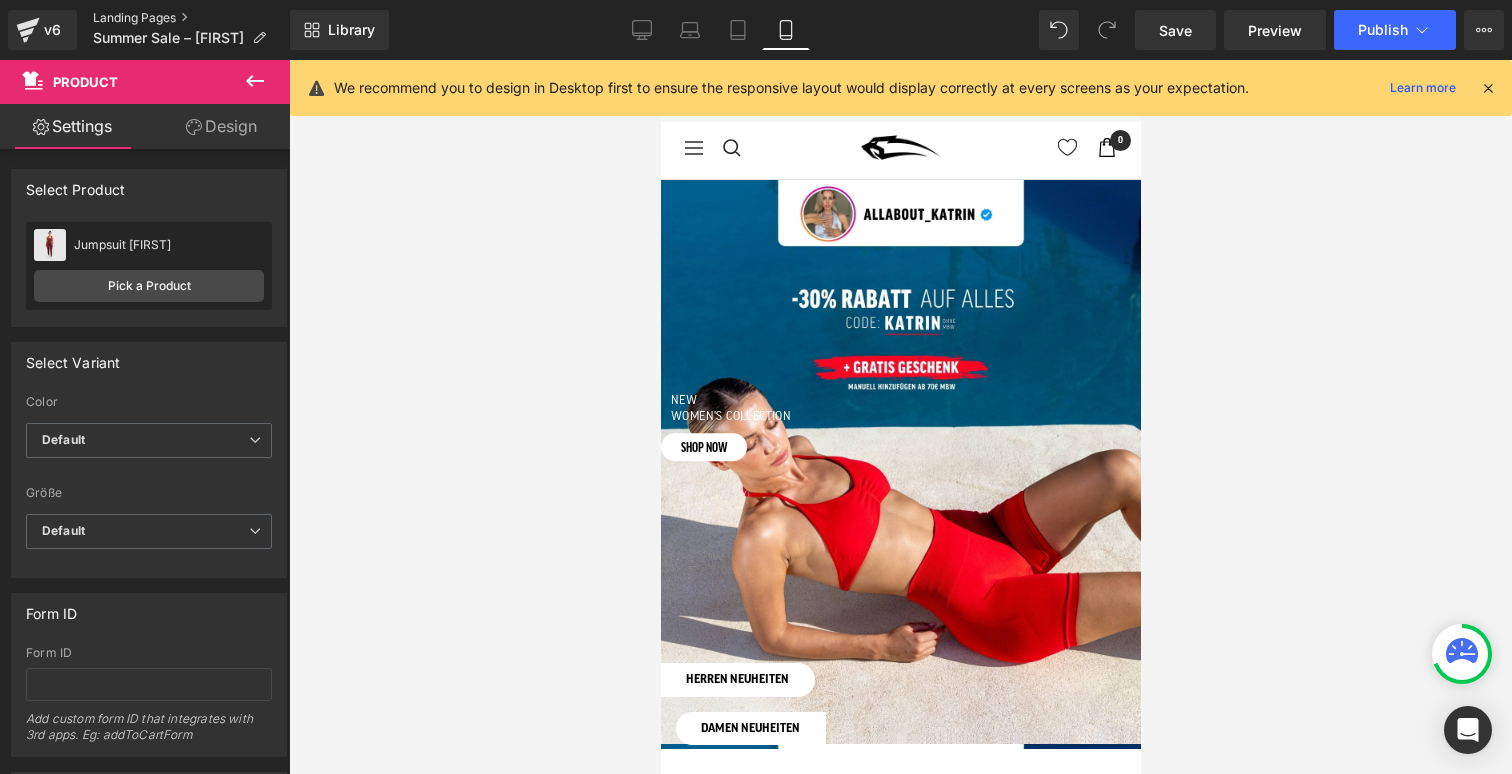 click on "Landing Pages" at bounding box center (191, 18) 